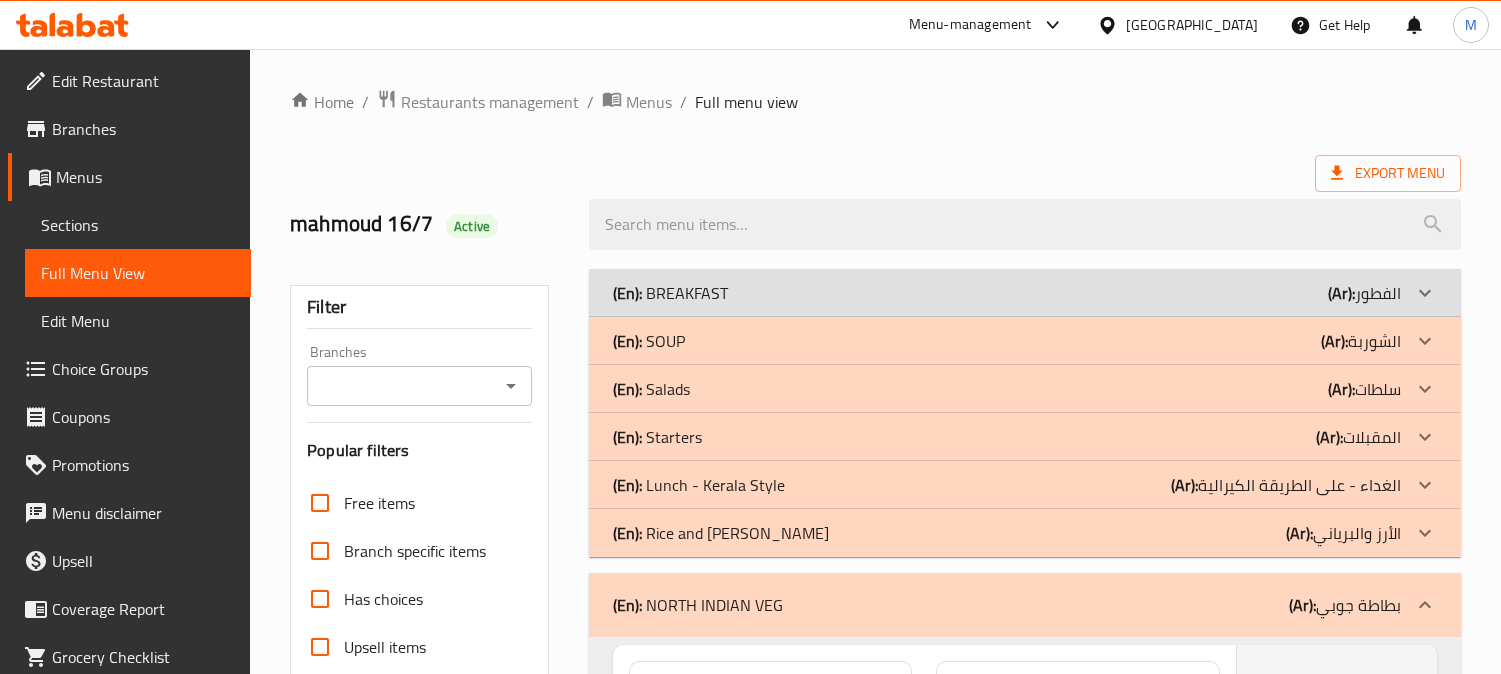 scroll, scrollTop: 88, scrollLeft: 0, axis: vertical 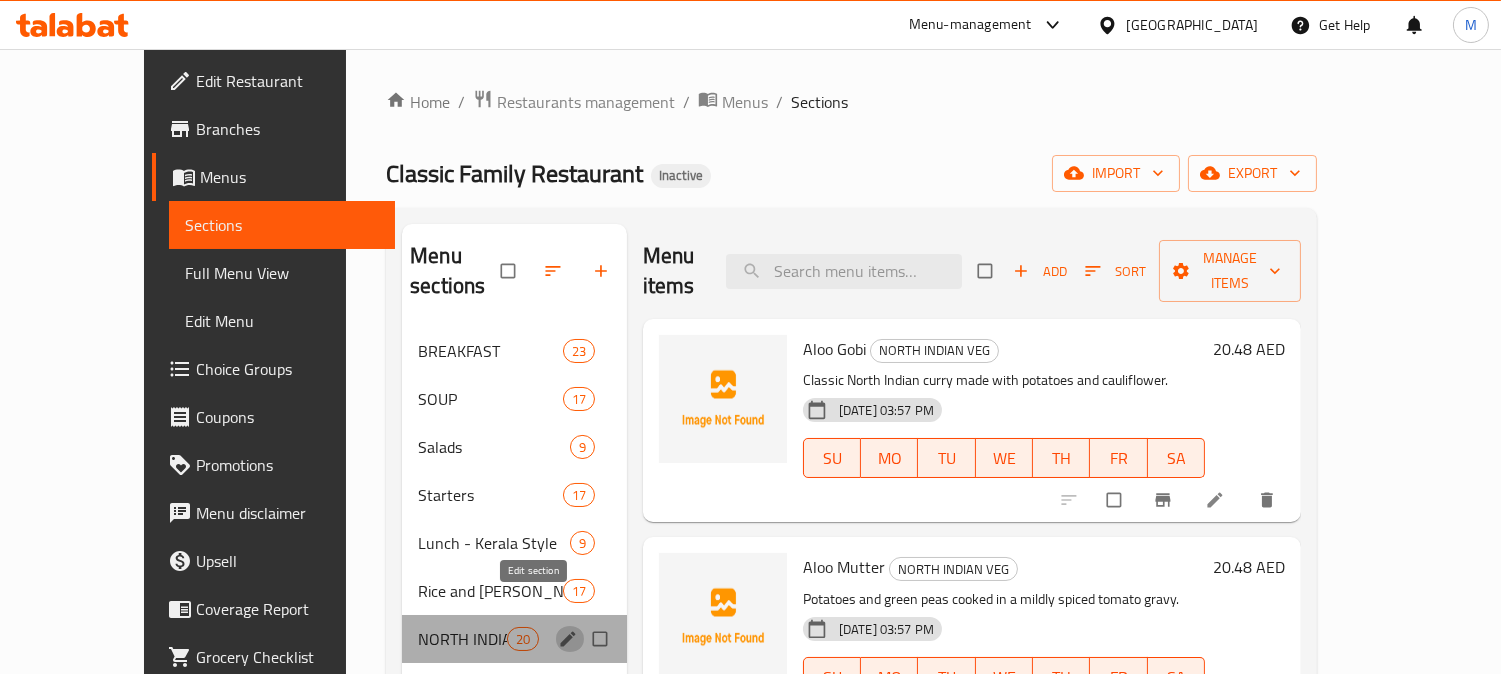 click 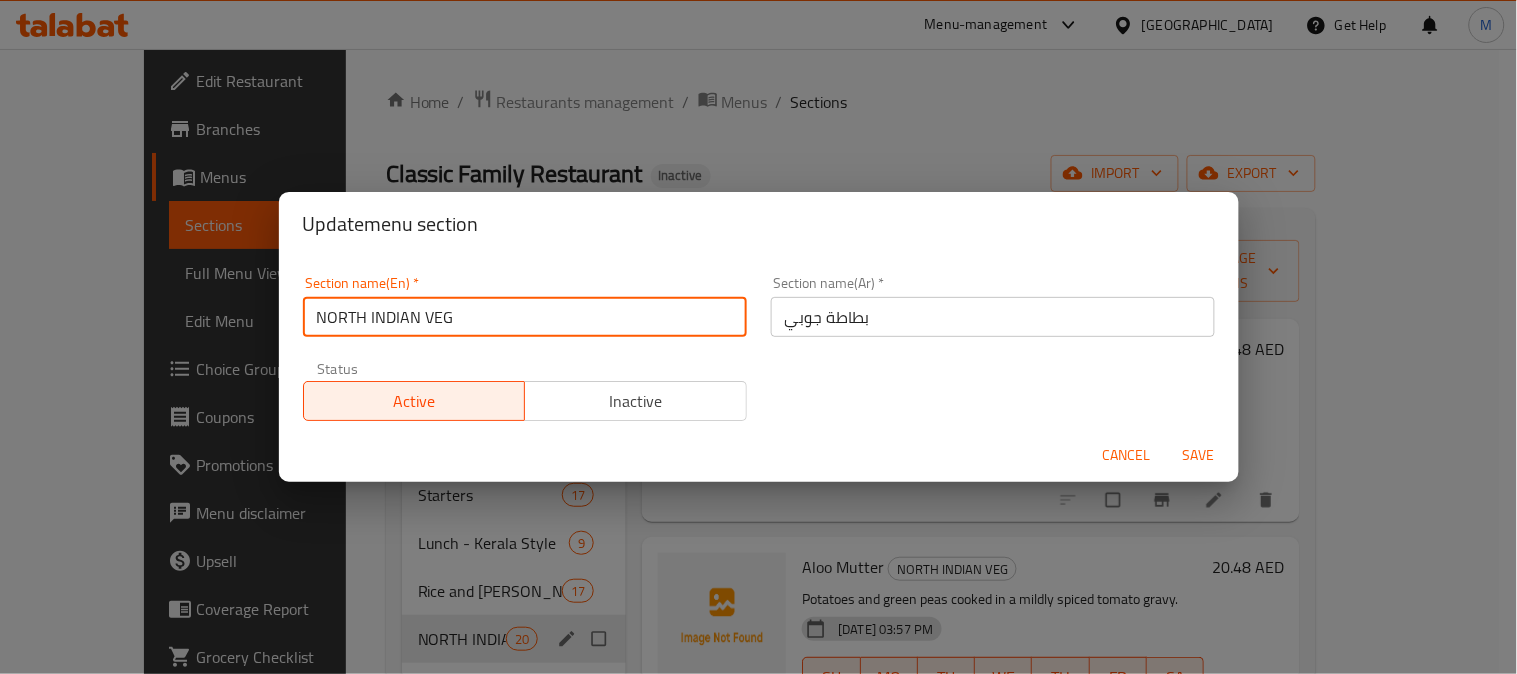 click on "NORTH INDIAN VEG" at bounding box center (525, 317) 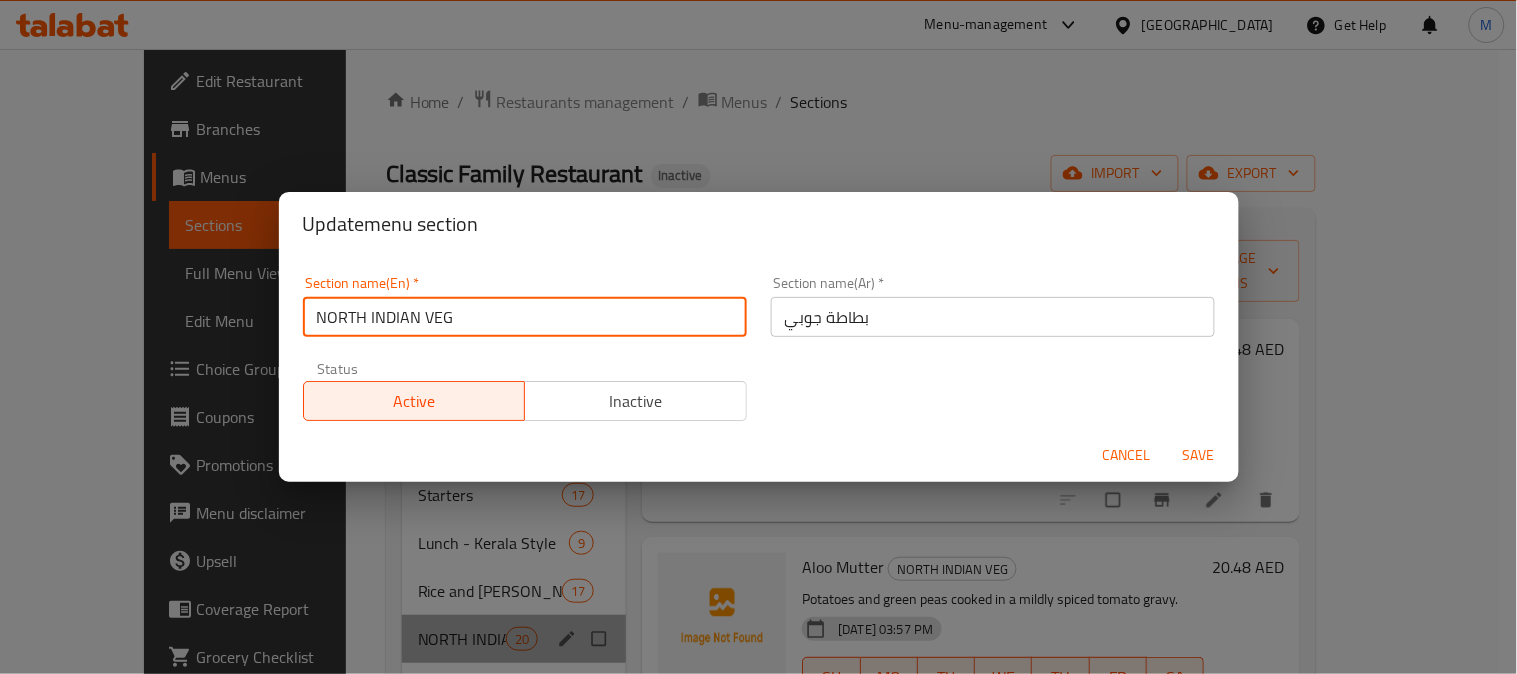 click on "NORTH INDIAN VEG" at bounding box center [525, 317] 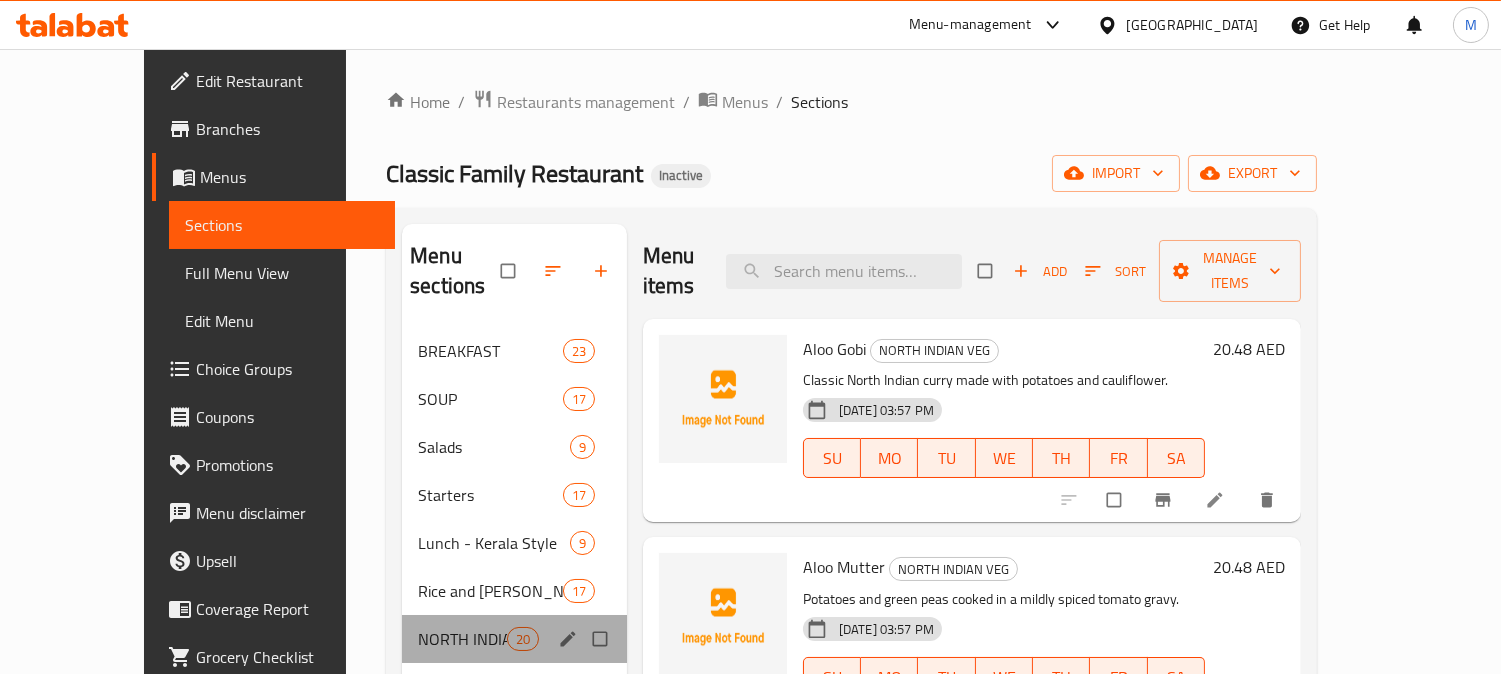 click on "NORTH INDIAN VEG 20" at bounding box center (514, 639) 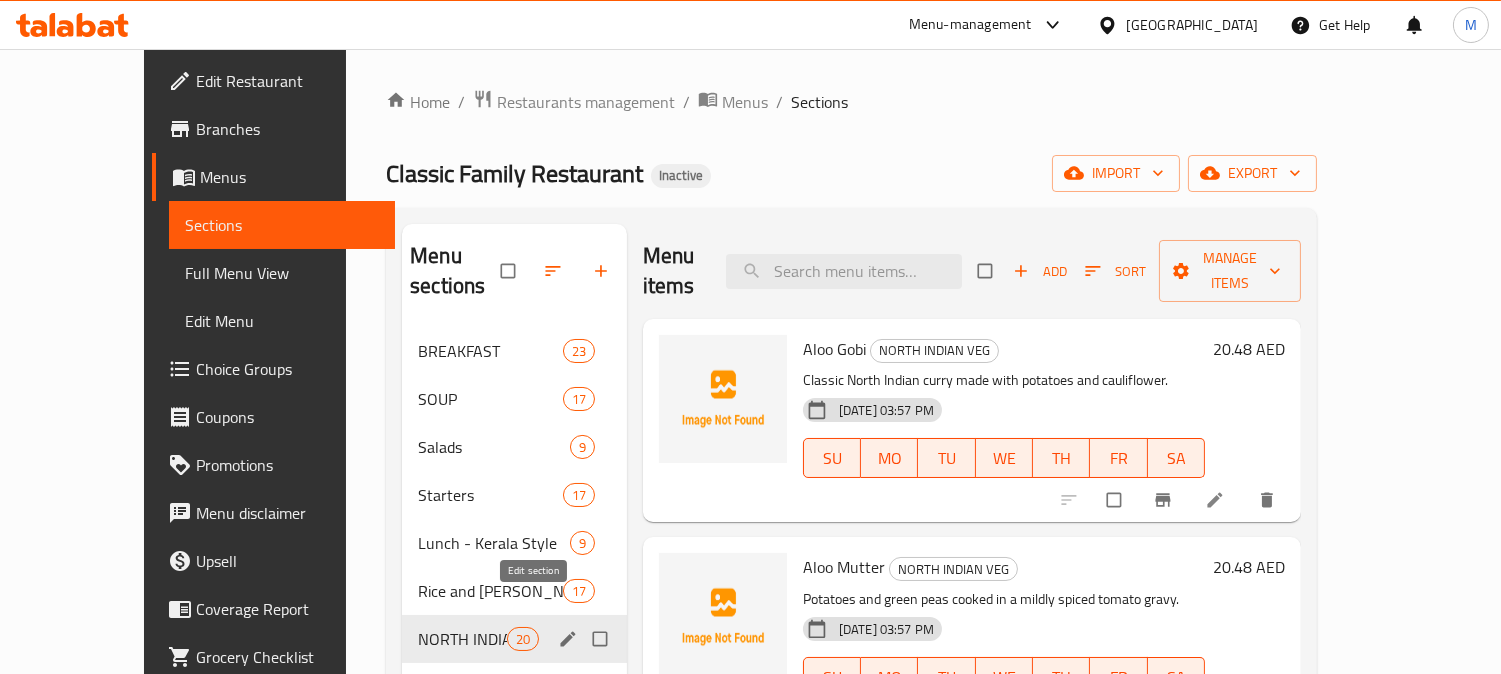 click 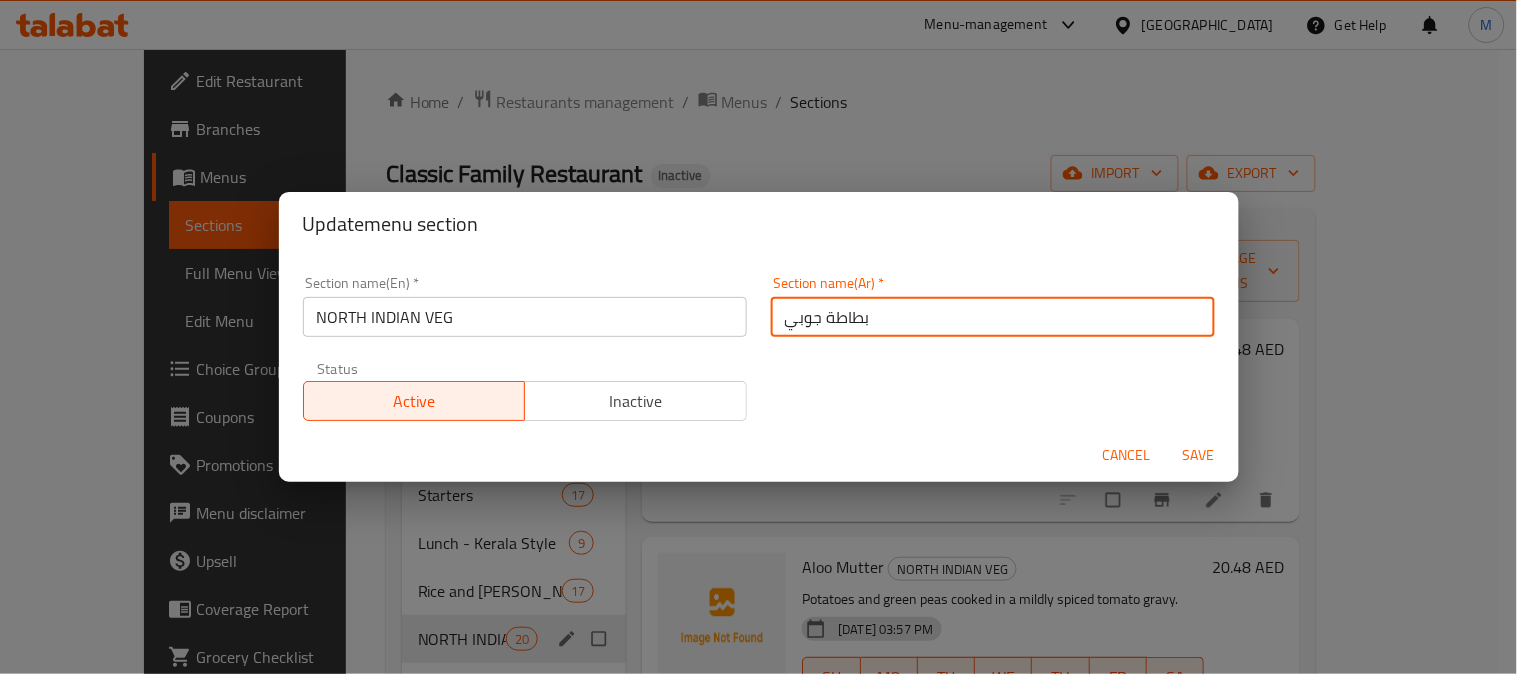 click on "بطاطة جوبي" at bounding box center (993, 317) 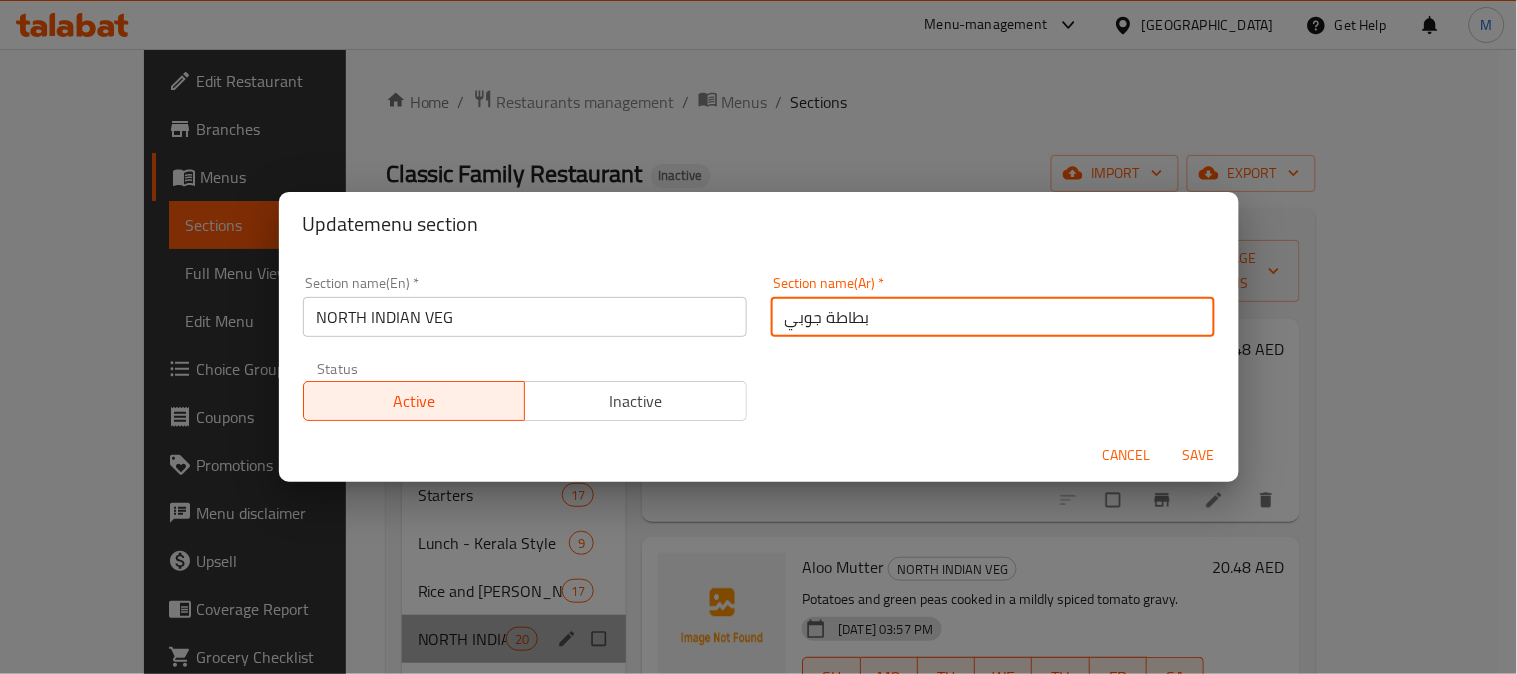 click on "بطاطة جوبي" at bounding box center [993, 317] 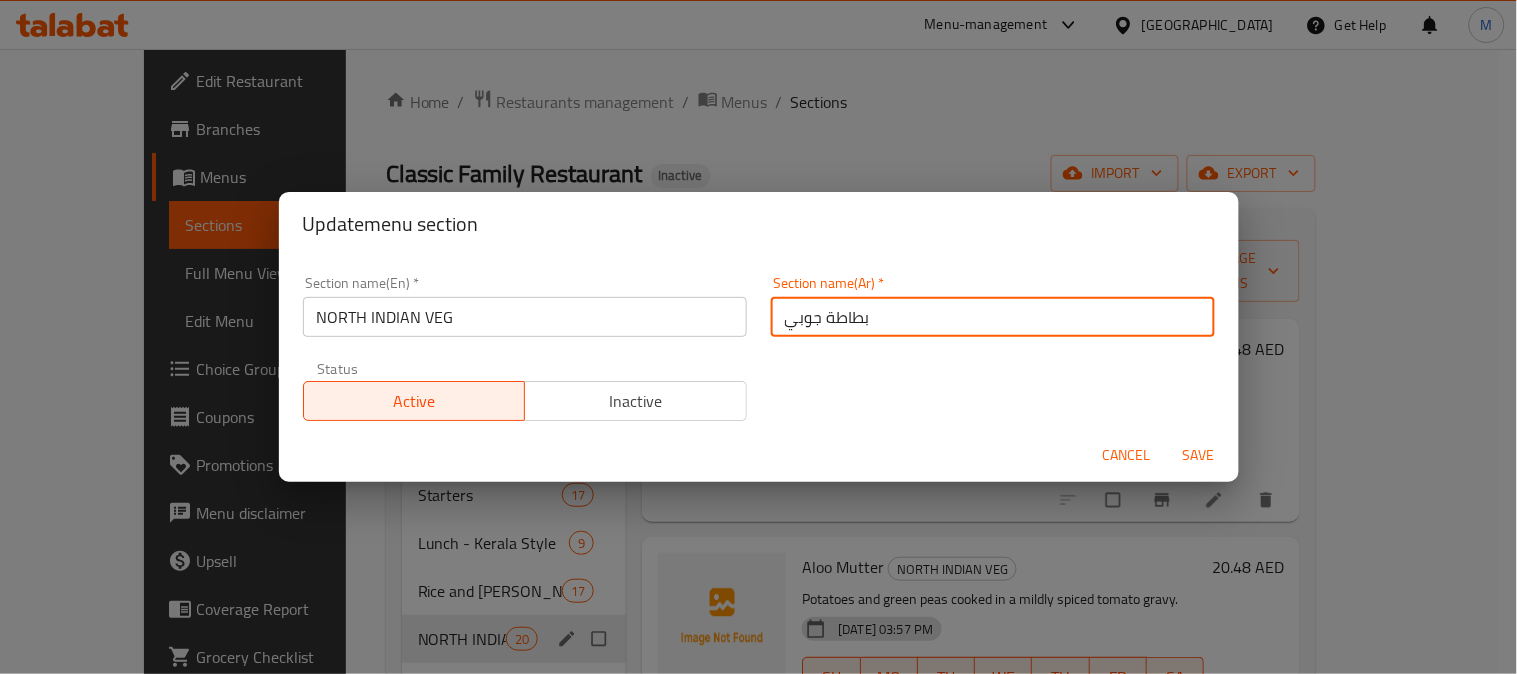 paste on "ضراوات شمال الهند" 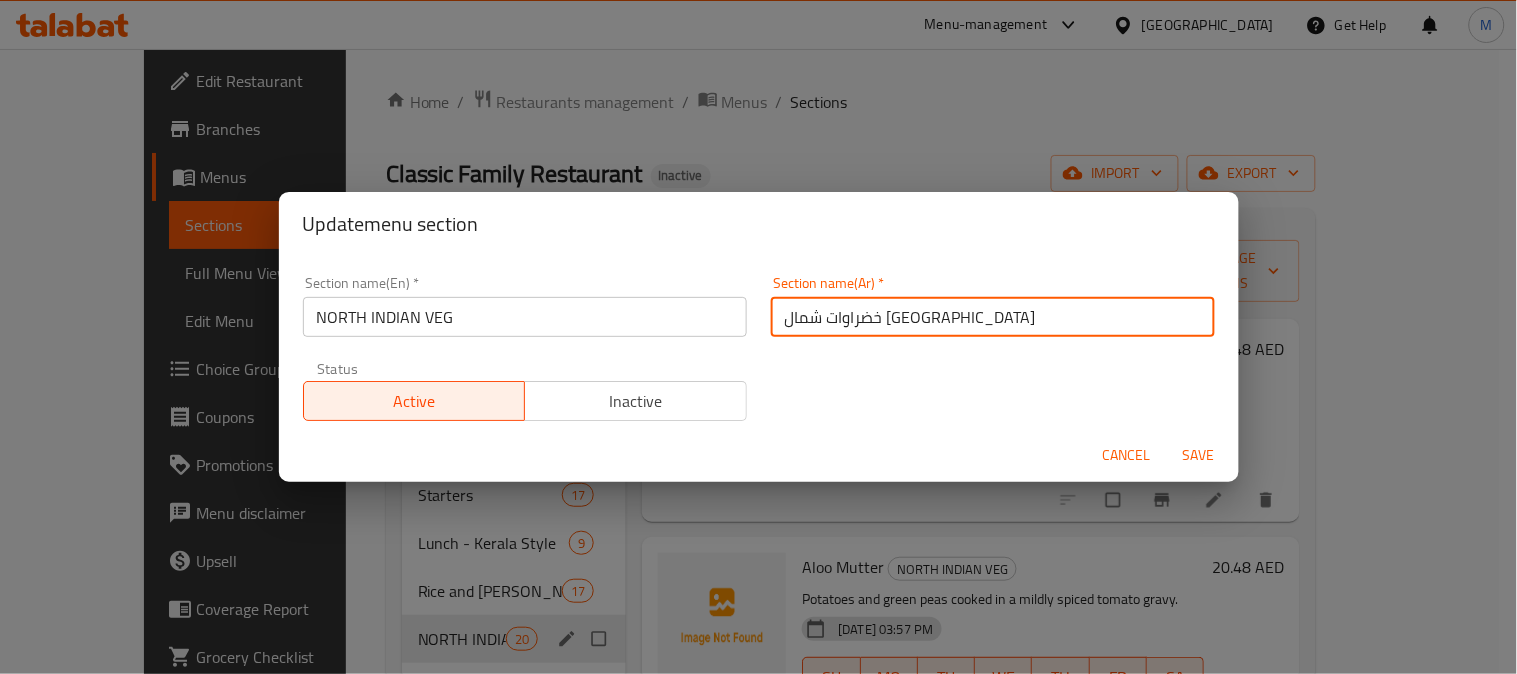 type on "خضراوات شمال ال[GEOGRAPHIC_DATA]" 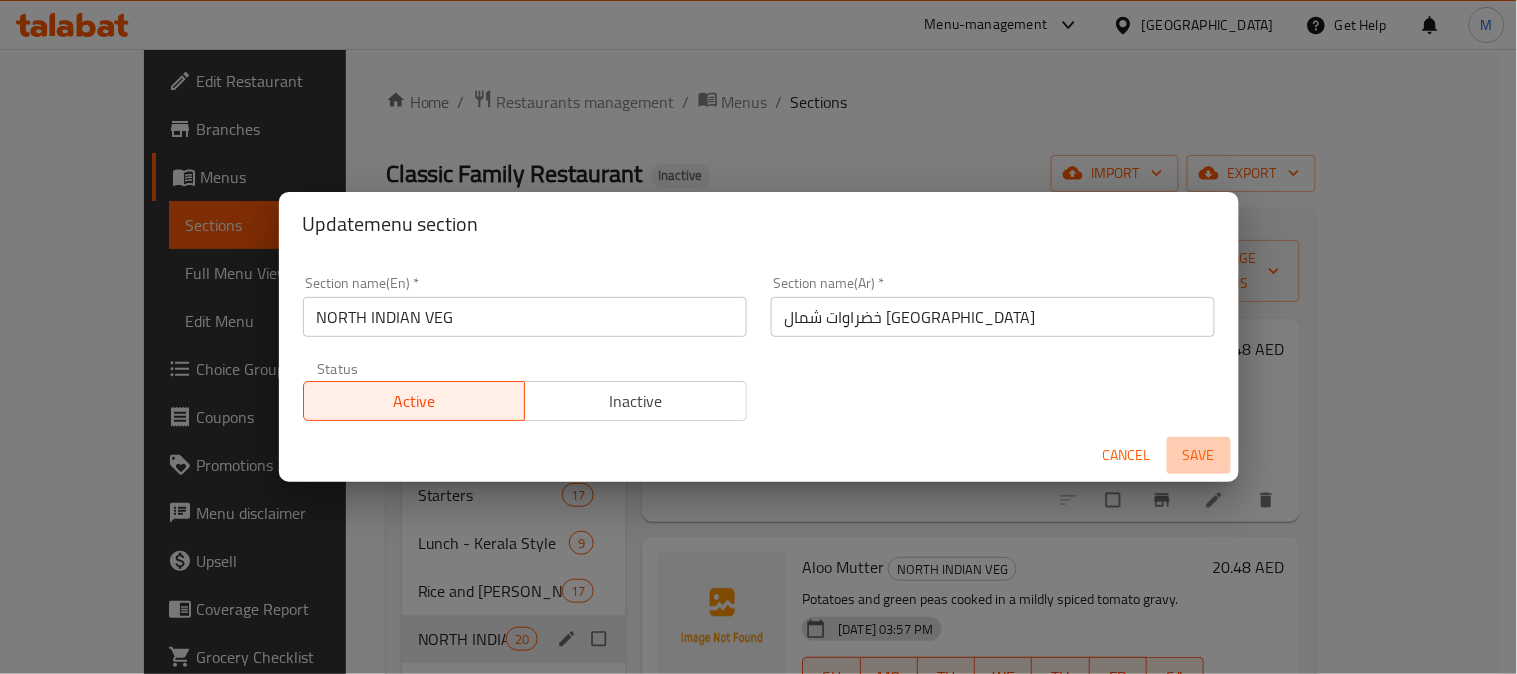 click on "Save" at bounding box center [1199, 455] 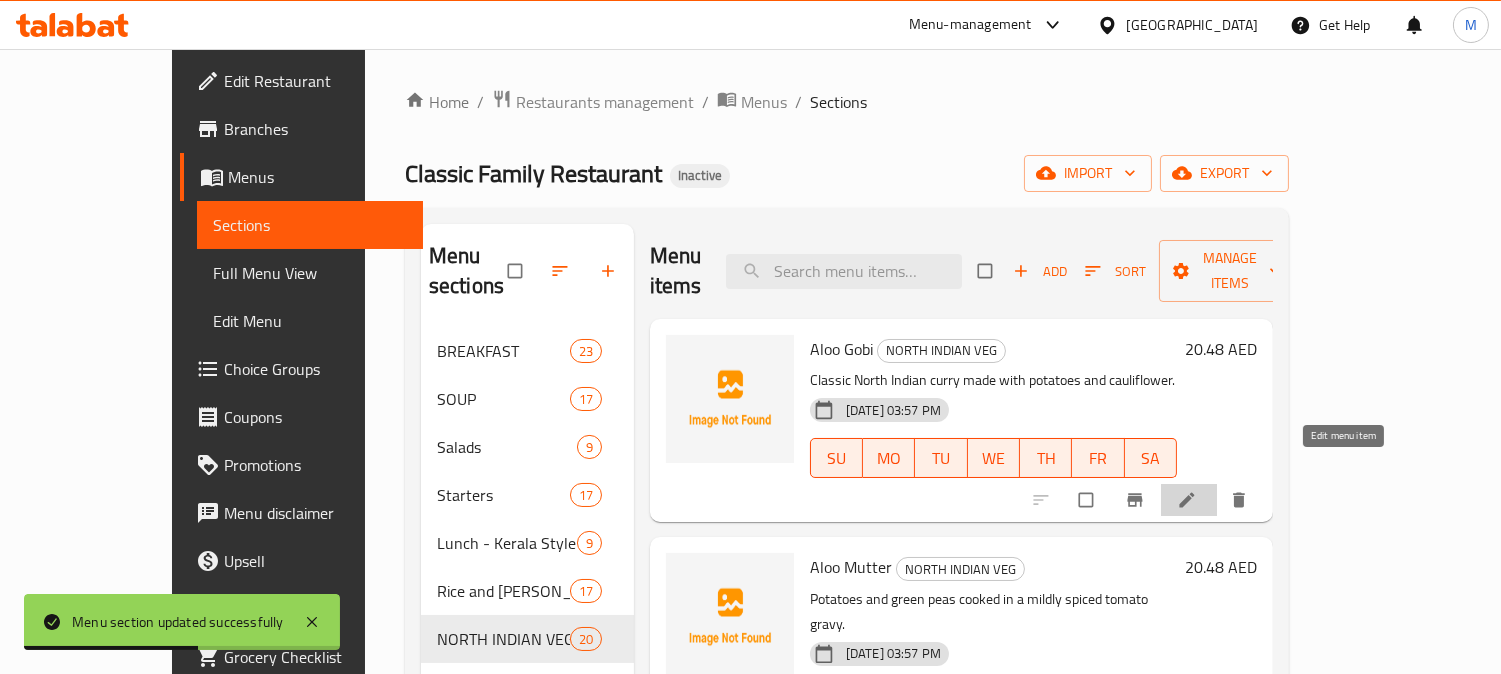 click 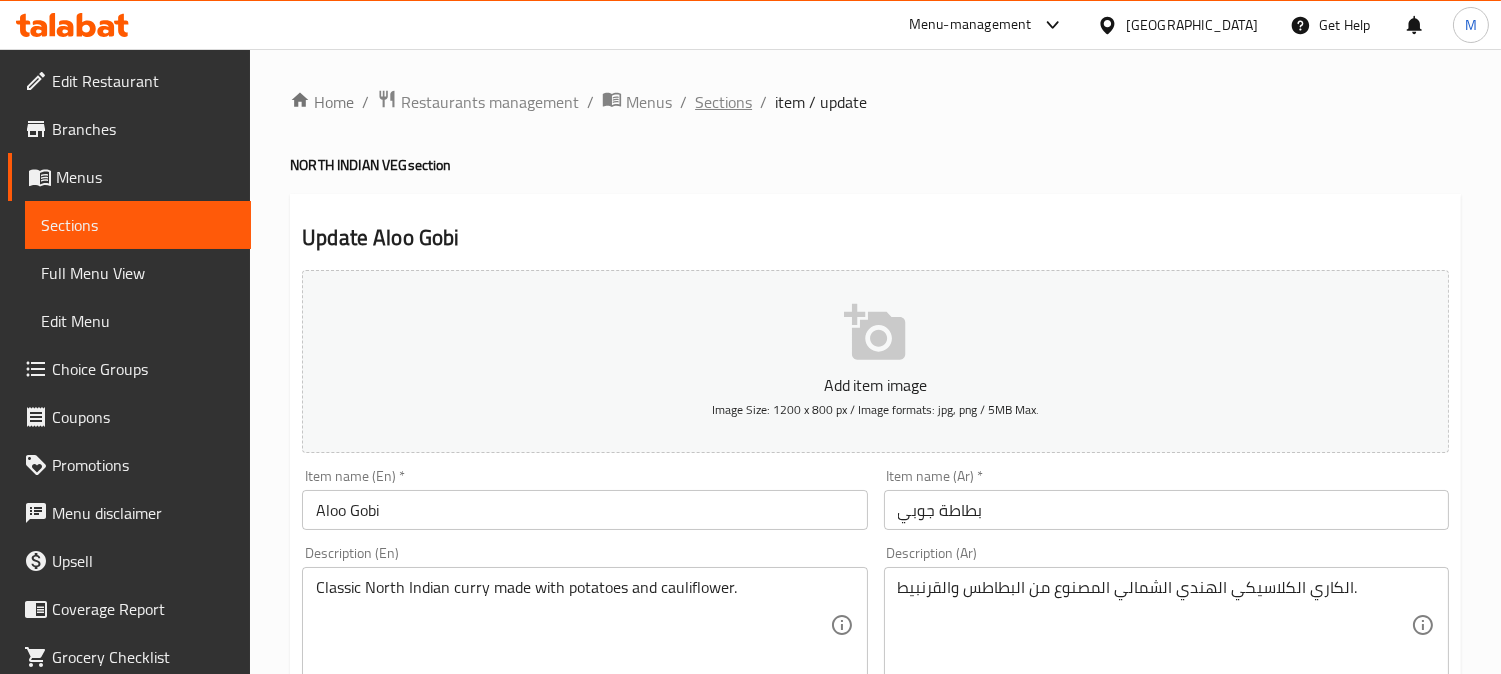 click on "Sections" at bounding box center (723, 102) 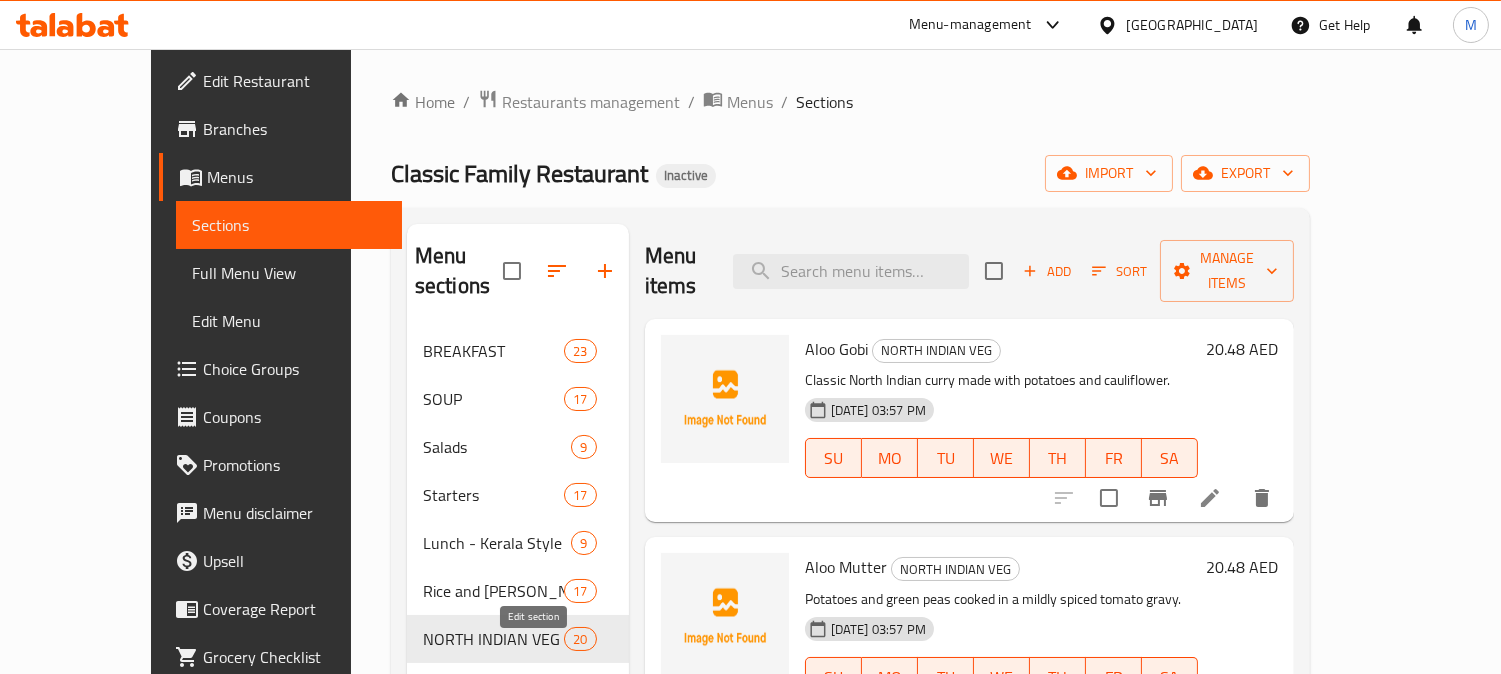 click 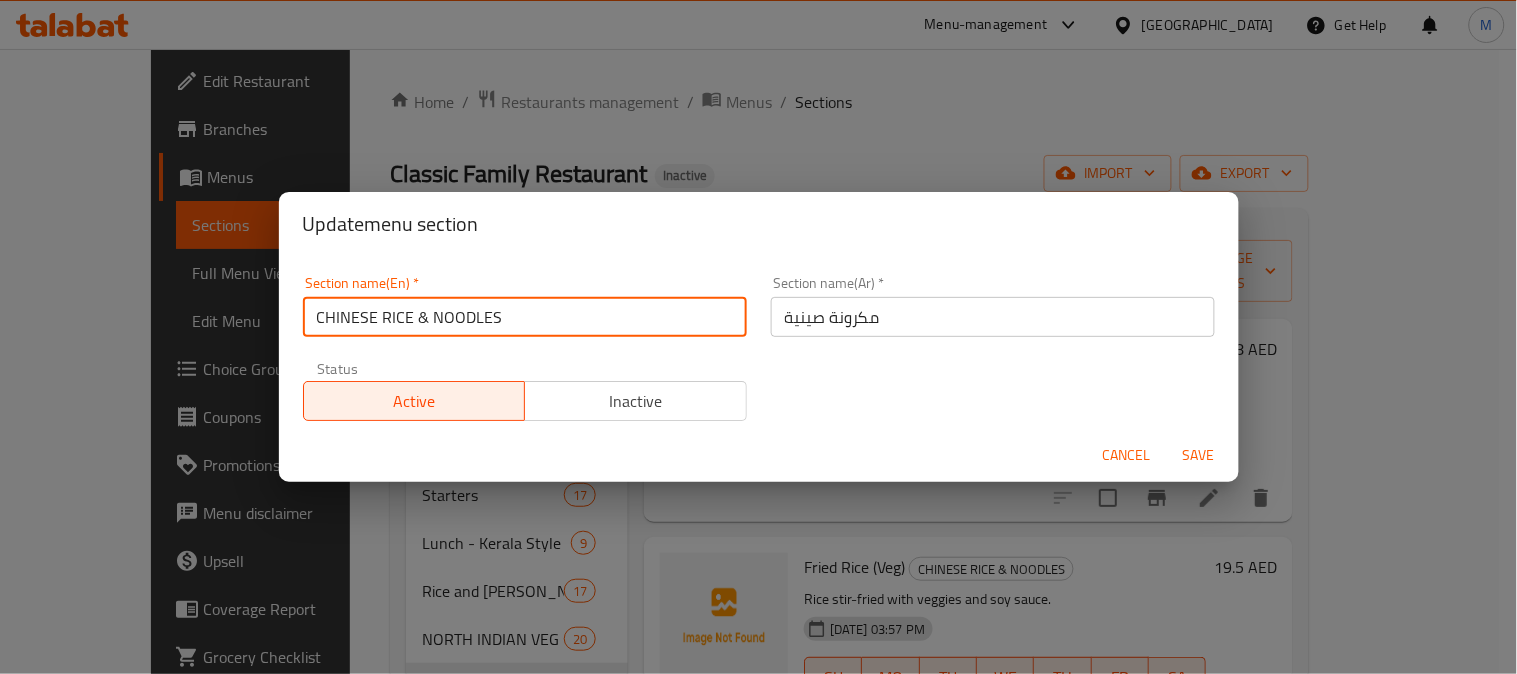 click on "CHINESE RICE & NOODLES" at bounding box center [525, 317] 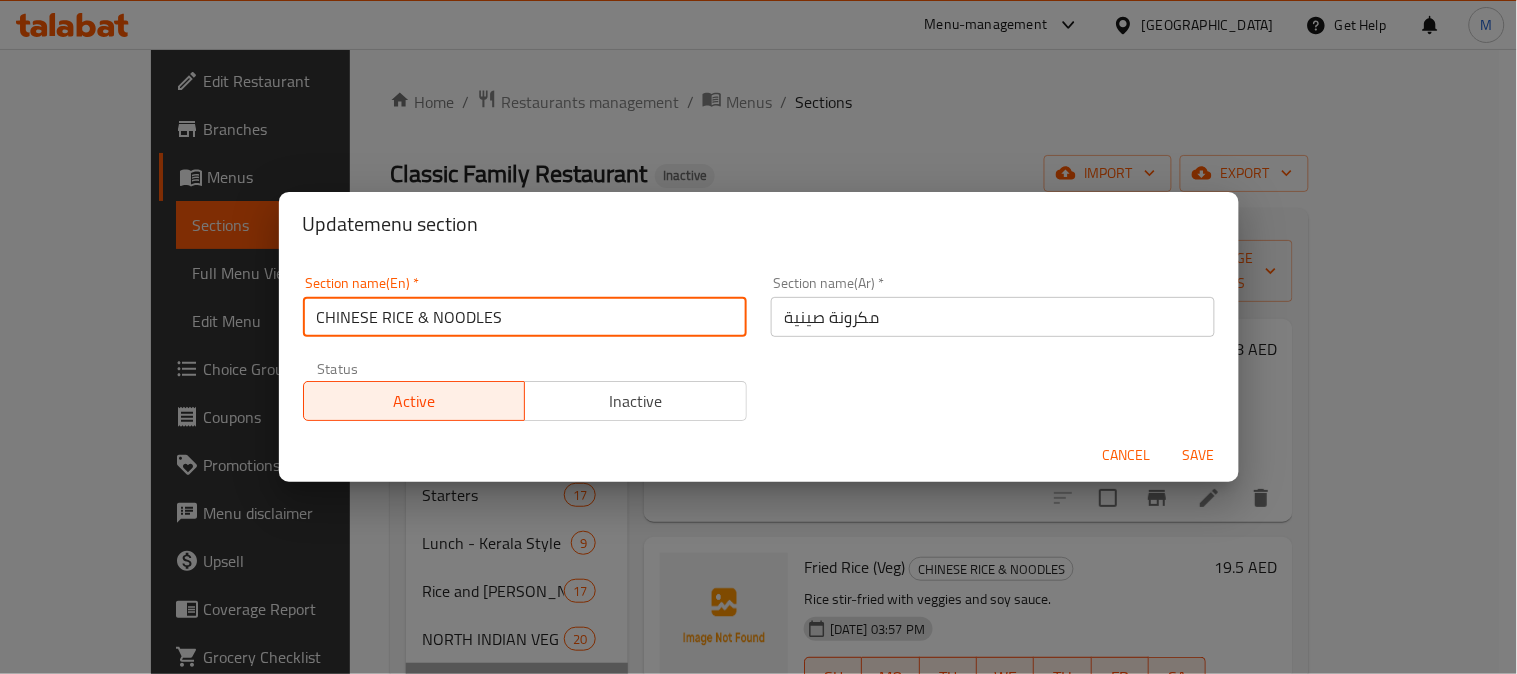 click on "CHINESE RICE & NOODLES" at bounding box center (525, 317) 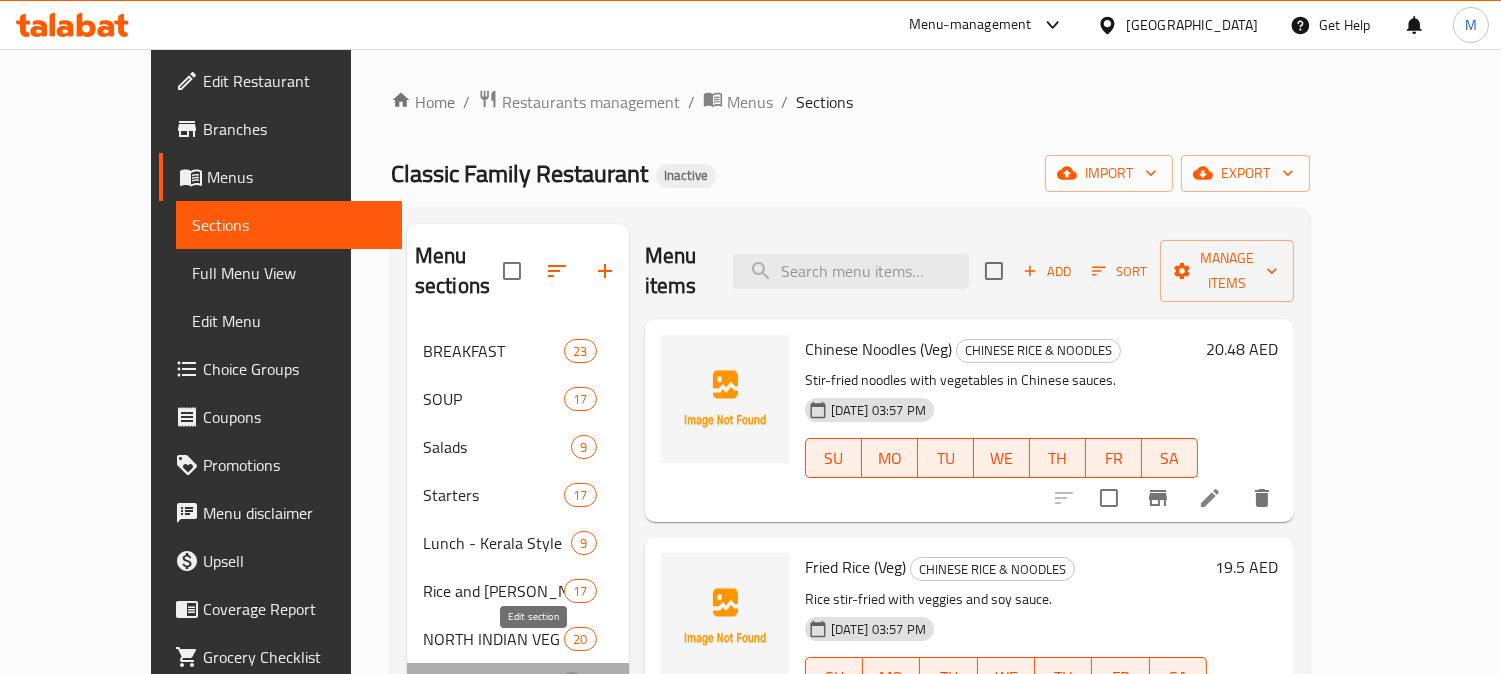 click 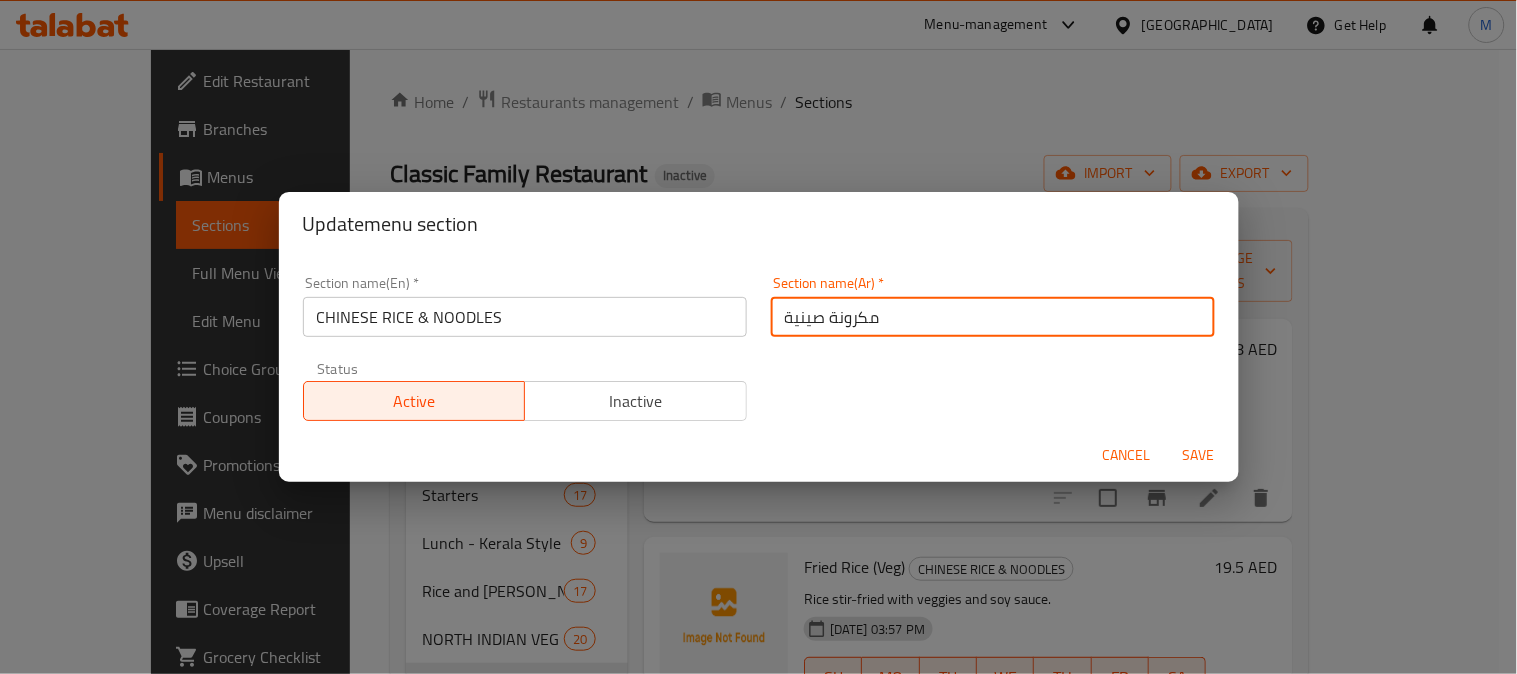 click on "مكرونة صينية" at bounding box center [993, 317] 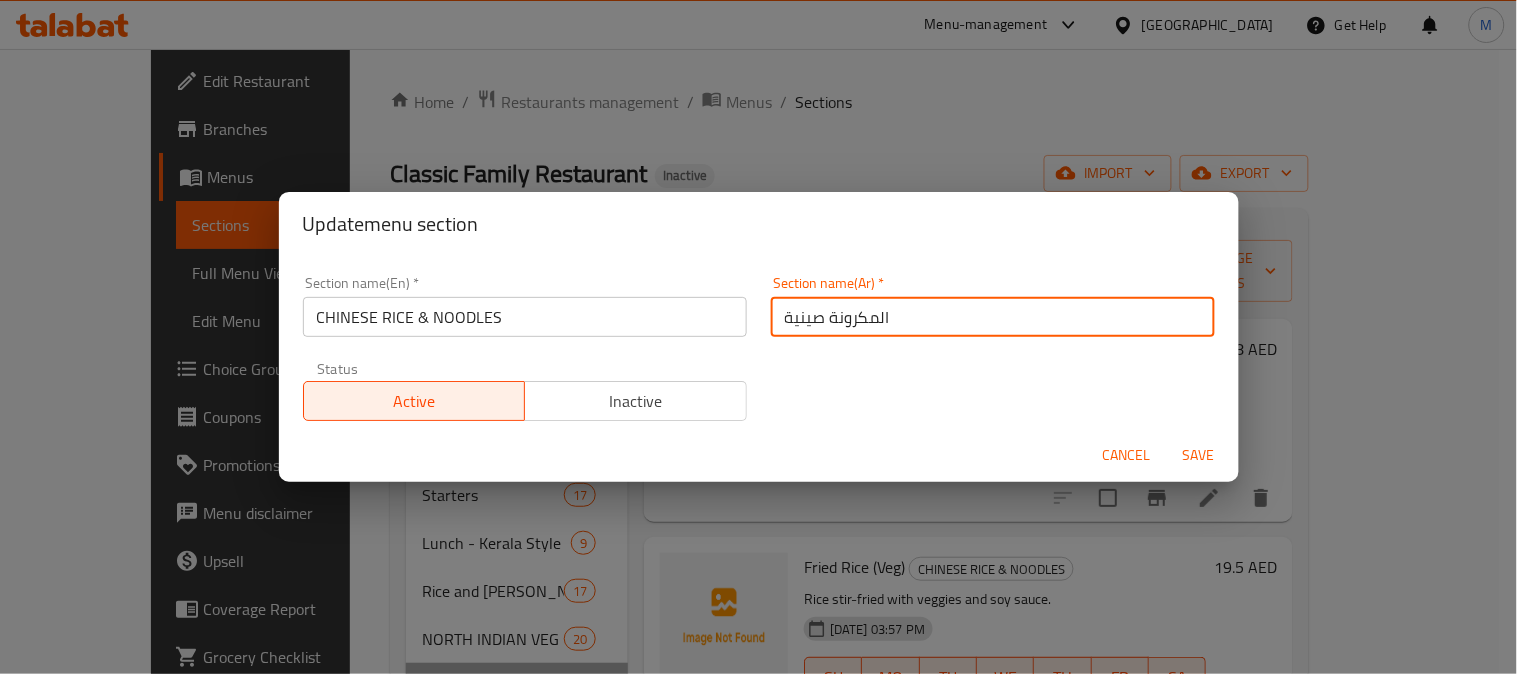 click on "المكرونة صينية" at bounding box center (993, 317) 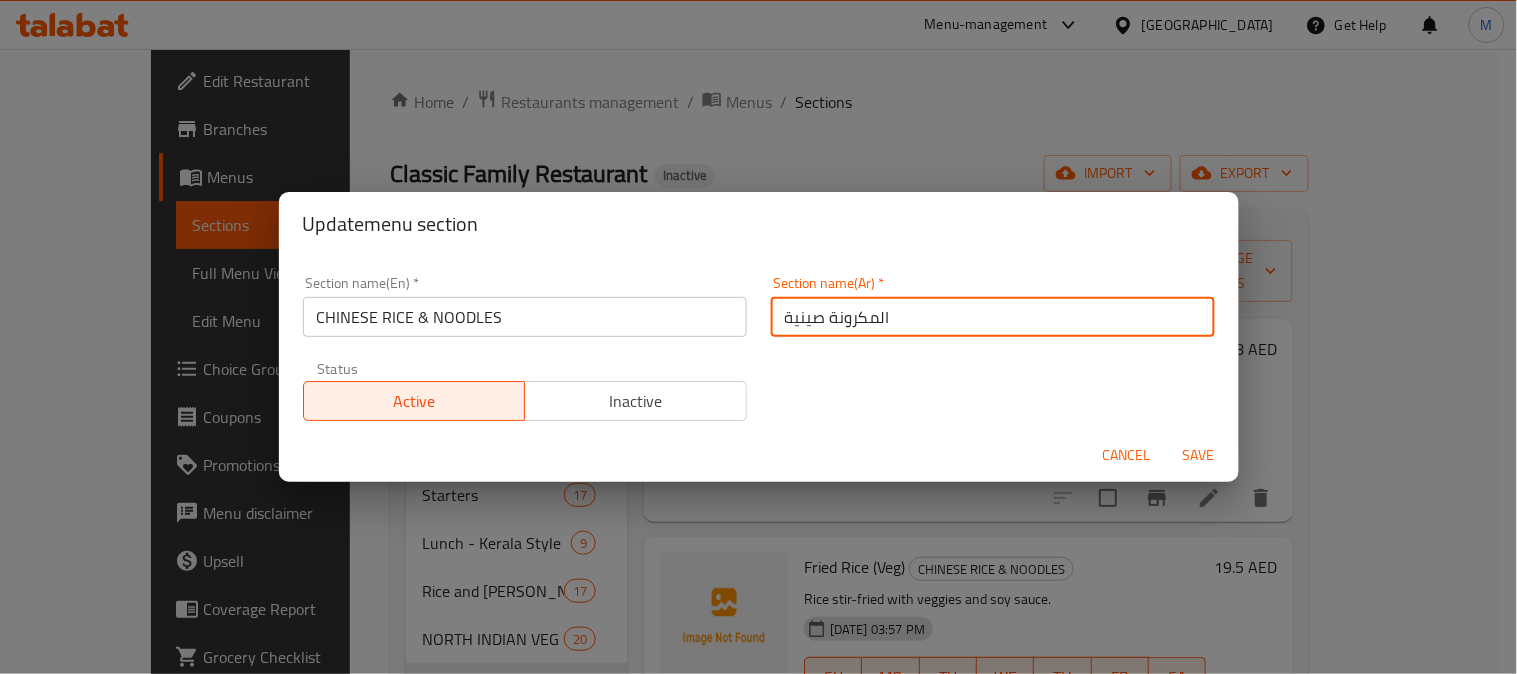 click on "المكرونة صينية" at bounding box center (993, 317) 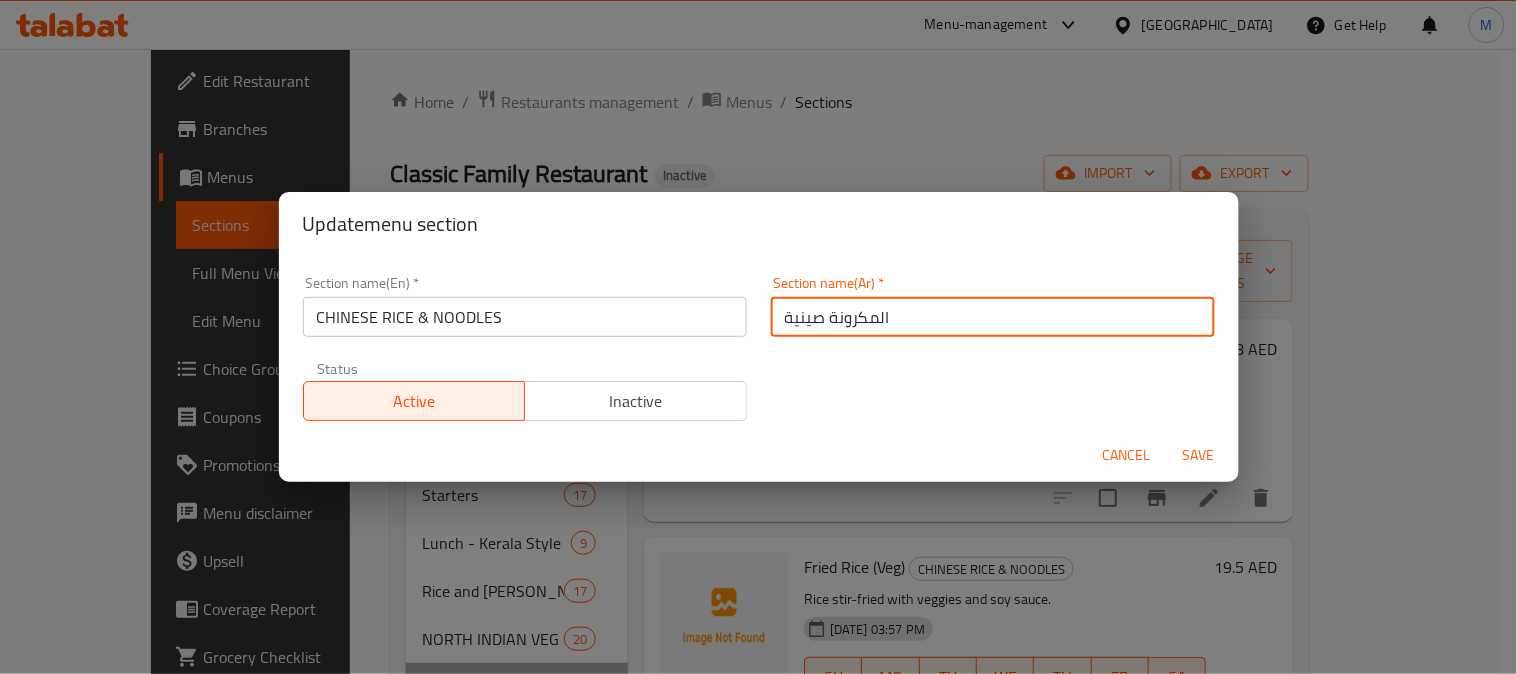click on "المكرونة صينية" at bounding box center [993, 317] 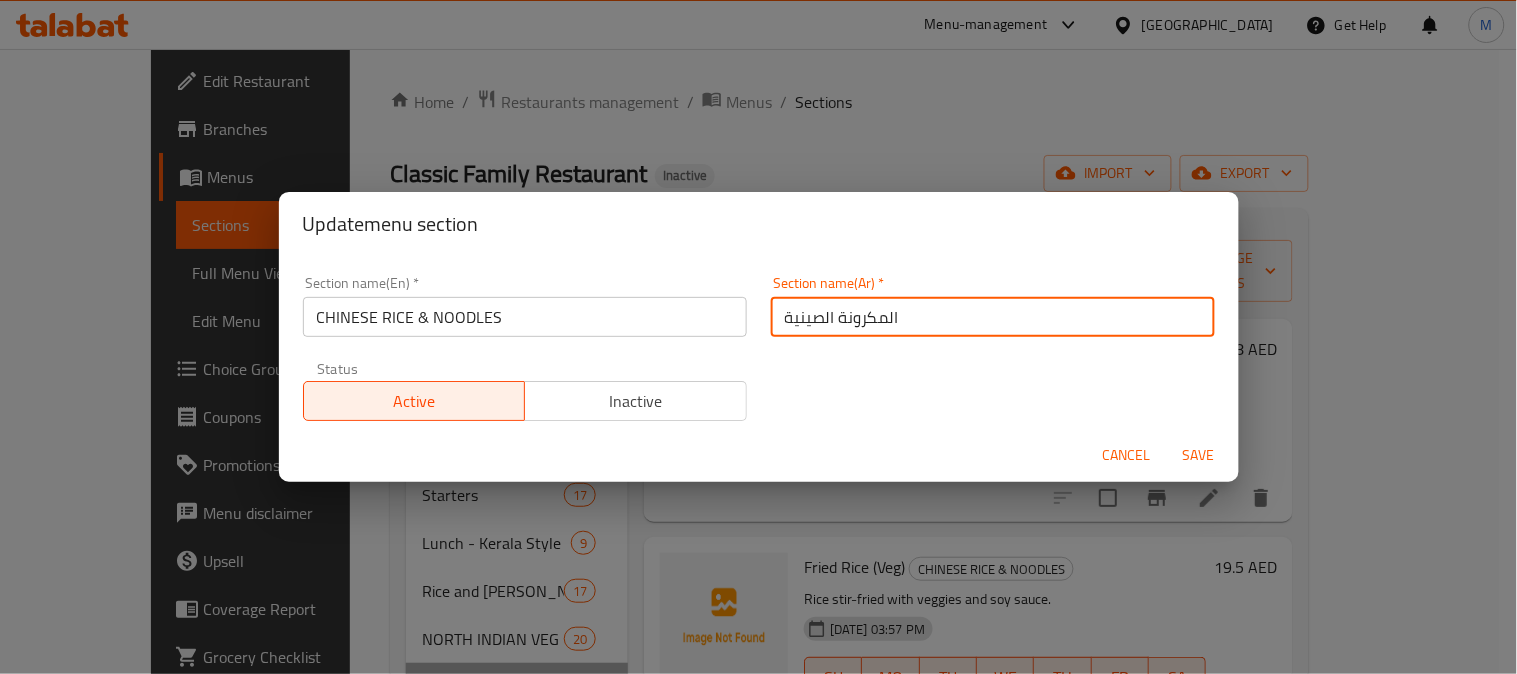 click on "المكرونة الصينية" at bounding box center (993, 317) 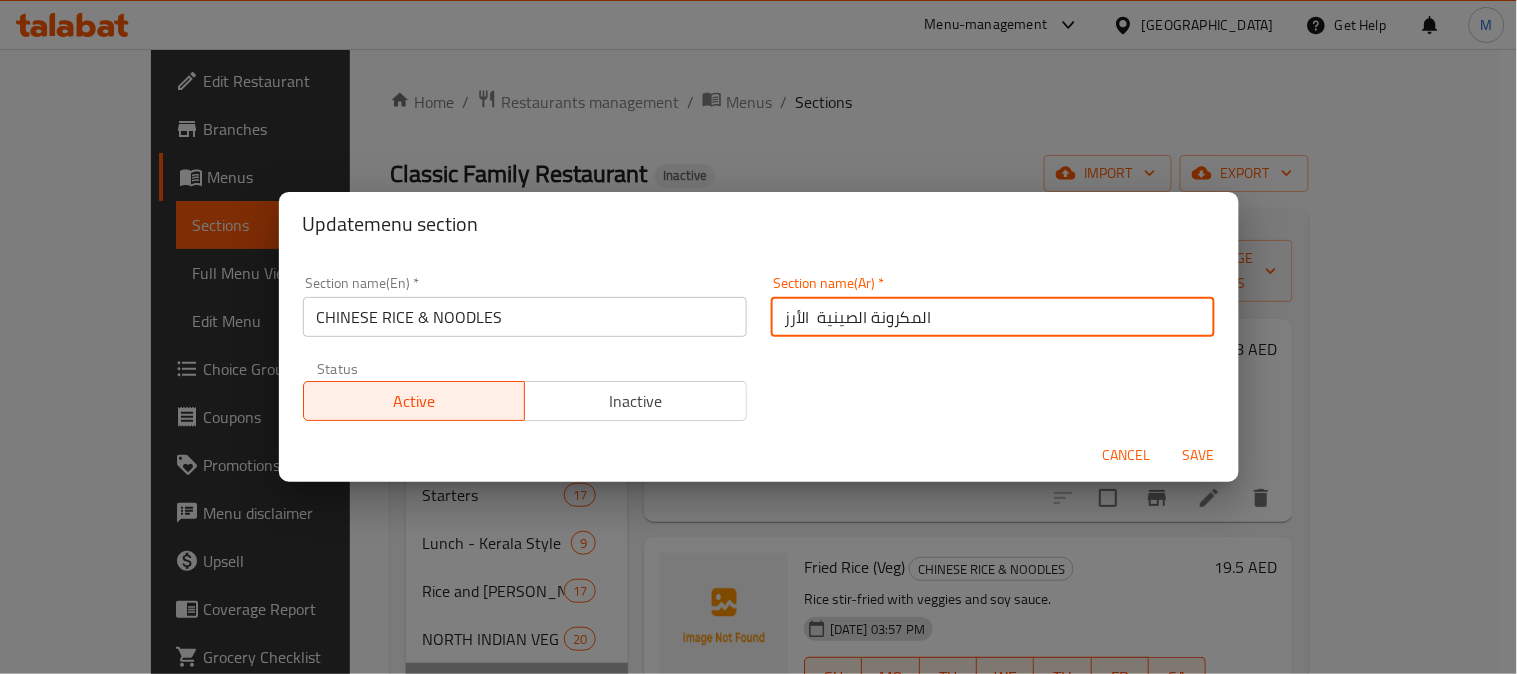 click on "المكرونة الصينية  الأرز" at bounding box center (993, 317) 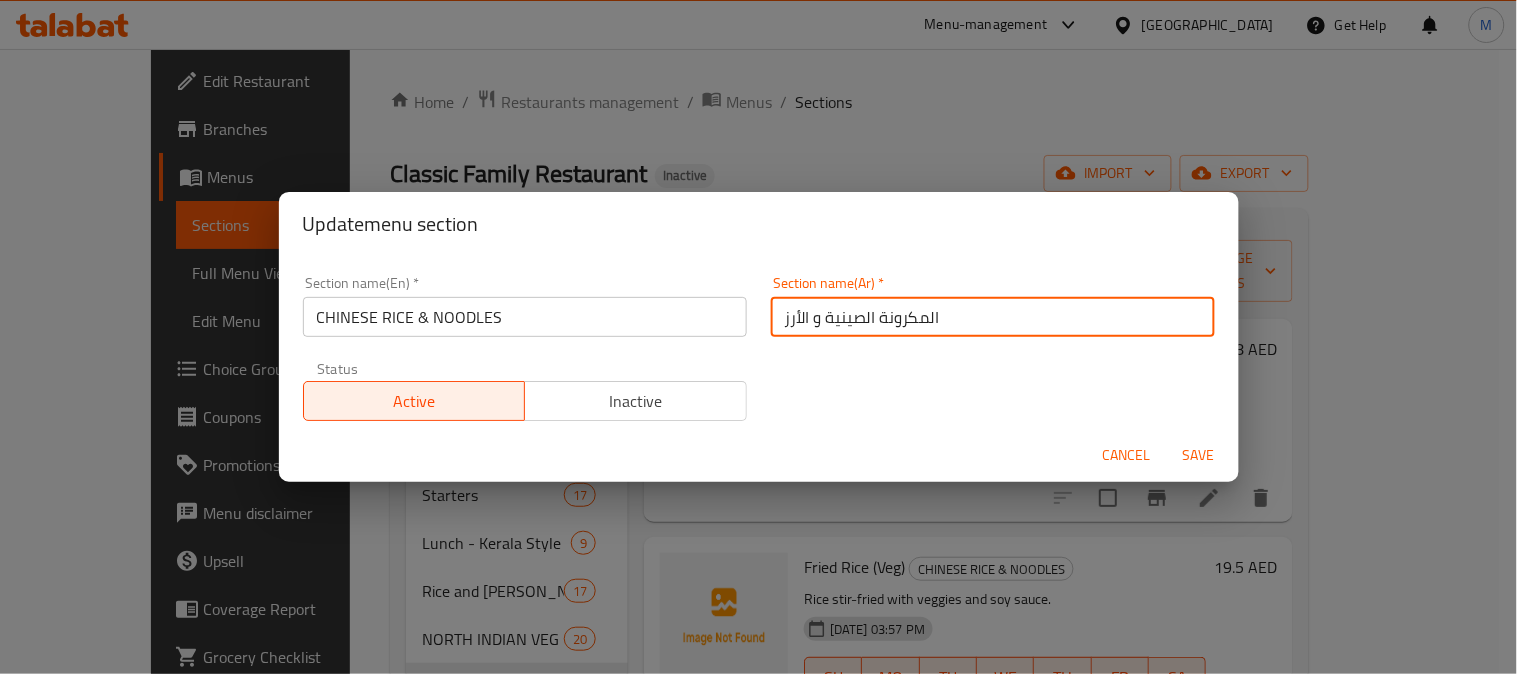 type on "المكرونة الصينية و الأرز" 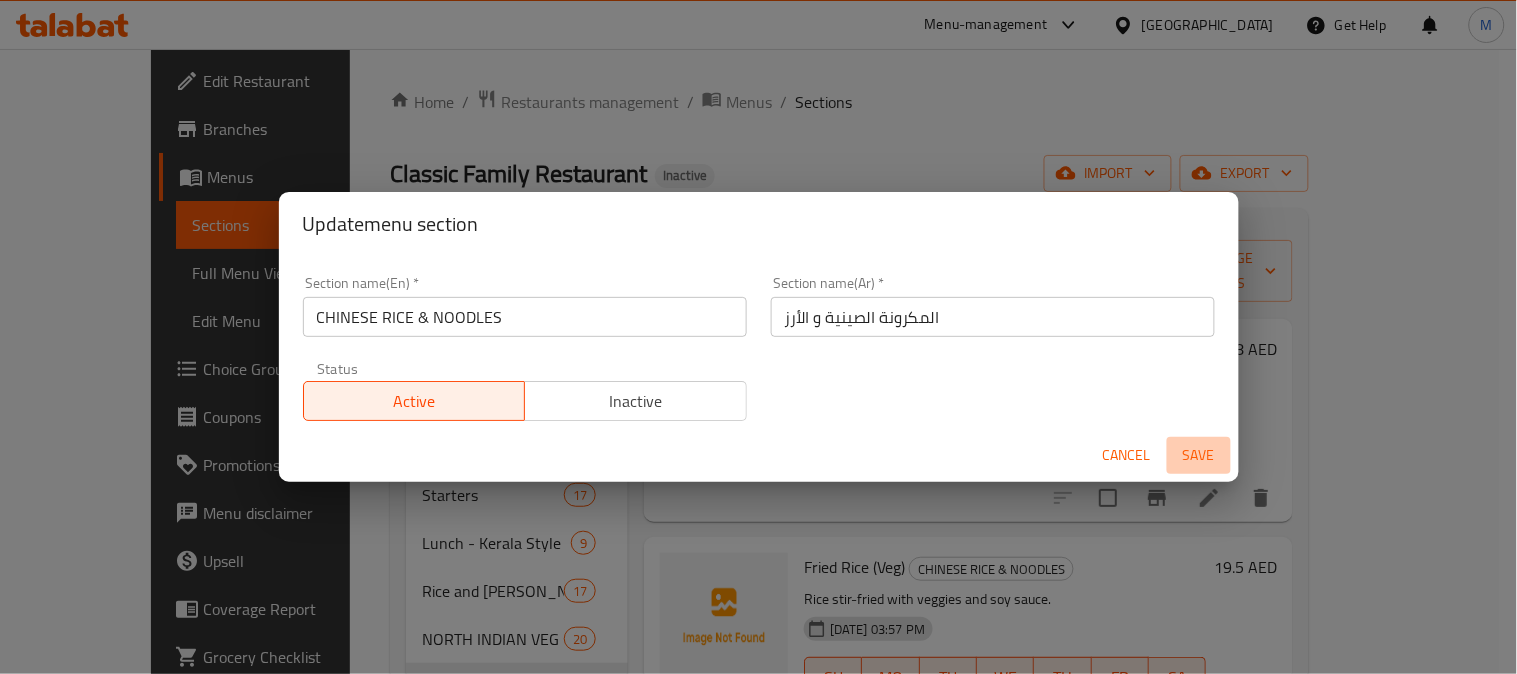 click on "Save" at bounding box center [1199, 455] 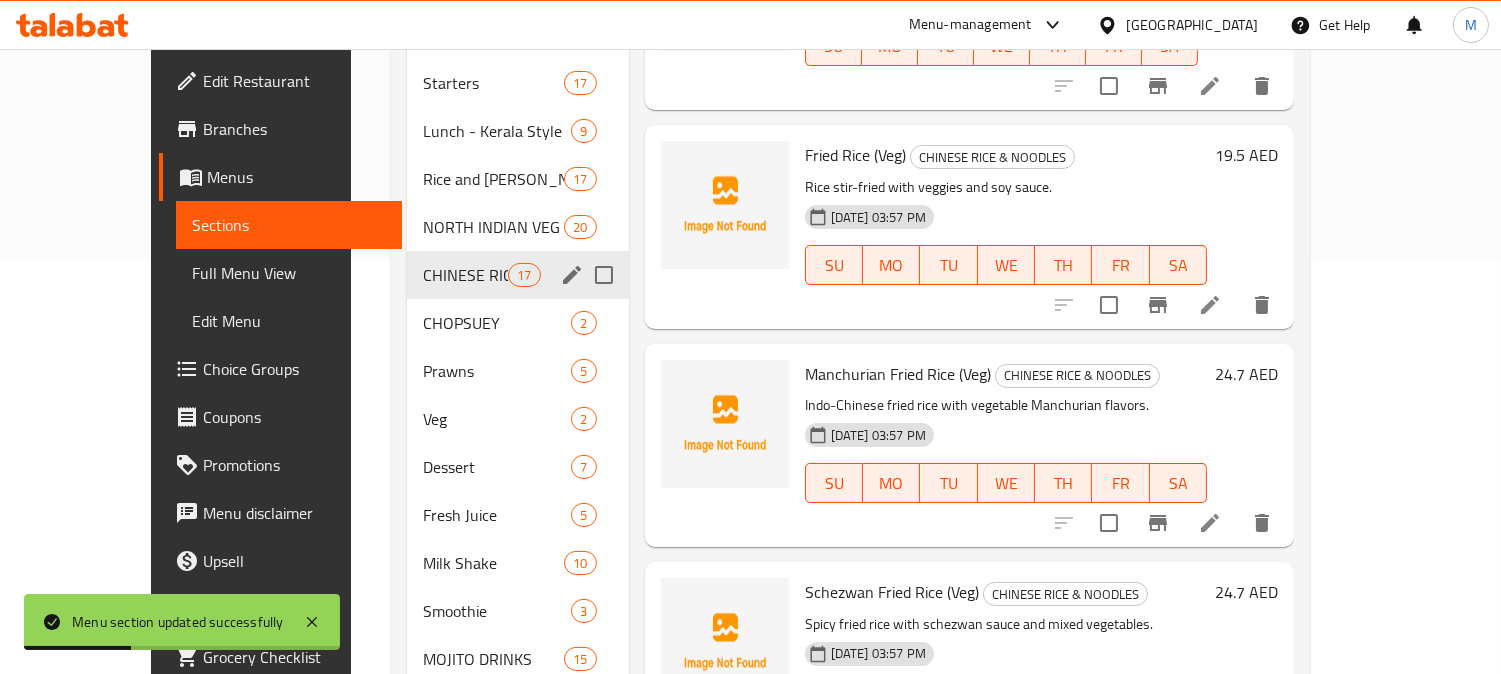 scroll, scrollTop: 418, scrollLeft: 0, axis: vertical 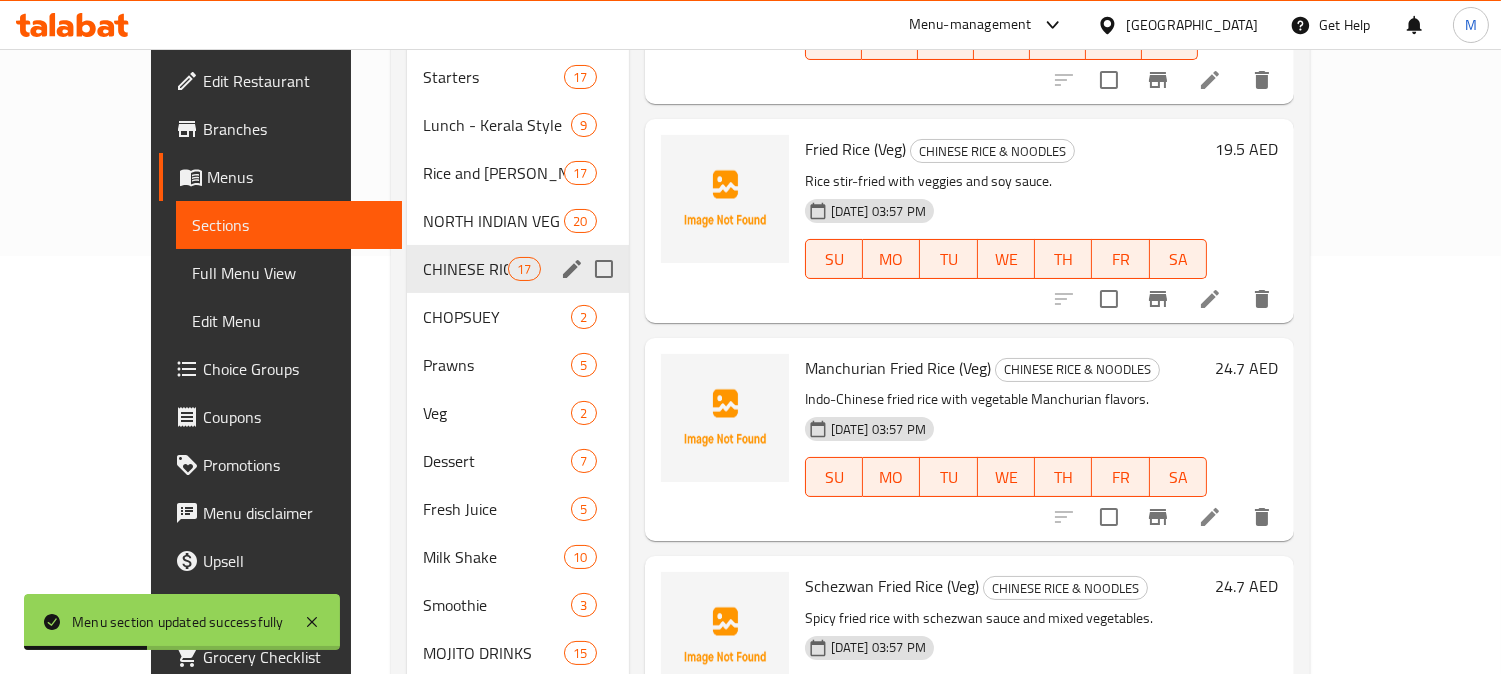 click on "Home / Restaurants management / Menus / Sections Classic Family Restaurant Inactive import export Menu sections BREAKFAST 23 SOUP 17 Salads 9 Starters 17 Lunch - Kerala Style 9 Rice and Biriyani 17 NORTH INDIAN VEG 20 CHINESE RICE & NOODLES 17 CHOPSUEY 2 Prawns 5 Veg 2 Dessert 7 Fresh Juice 5 Milk Shake 10 Smoothie 3 MOJITO DRINKS 15 CHAYAPPEDIA - BEVERAGES 8 SNACKS 17 Indian Breads 18 Puttu 3 Vegetable 3 Menu items Add Sort Manage items Chinese Noodles (Veg)   CHINESE RICE & NOODLES Stir-fried noodles with vegetables in Chinese sauces. 16-07-2025 03:57 PM SU MO TU WE TH FR SA 20.48   AED Fried Rice (Veg)   CHINESE RICE & NOODLES Rice stir-fried with veggies and soy sauce. 16-07-2025 03:57 PM SU MO TU WE TH FR SA 19.5   AED Manchurian Fried Rice (Veg)   CHINESE RICE & NOODLES Indo-Chinese fried rice with vegetable Manchurian flavors. 16-07-2025 03:57 PM SU MO TU WE TH FR SA 24.7   AED Schezwan Fried Rice (Veg)   CHINESE RICE & NOODLES Spicy fried rice with schezwan sauce and mixed vegetables. SU MO TU WE TH" at bounding box center (850, 306) 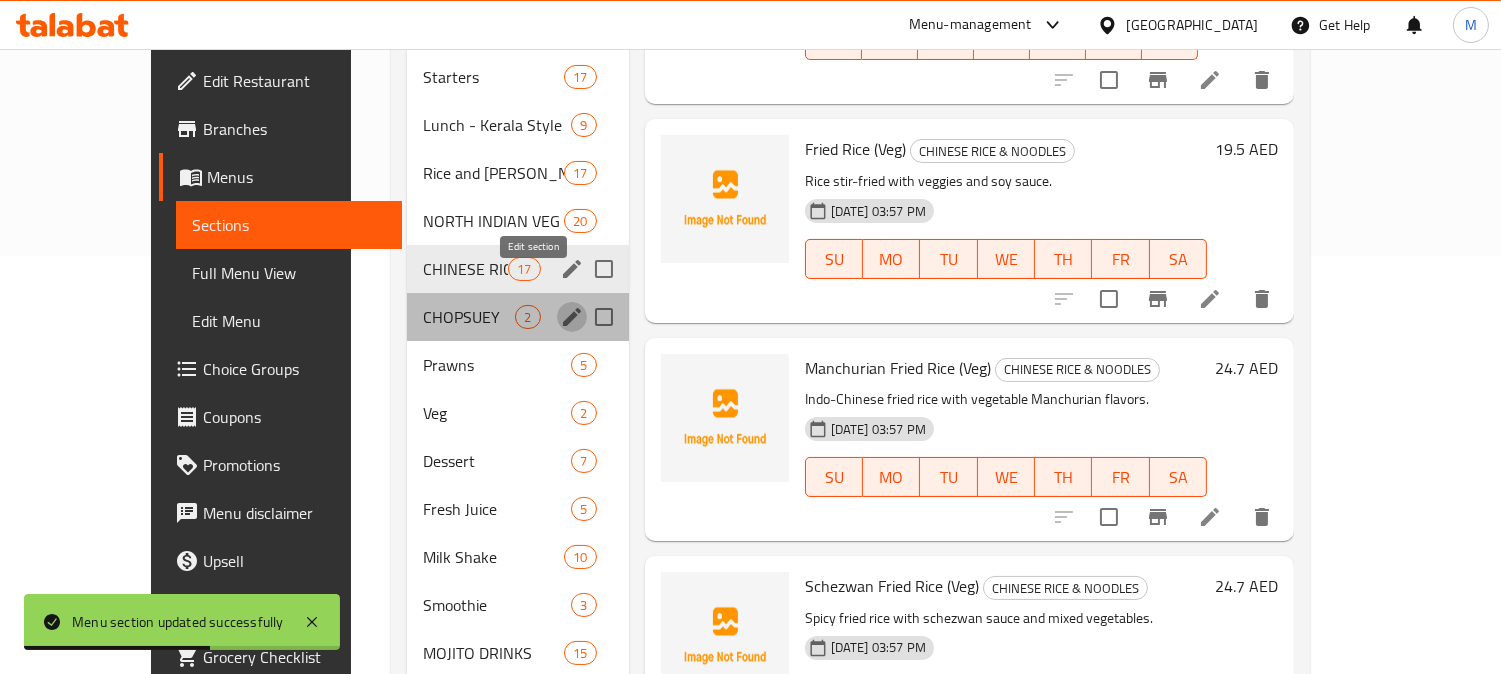 click at bounding box center [572, 317] 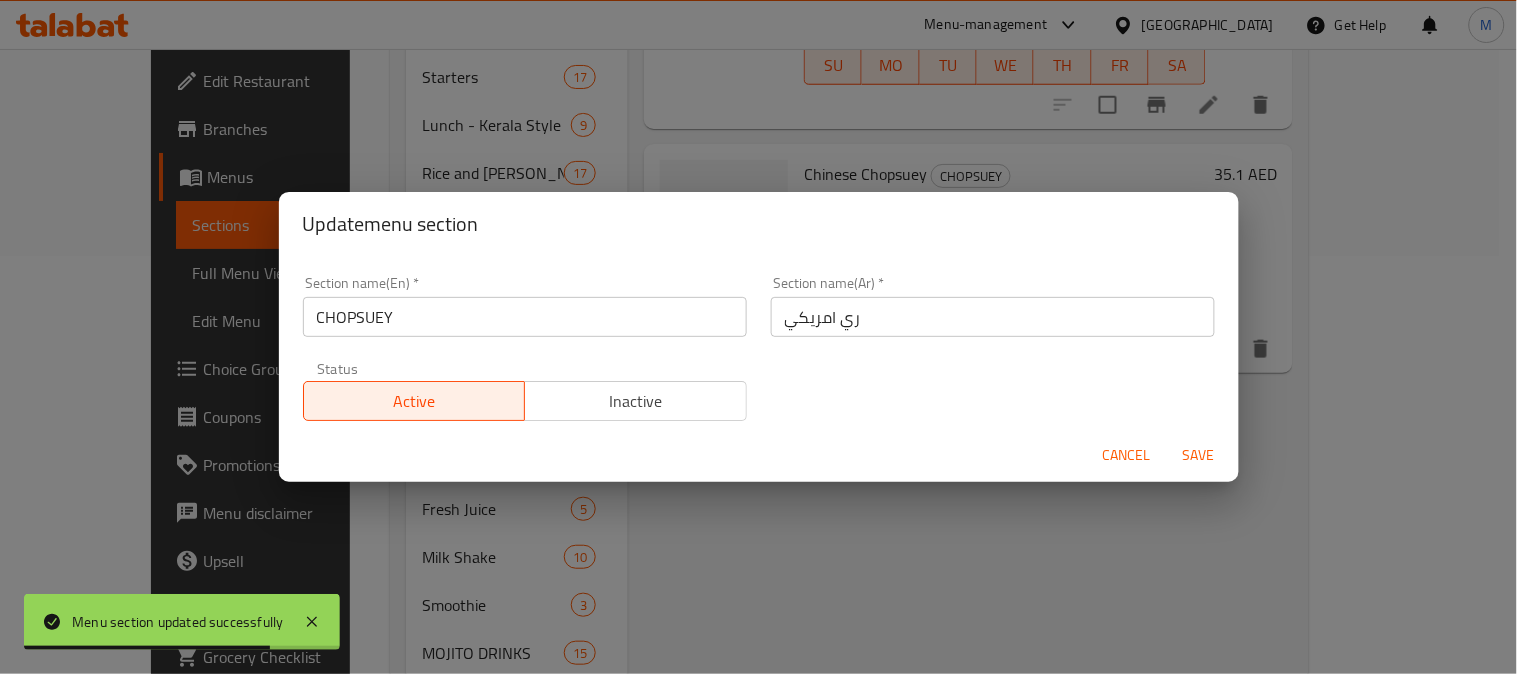 click on "CHOPSUEY" at bounding box center [525, 317] 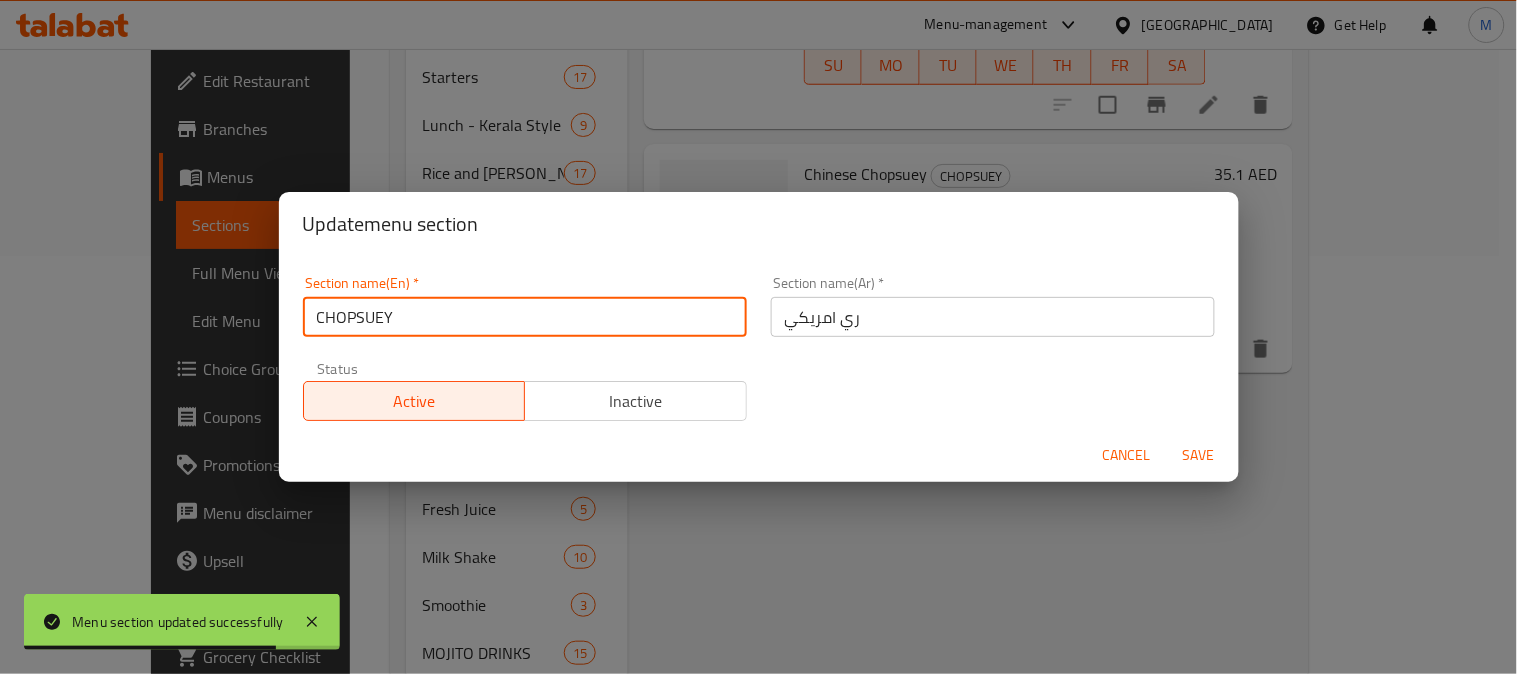 click on "CHOPSUEY" at bounding box center (525, 317) 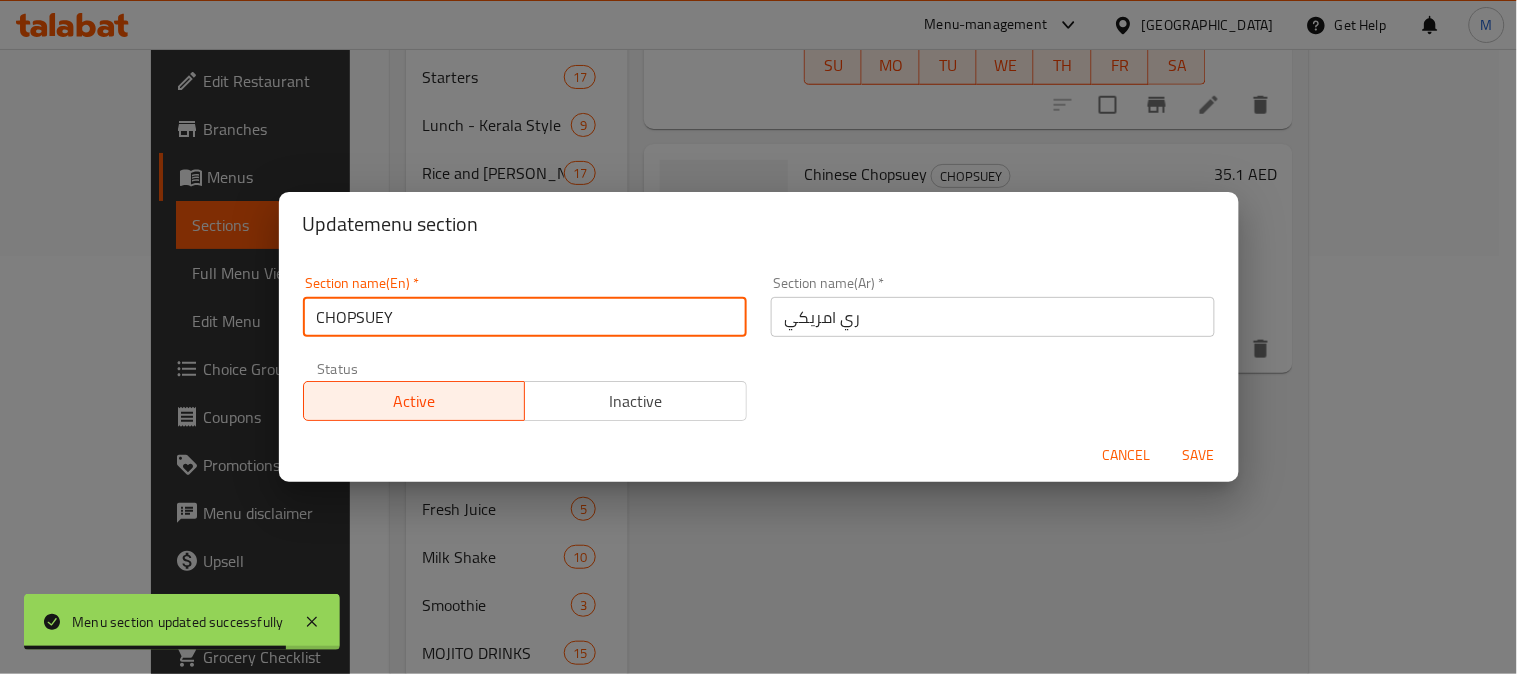 click on "CHOPSUEY" at bounding box center (525, 317) 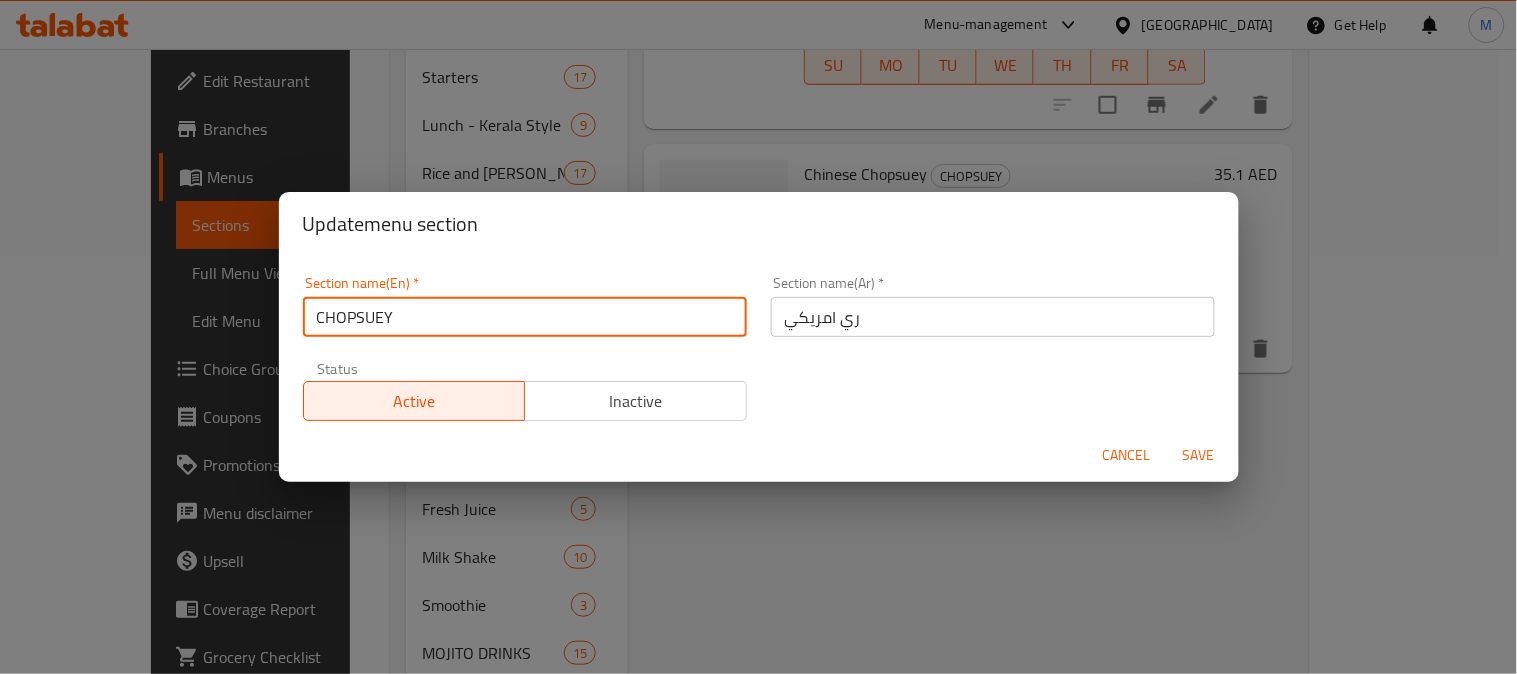 click on "ري امريكي" at bounding box center (993, 317) 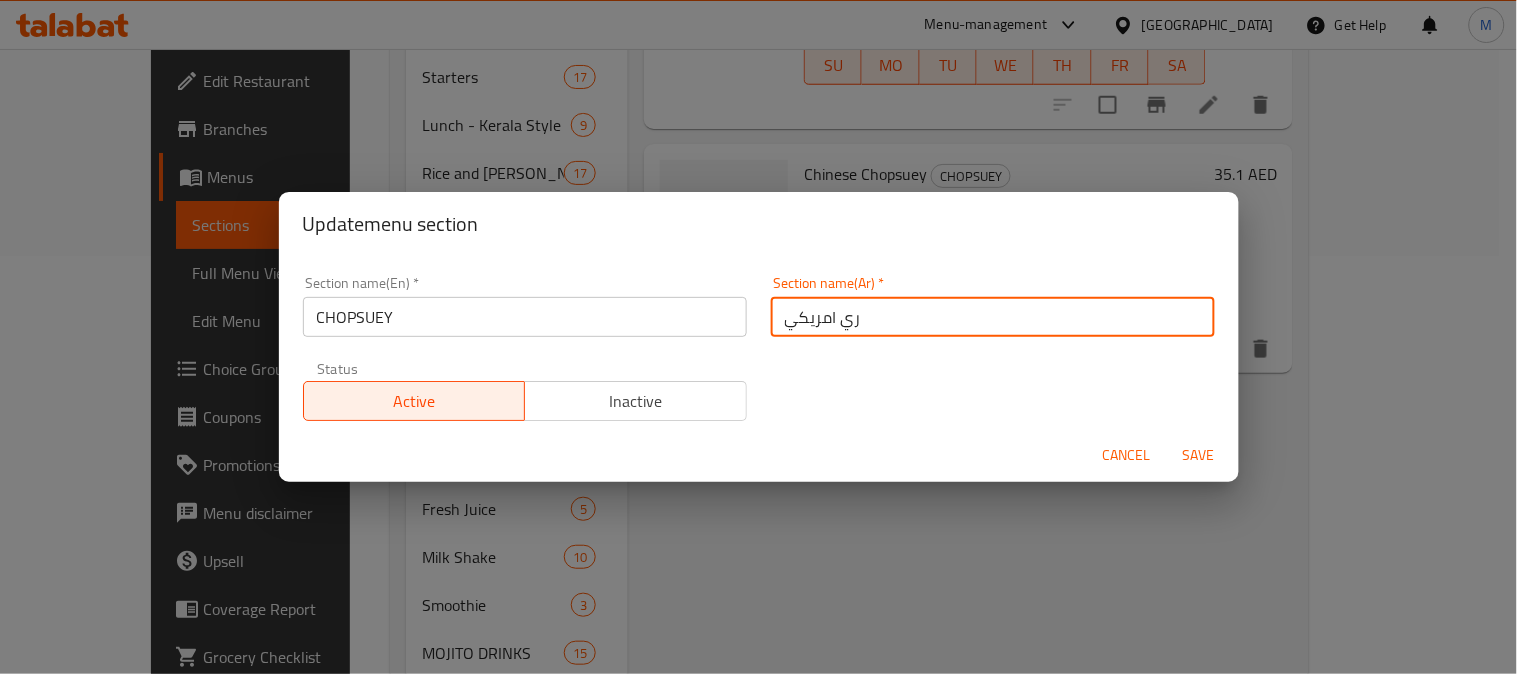 click on "ري امريكي" at bounding box center [993, 317] 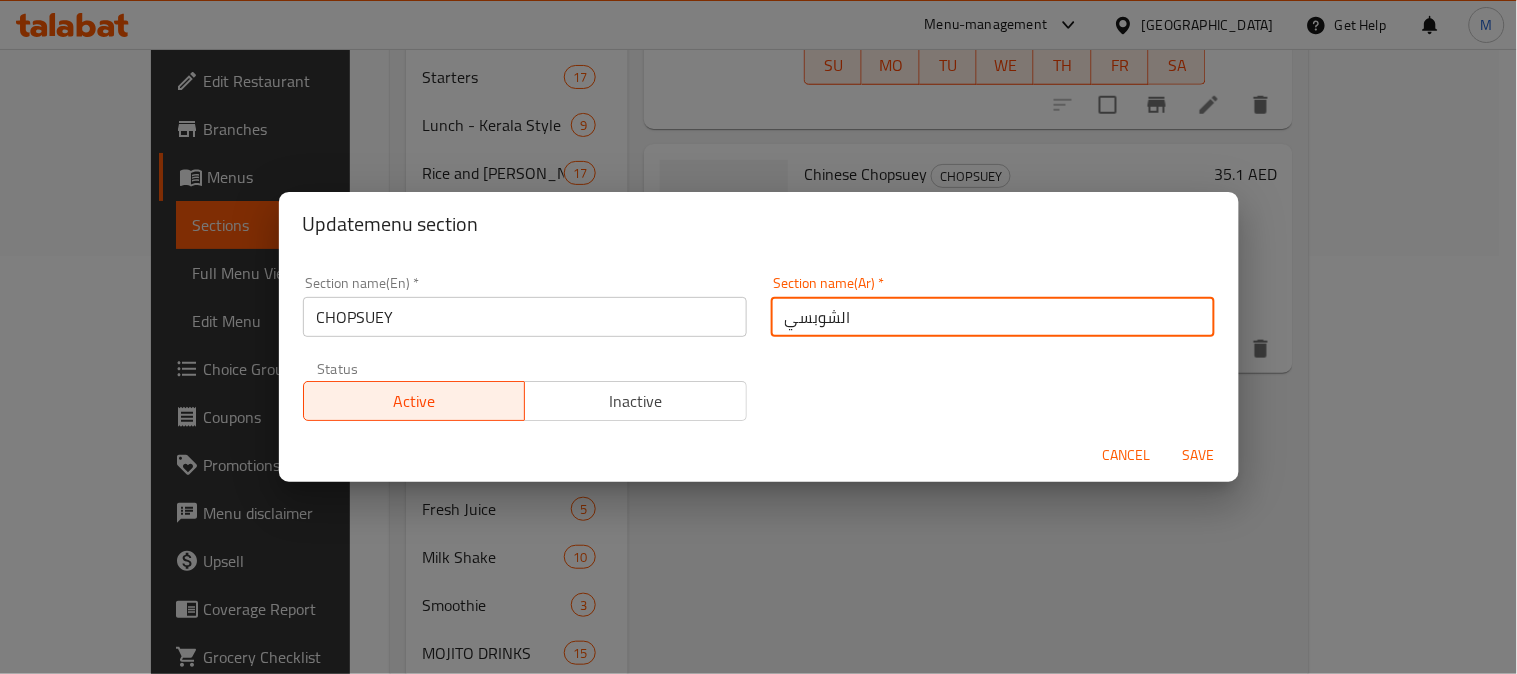 type on "الشوبسي" 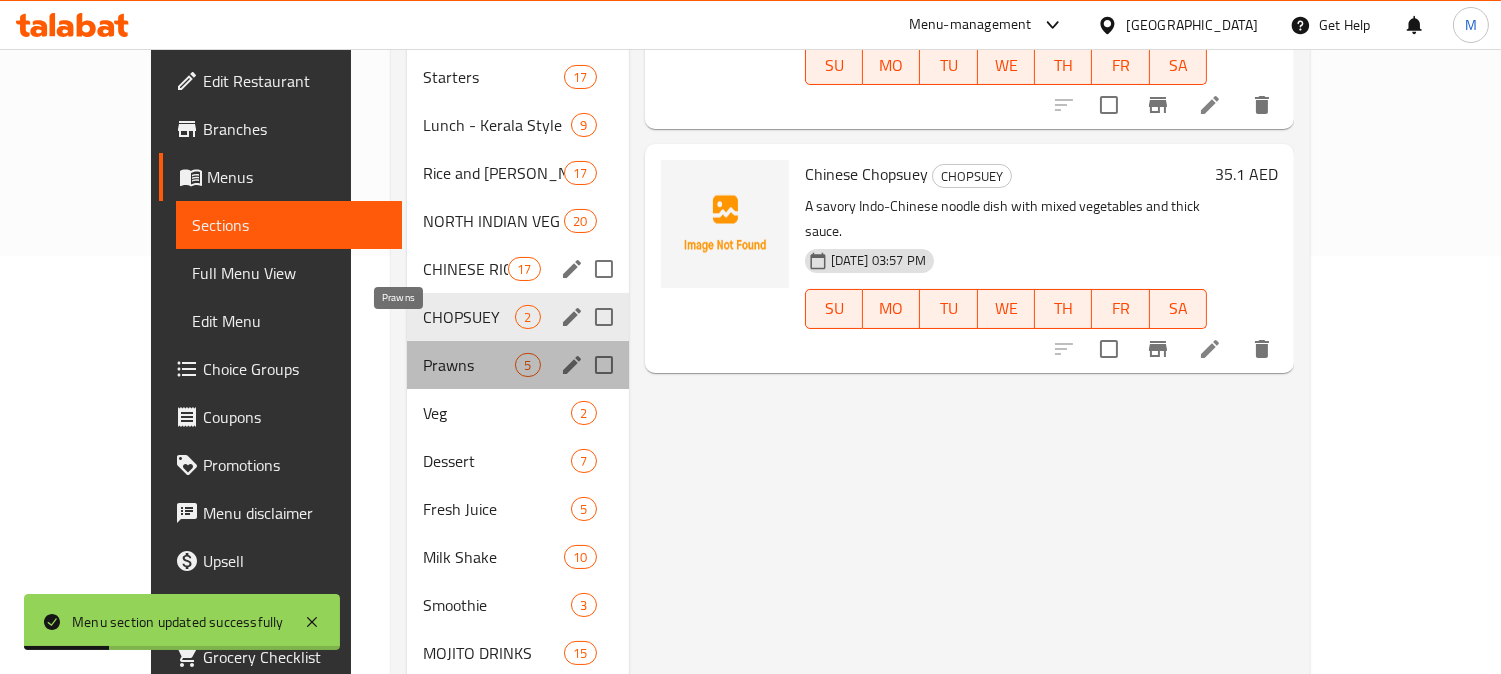 click on "Prawns" at bounding box center [469, 365] 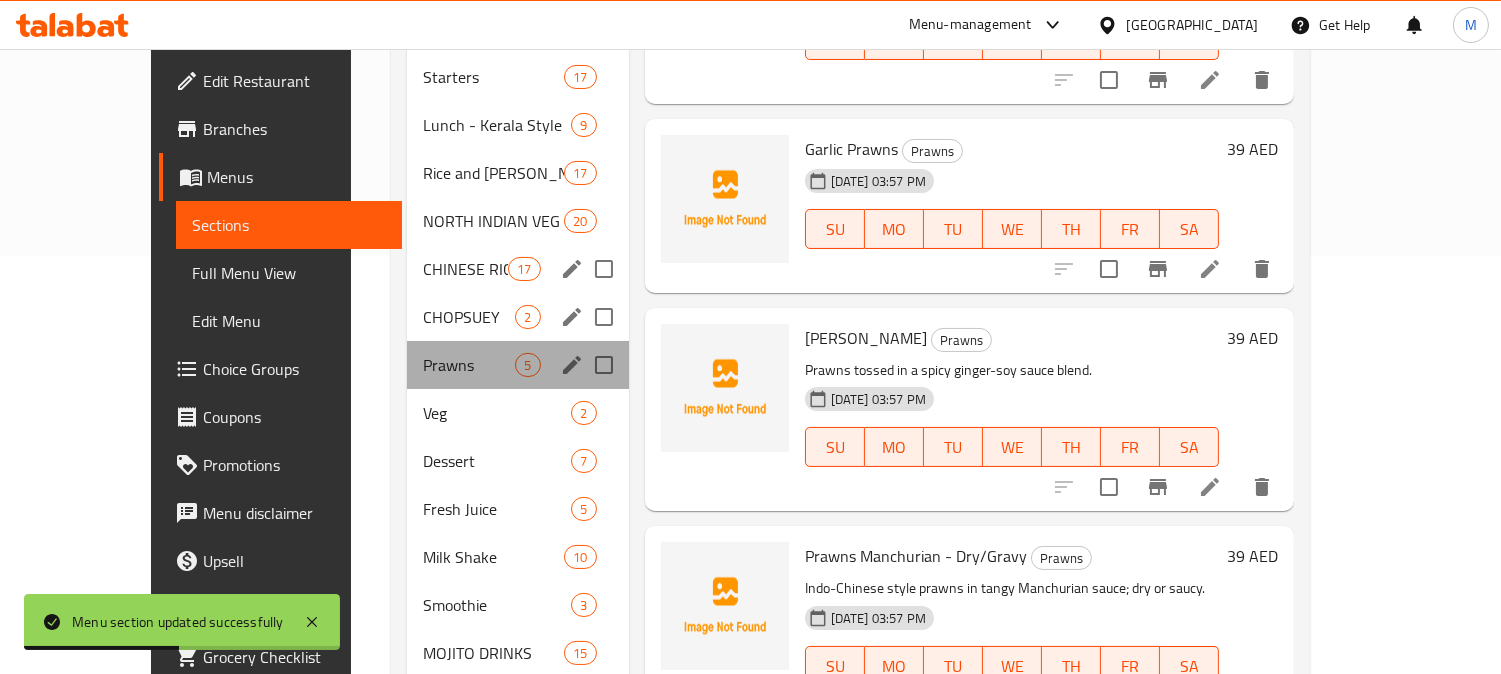 click on "Prawns 5" at bounding box center [518, 365] 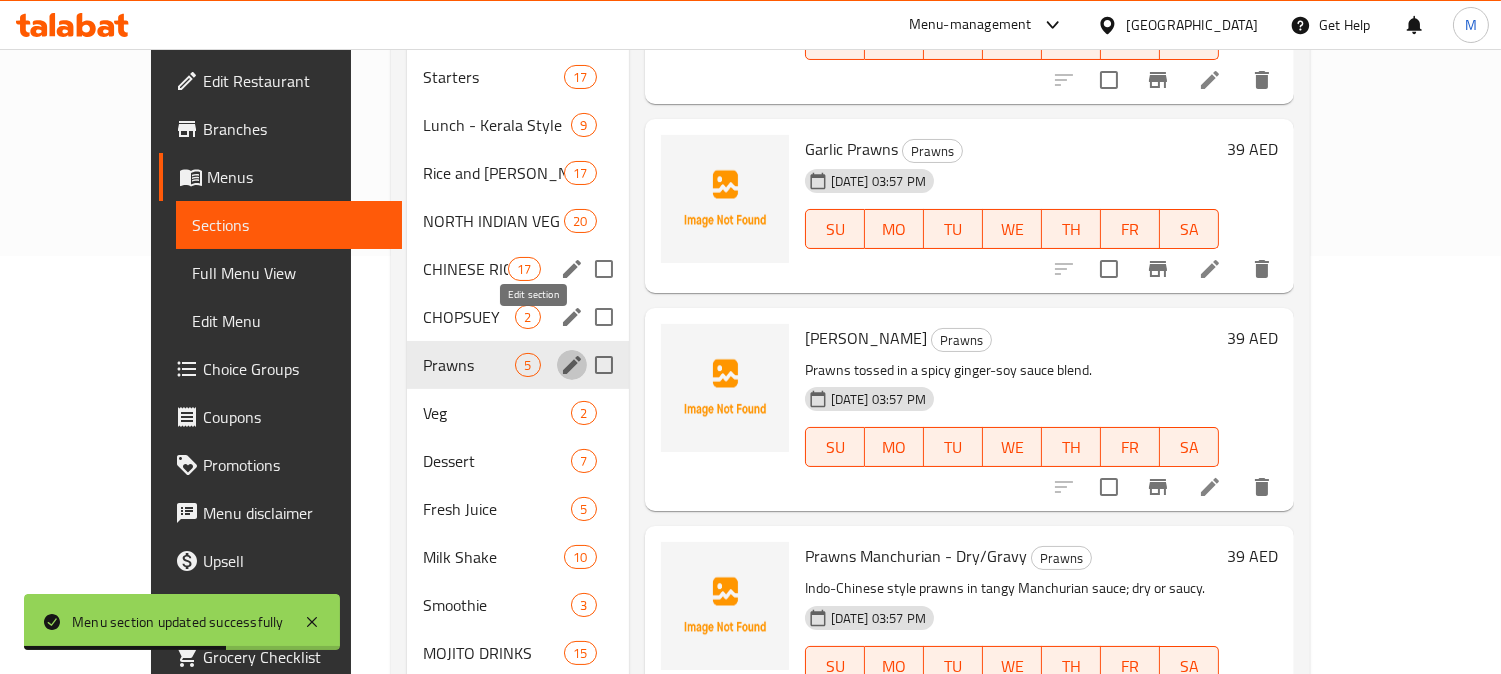 click 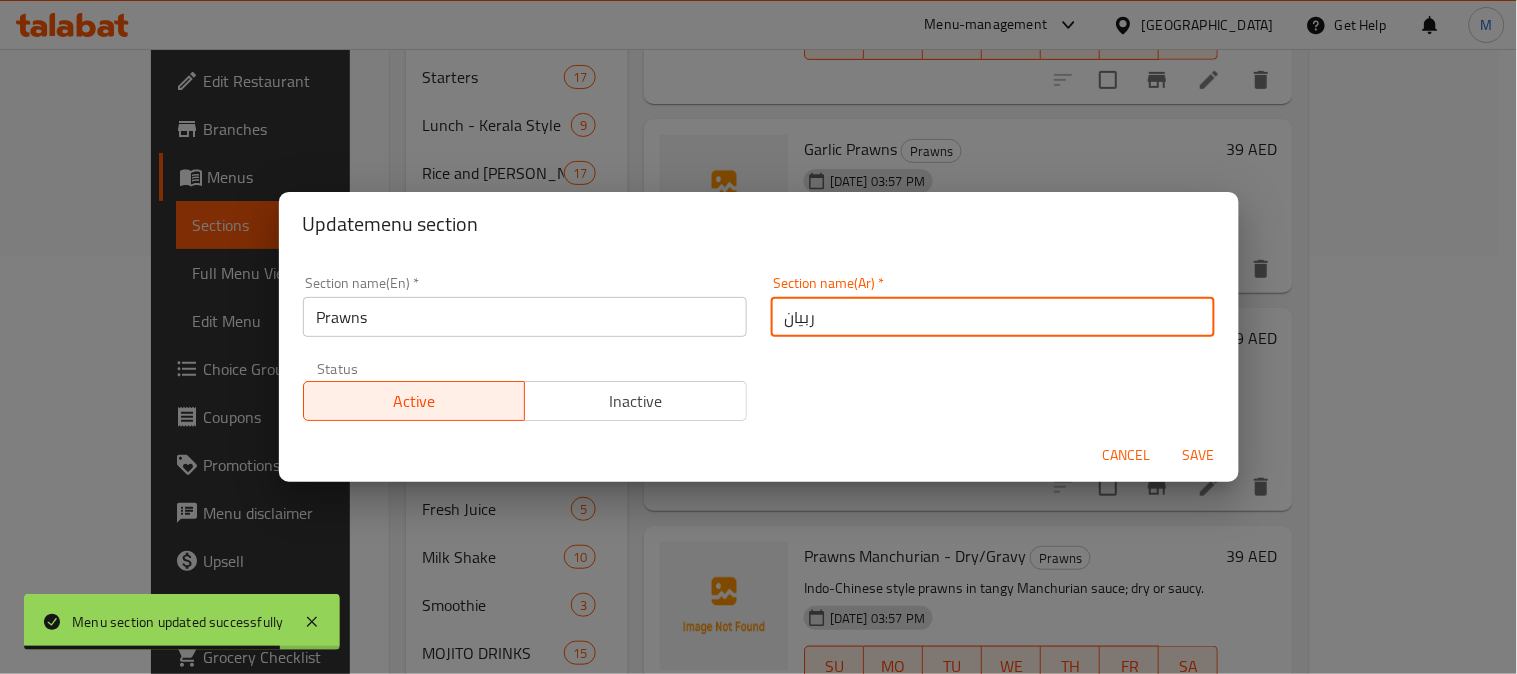 click on "ربيان" at bounding box center [993, 317] 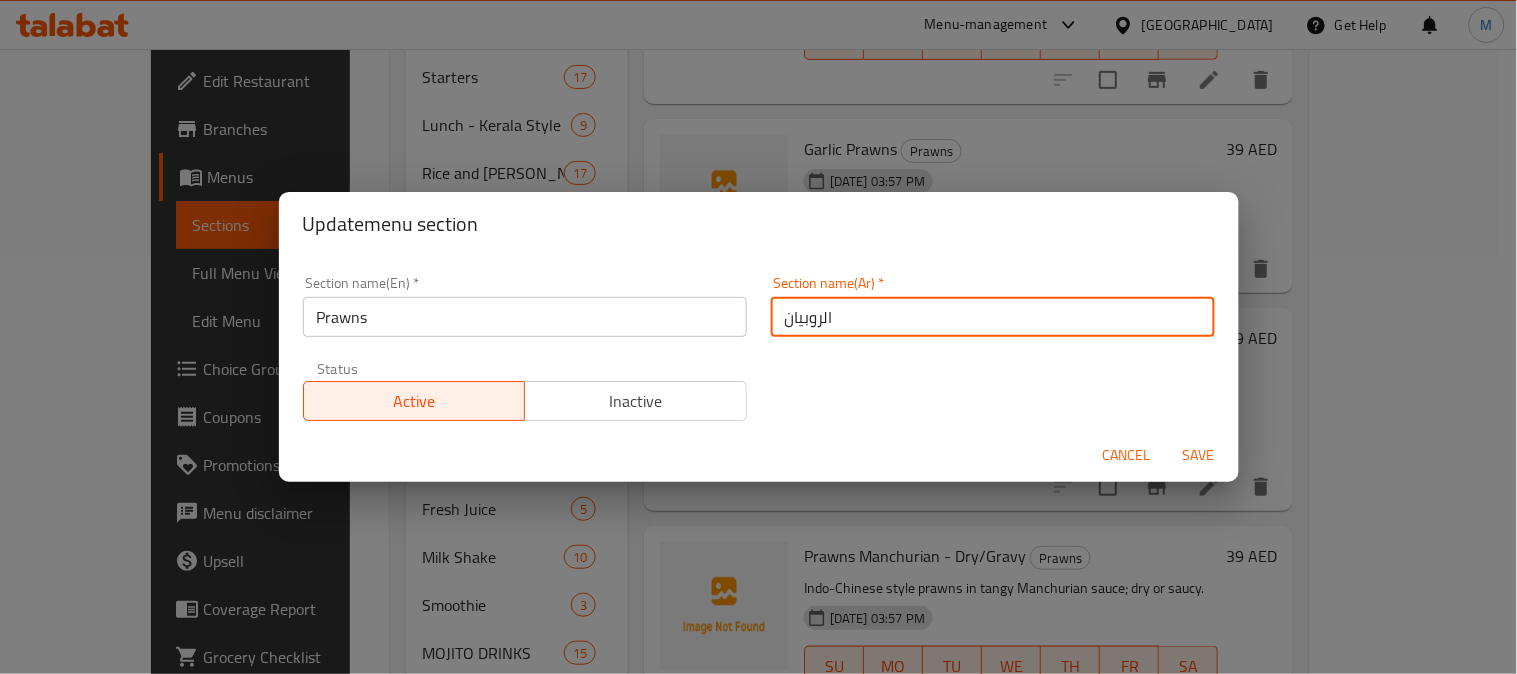 type on "الروبيان" 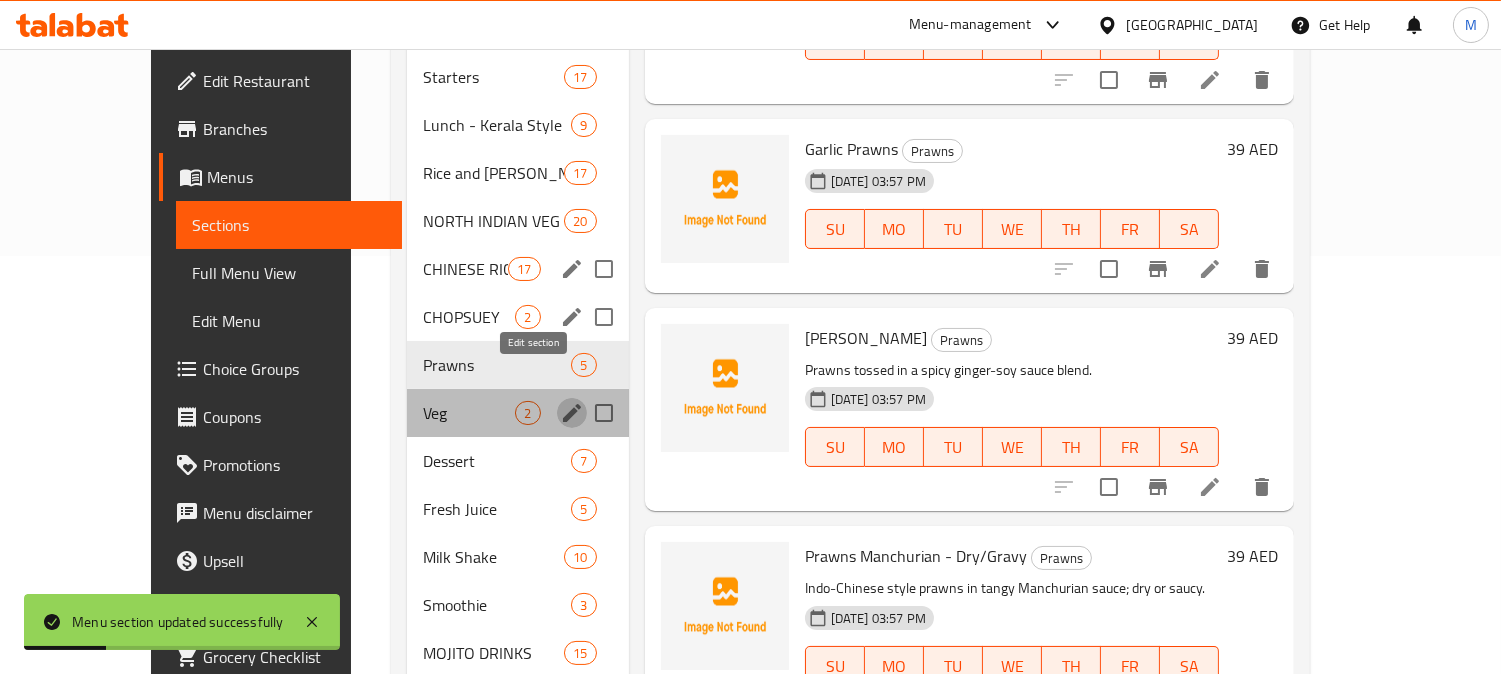 click 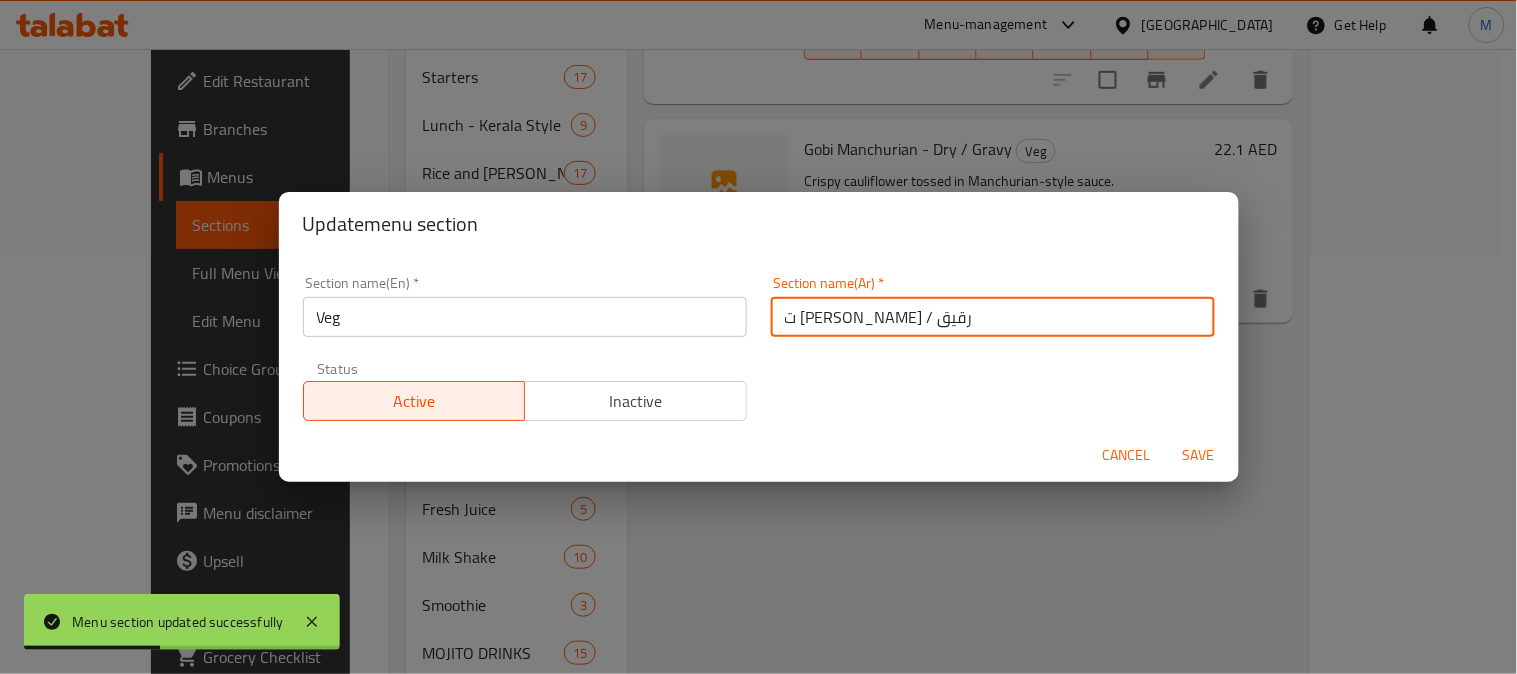 click on "ت شيلي جوبي - جاف / رقيق" at bounding box center [993, 317] 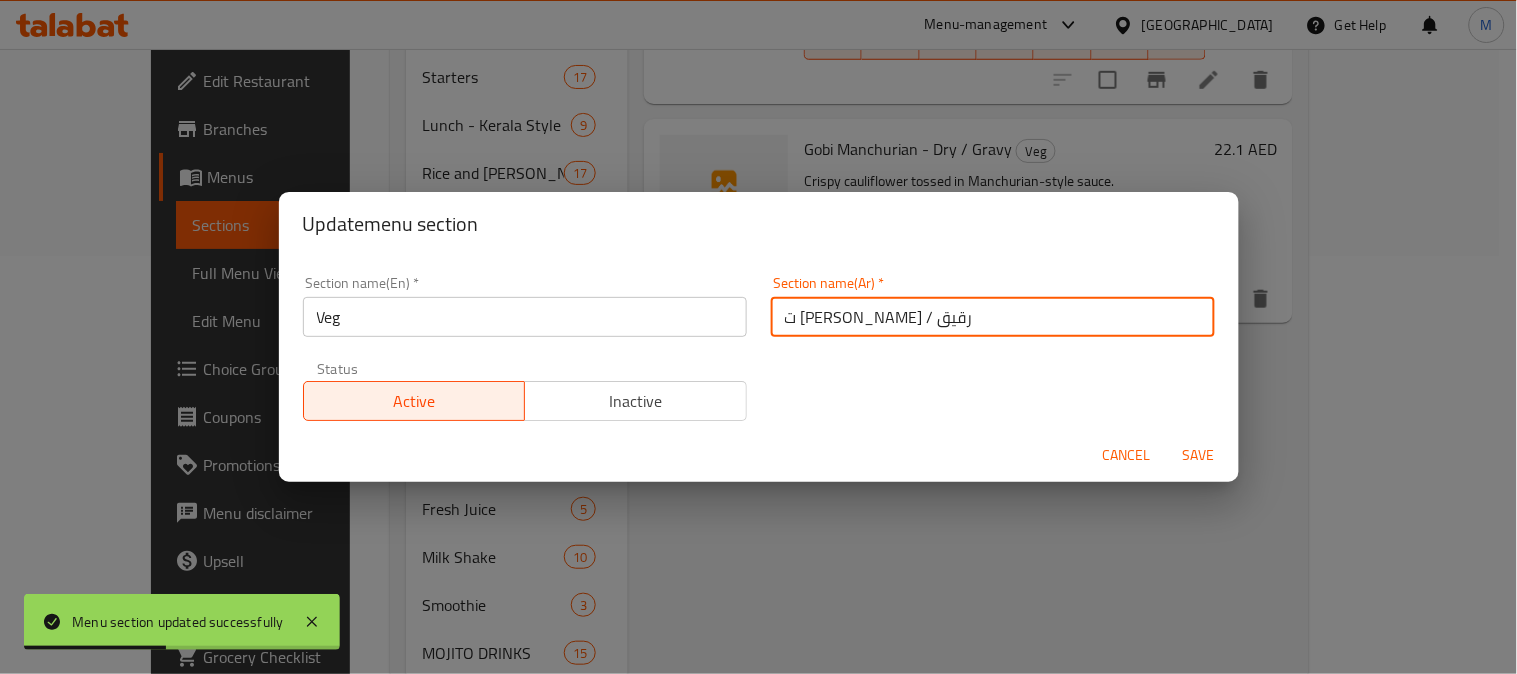click on "ت شيلي جوبي - جاف / رقيق" at bounding box center (993, 317) 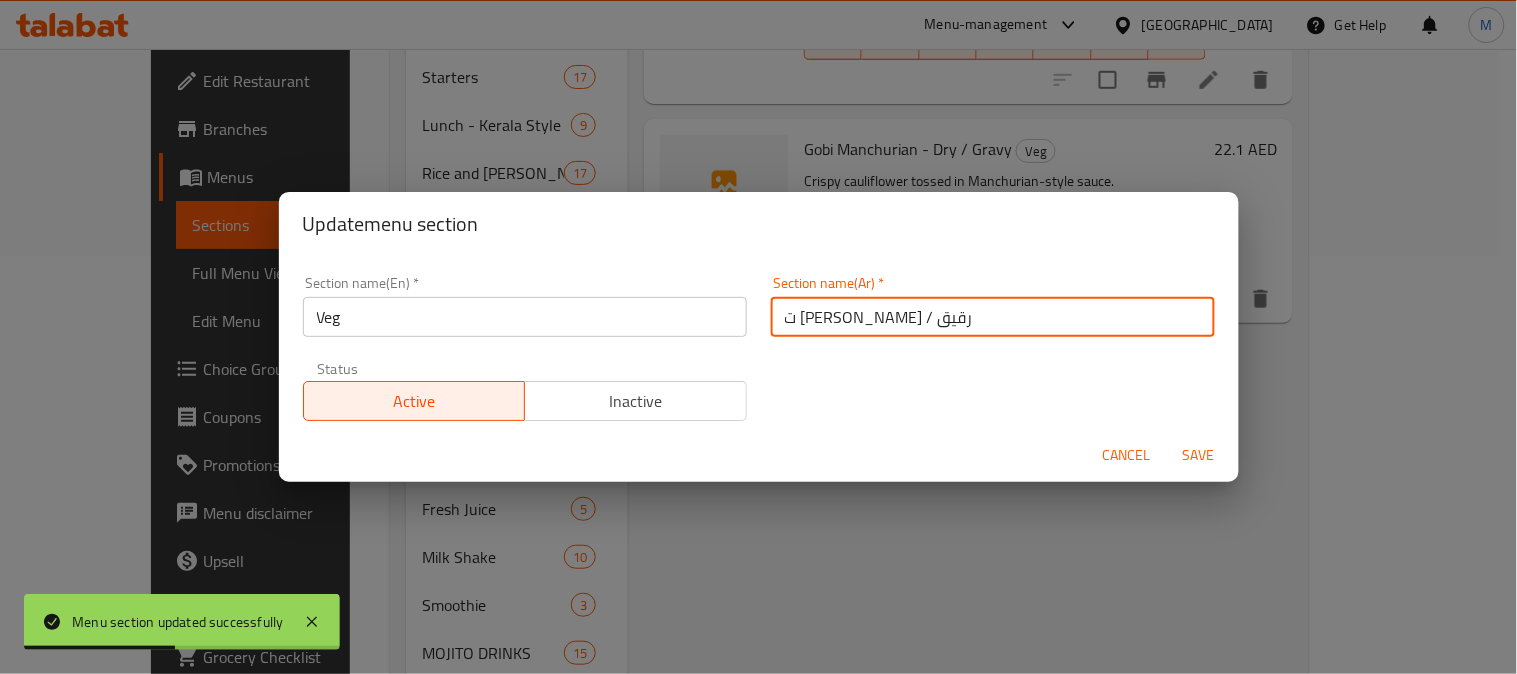 click on "ت شيلي جوبي - جاف / رقيق" at bounding box center (993, 317) 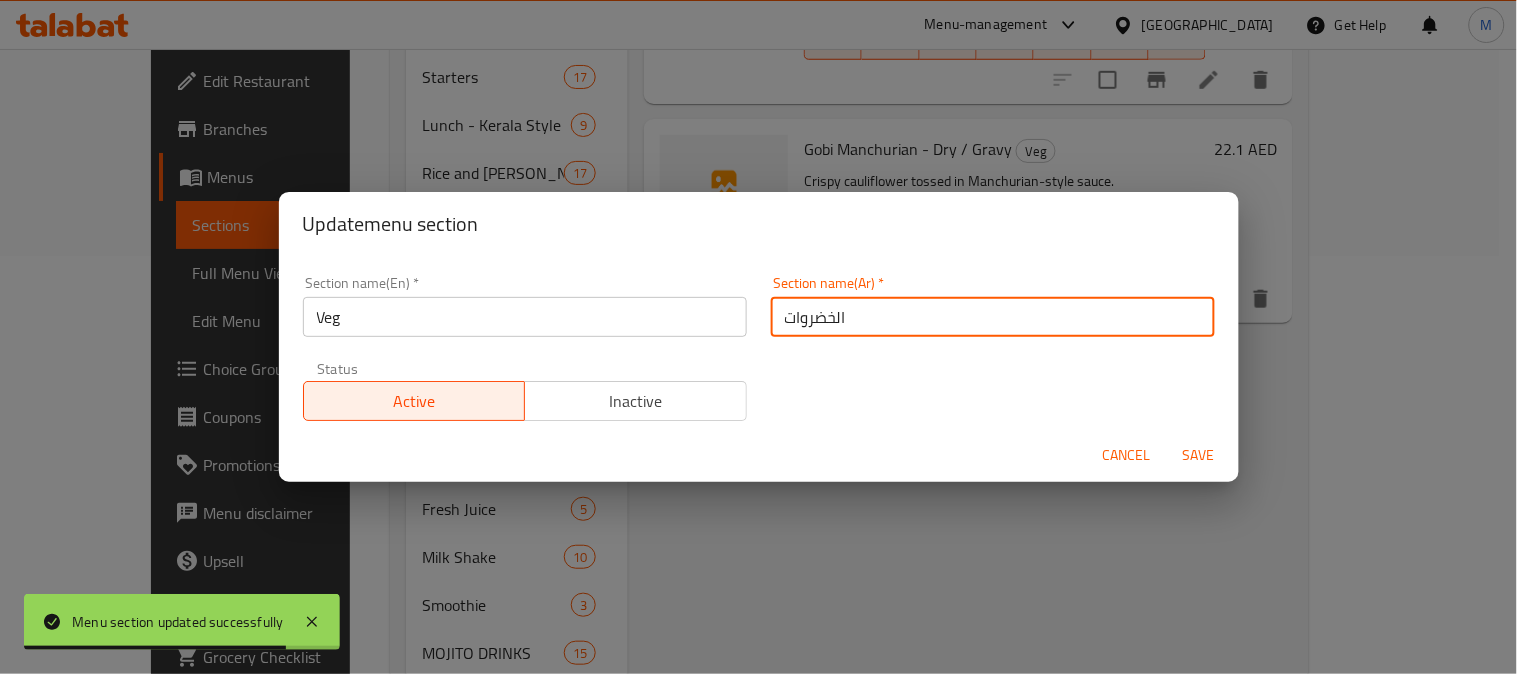 type on "الخضروات" 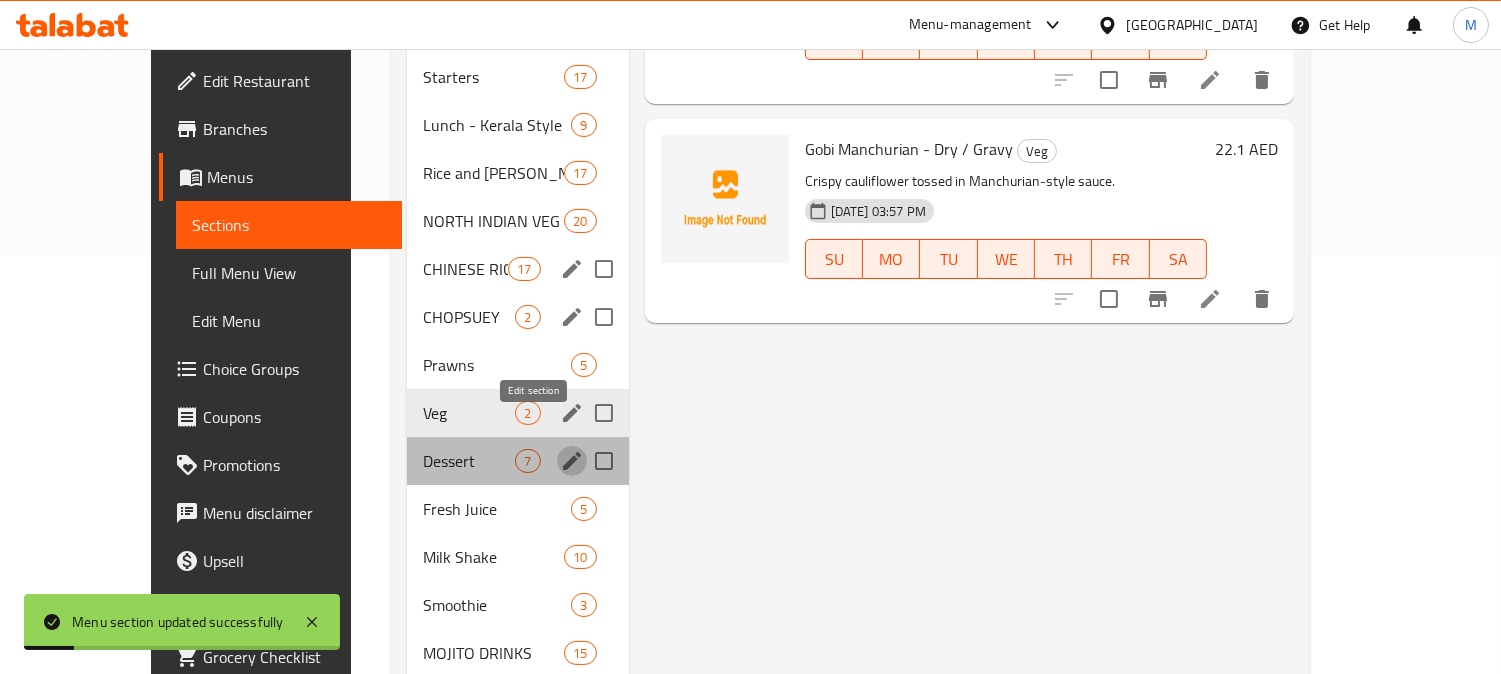 click 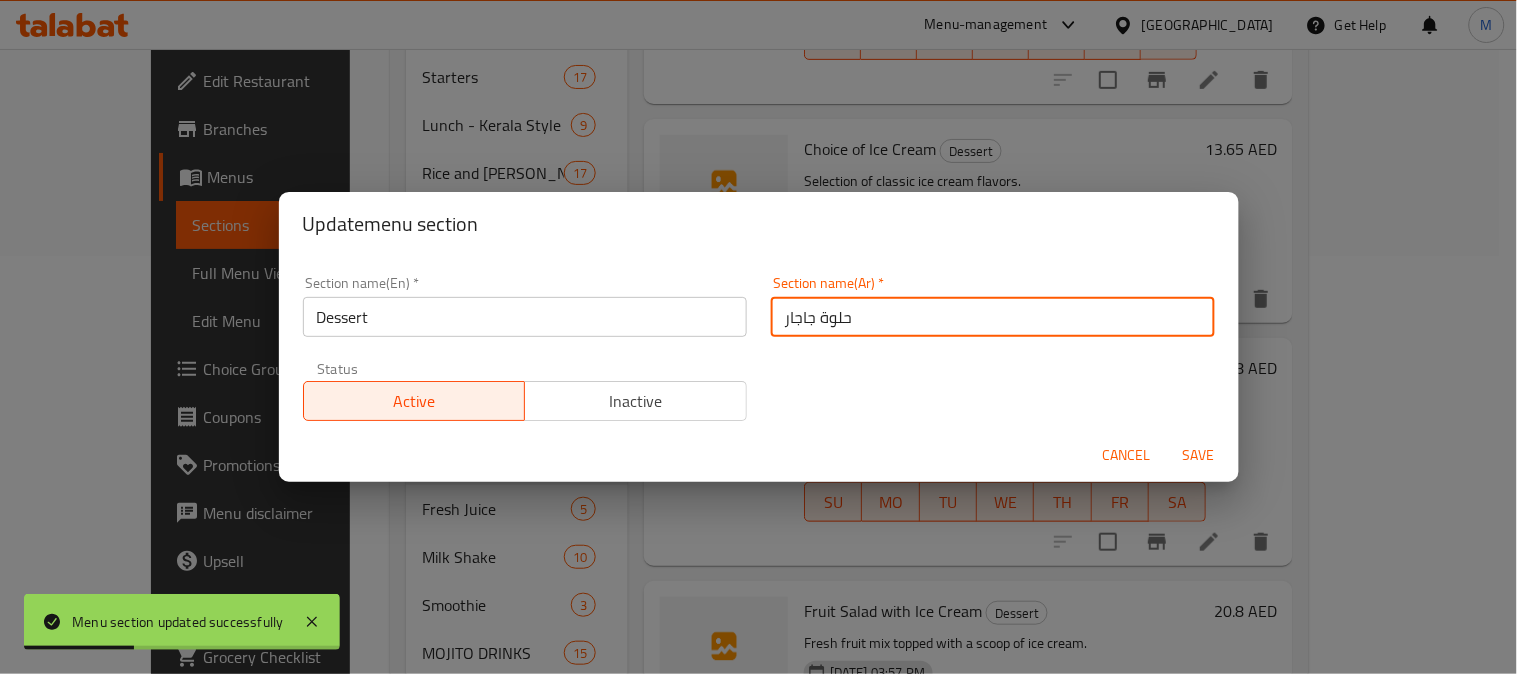 click on "حلوة جاجار" at bounding box center (993, 317) 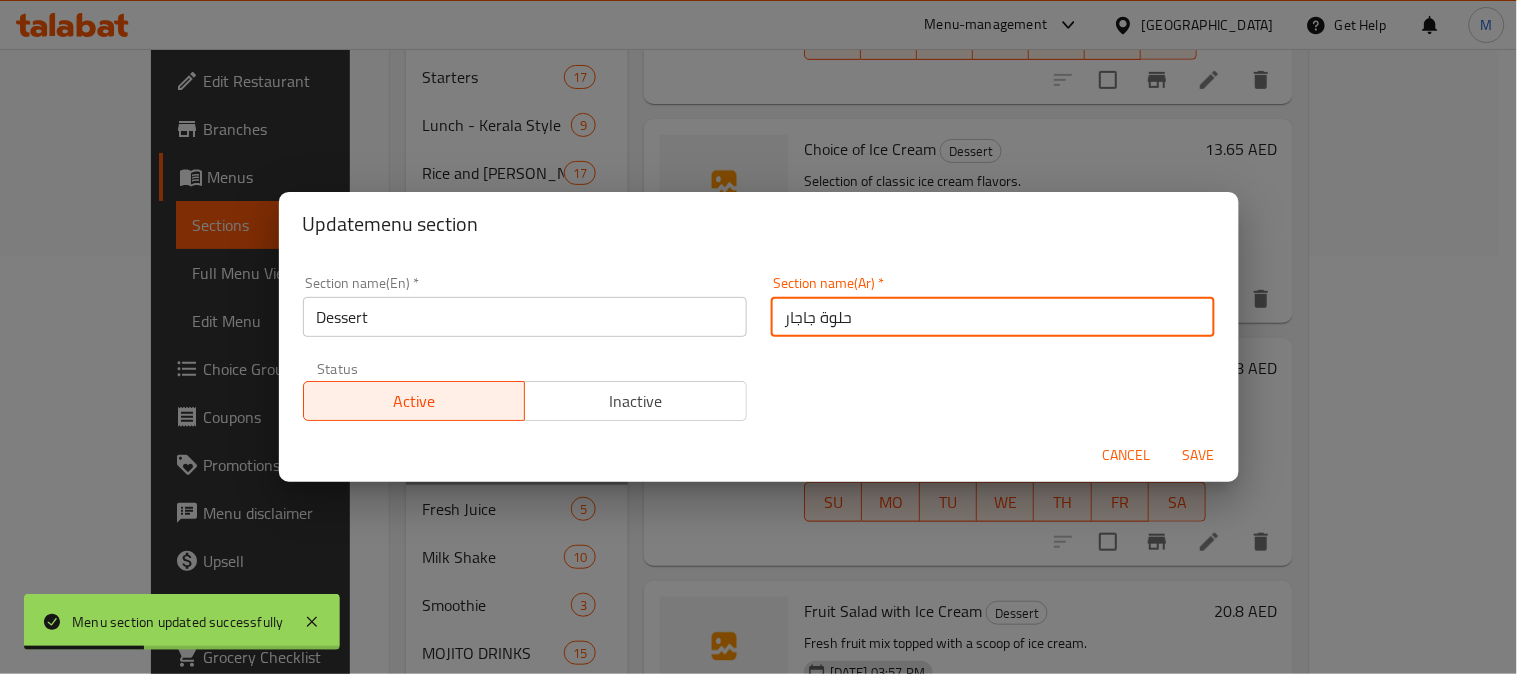 click on "حلوة جاجار" at bounding box center (993, 317) 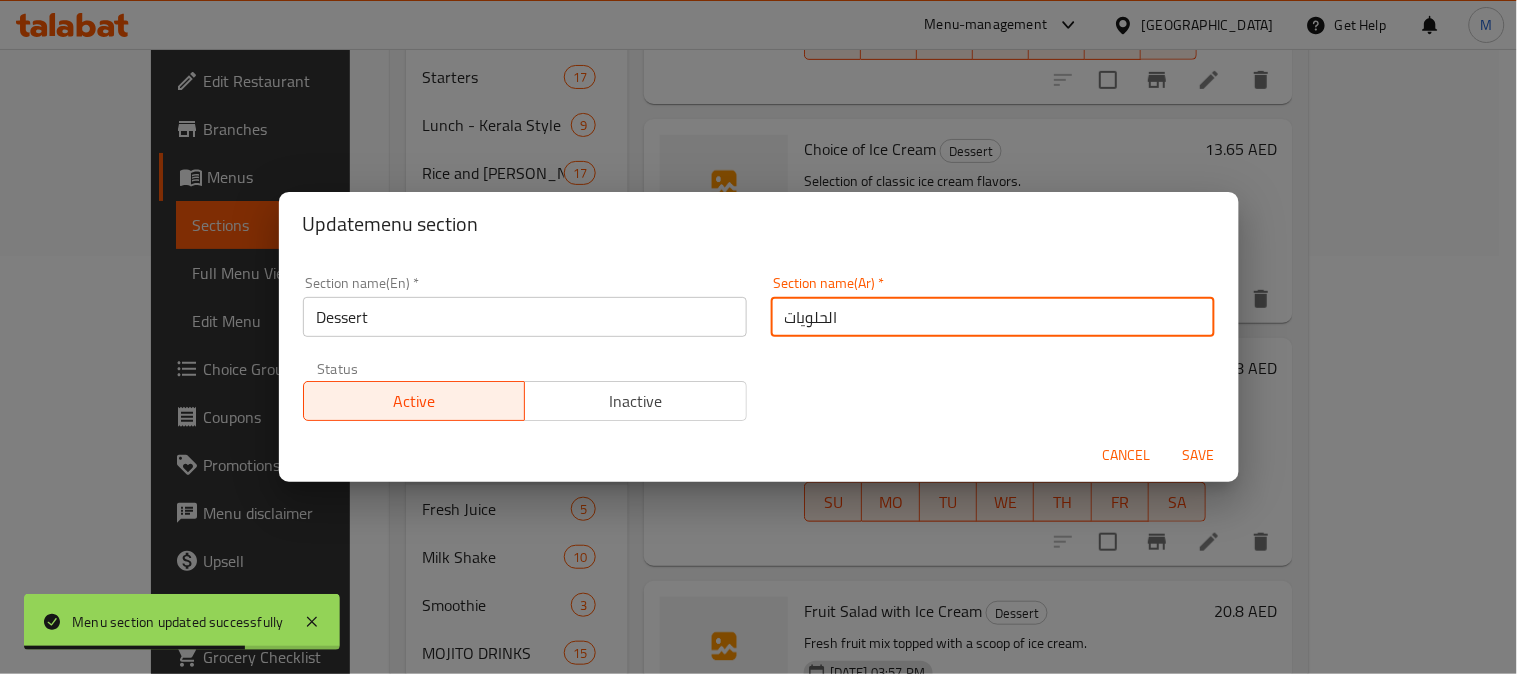 type on "الحلويات" 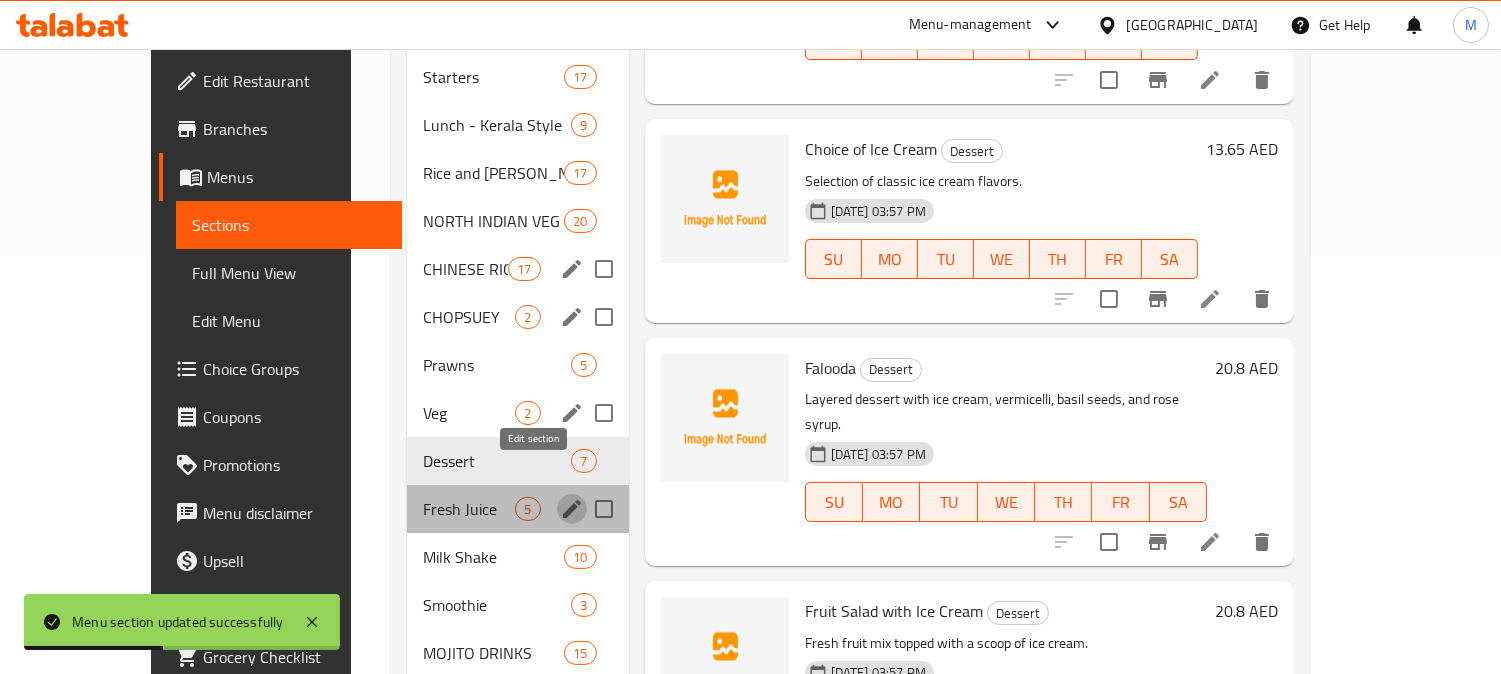 click 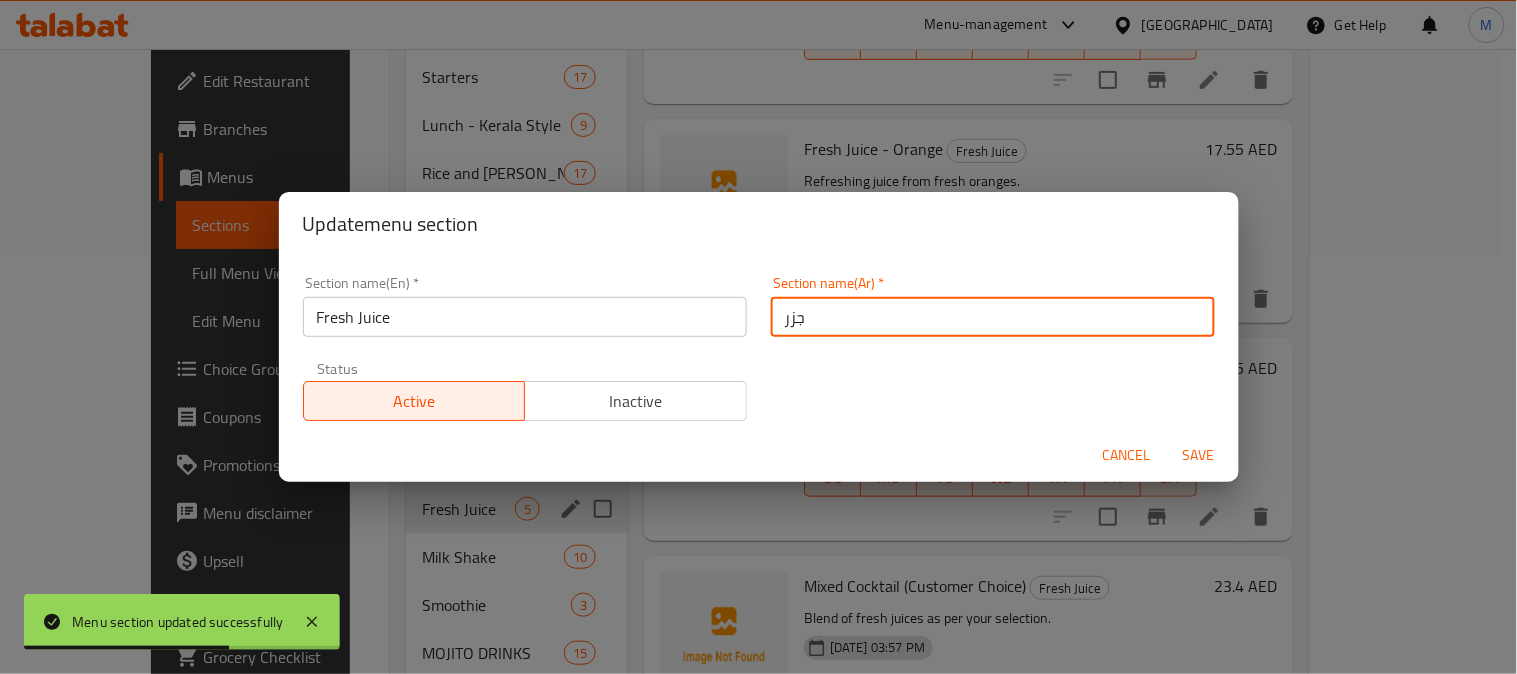 click on "جزر" at bounding box center [993, 317] 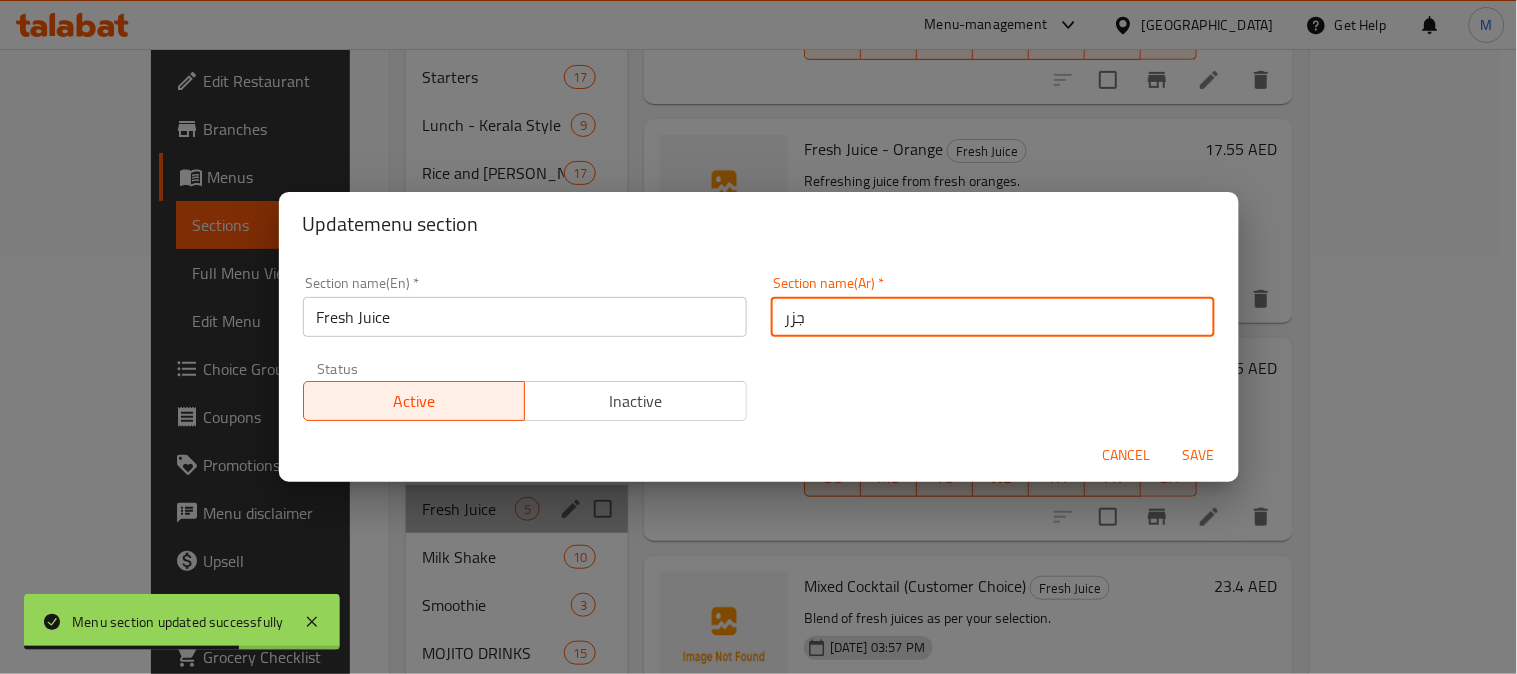 click on "جزر" at bounding box center [993, 317] 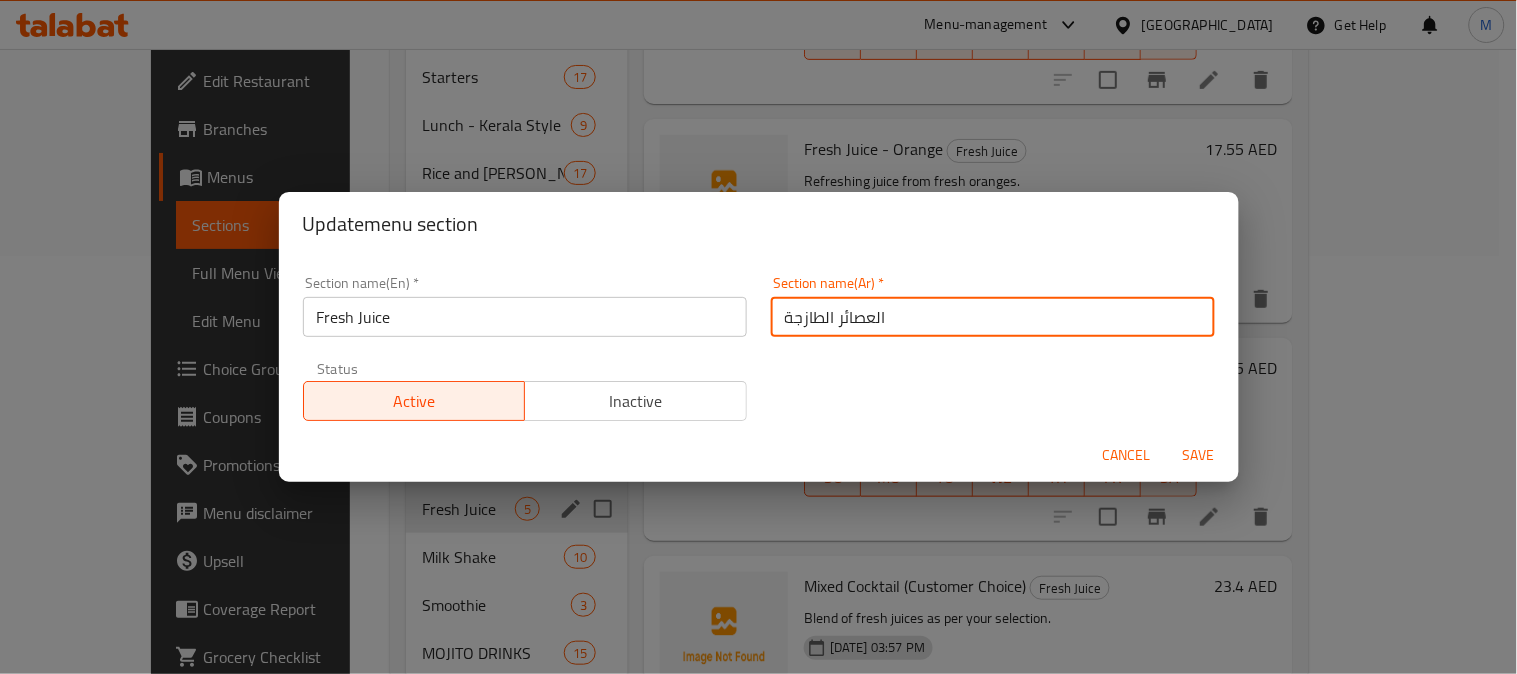 type on "العصائر الطازجة" 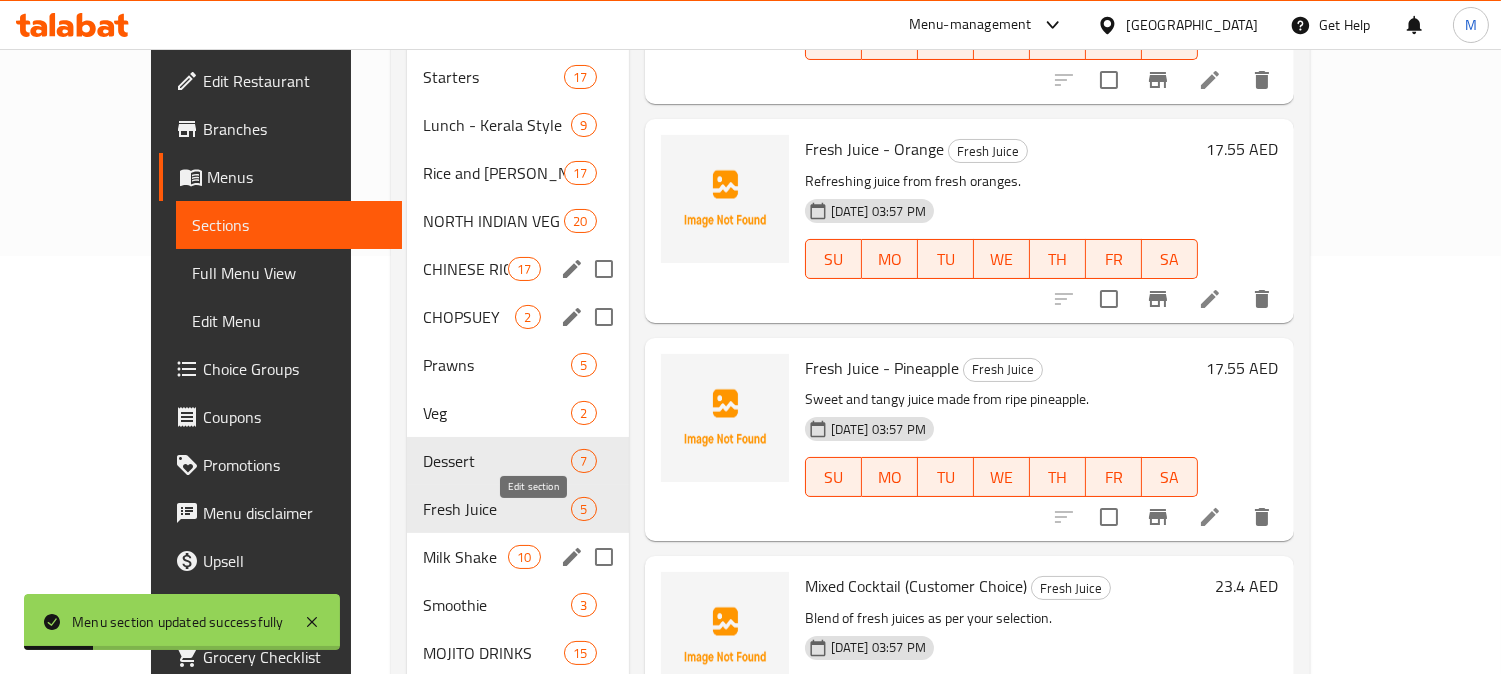 click 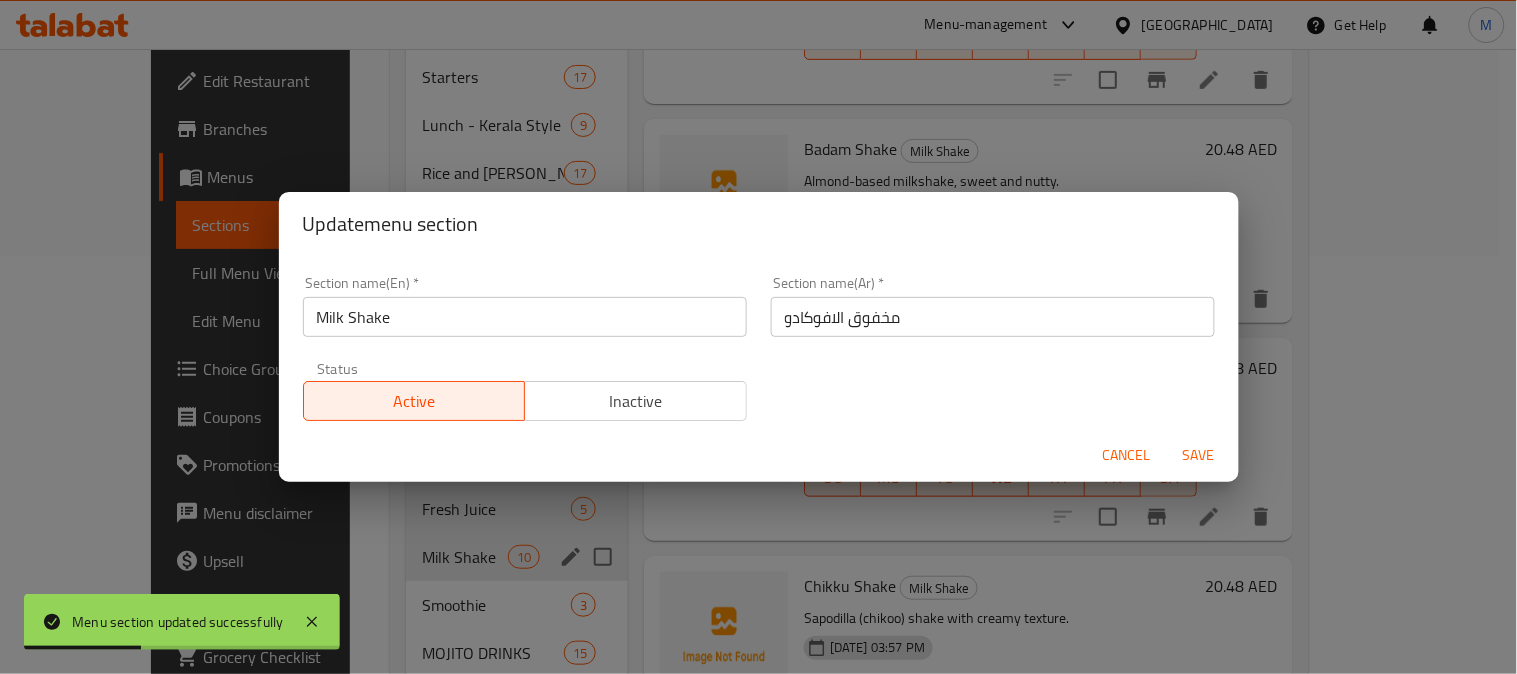 click on "مخفوق الافوكادو" at bounding box center (993, 317) 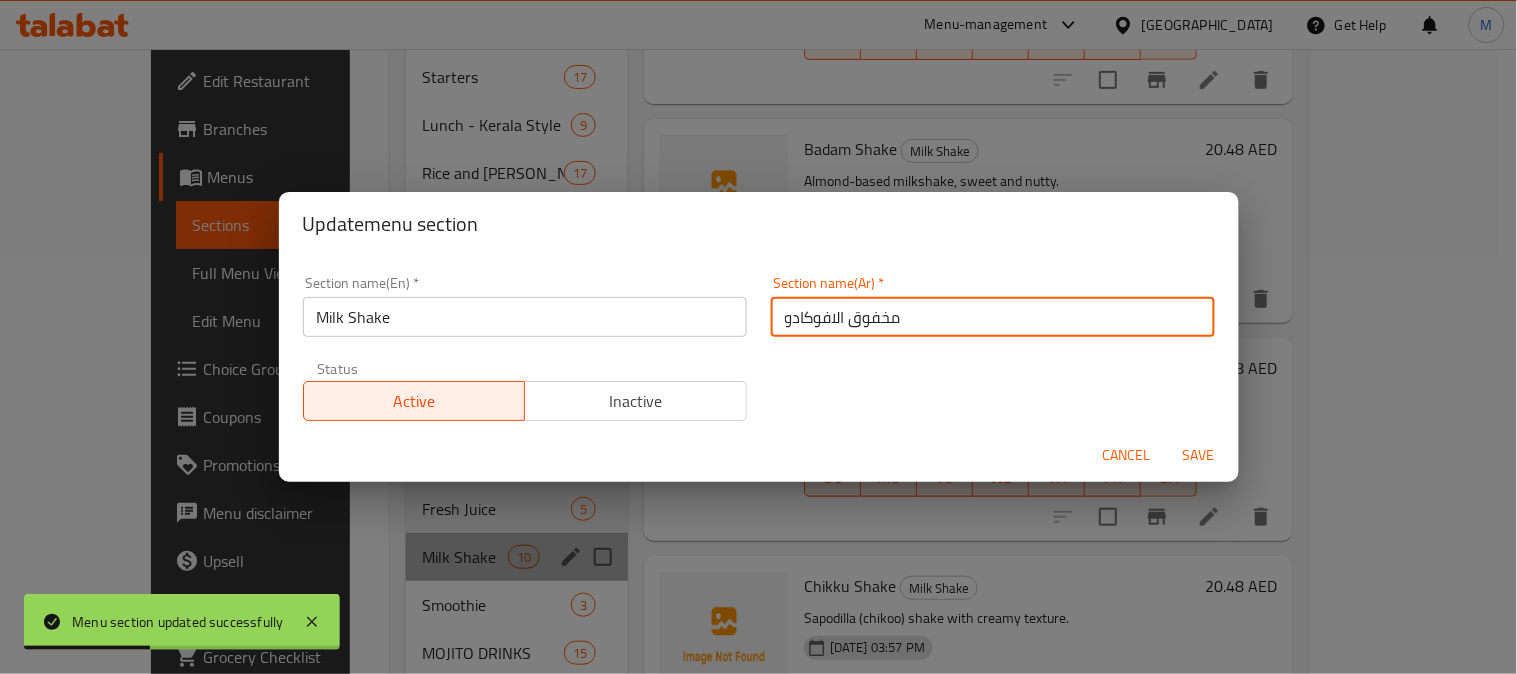 click on "مخفوق الافوكادو" at bounding box center (993, 317) 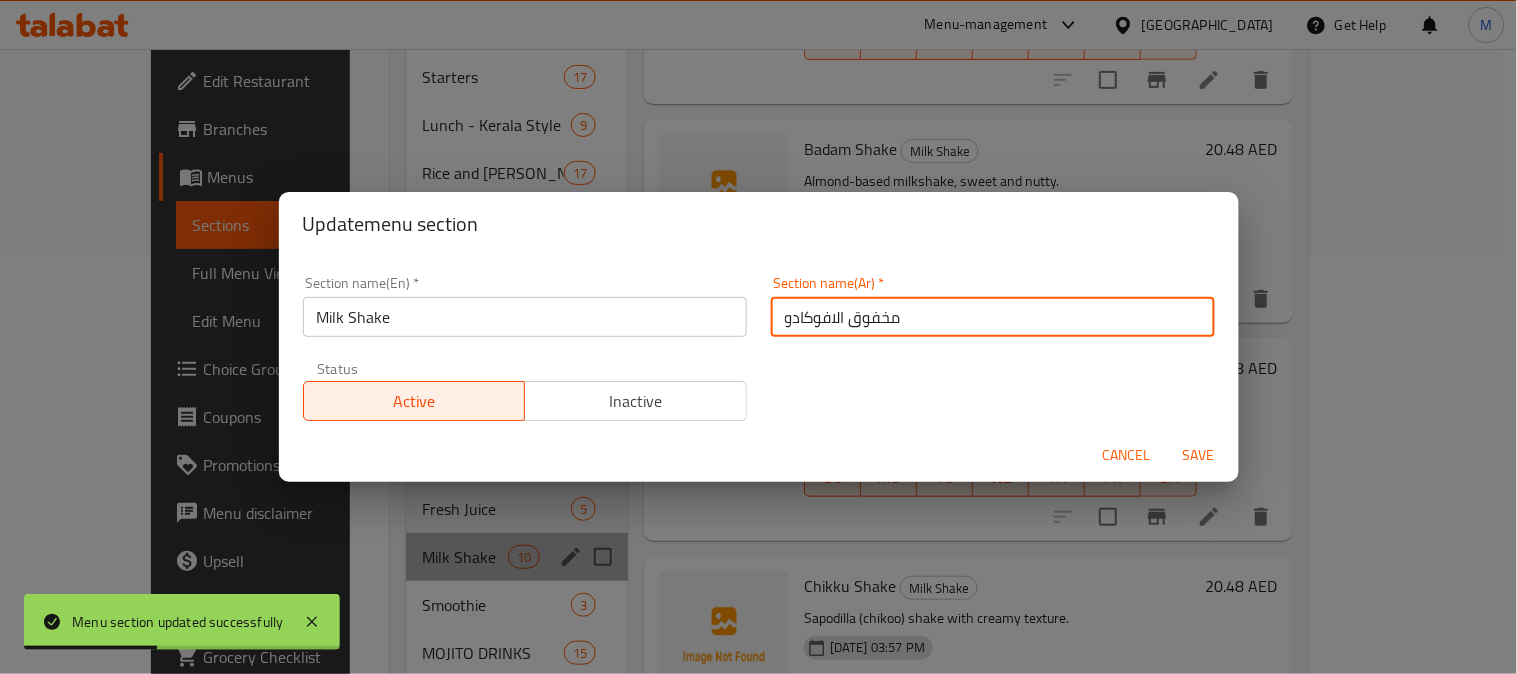 click on "مخفوق الافوكادو" at bounding box center (993, 317) 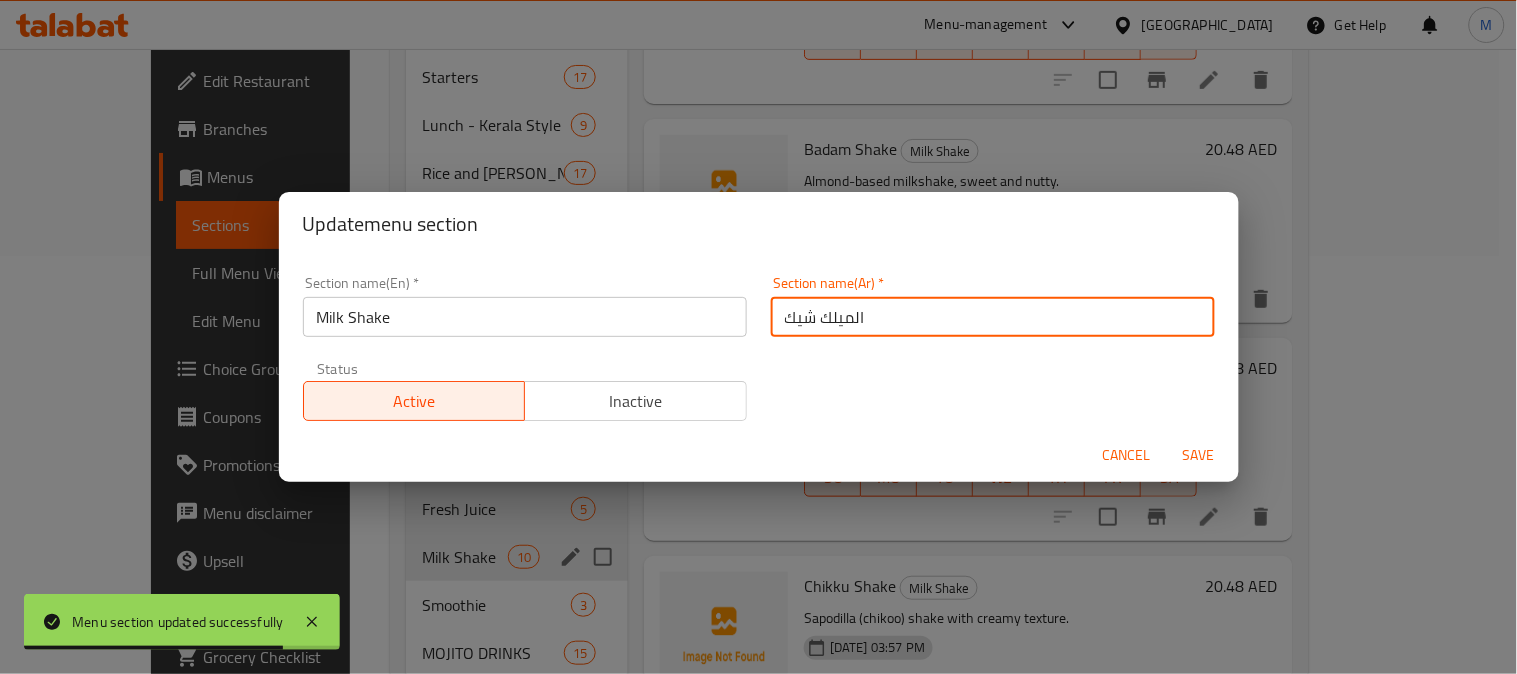 type on "الميلك شيك" 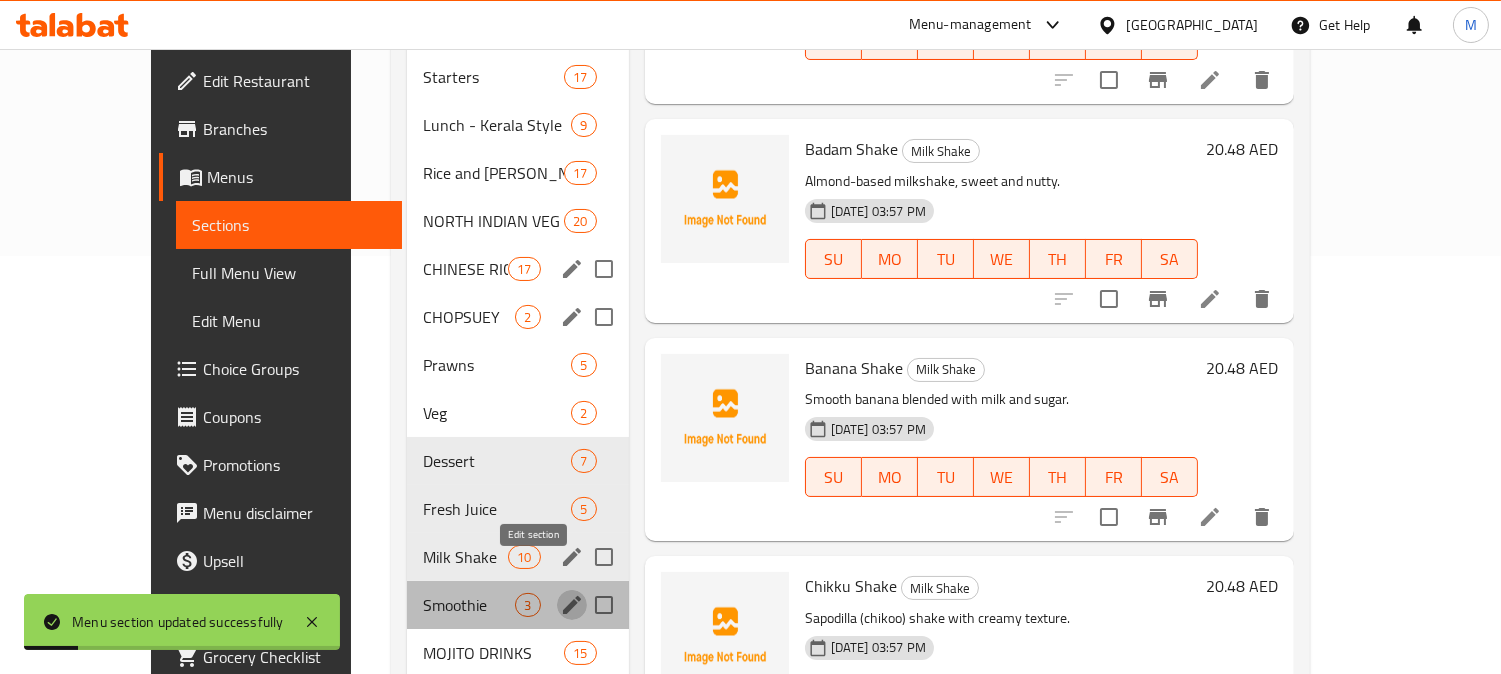 click 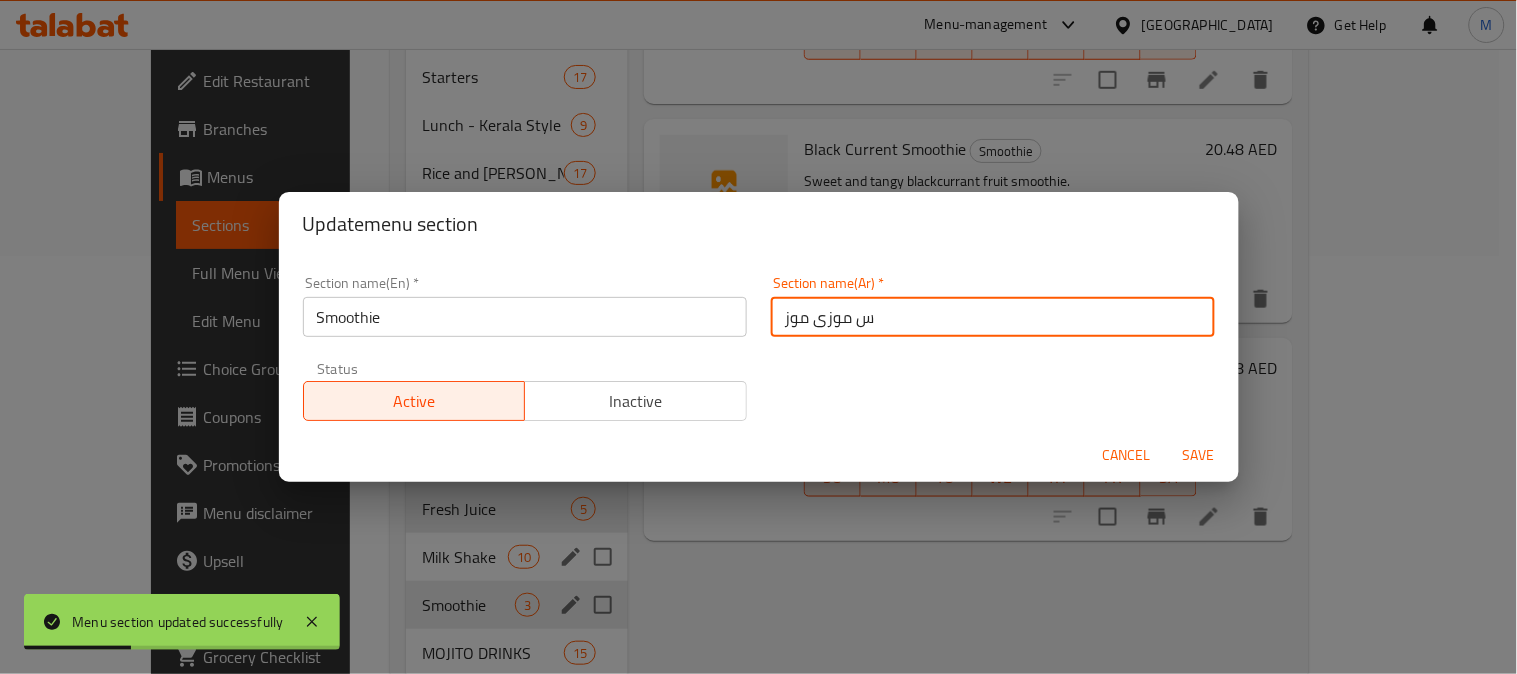 click on "س موزی موز" at bounding box center [993, 317] 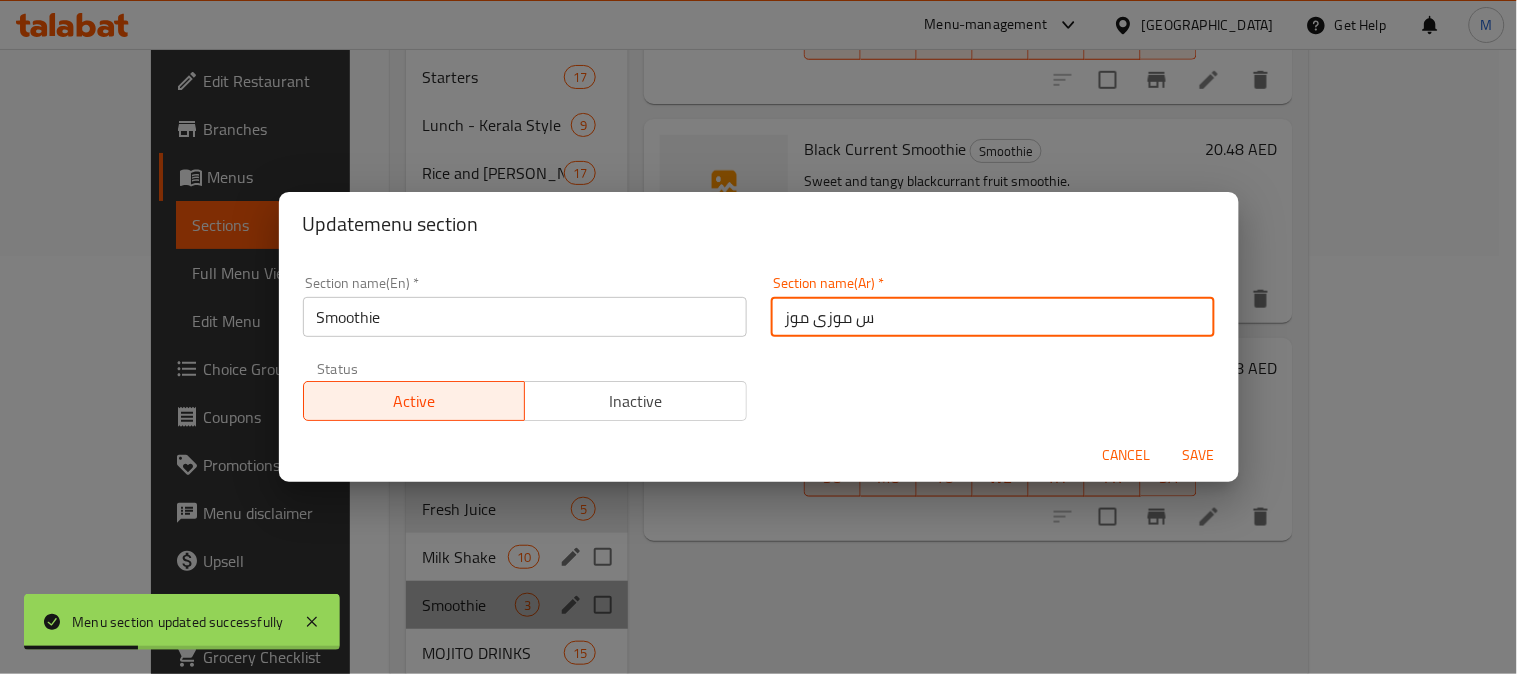 click on "س موزی موز" at bounding box center (993, 317) 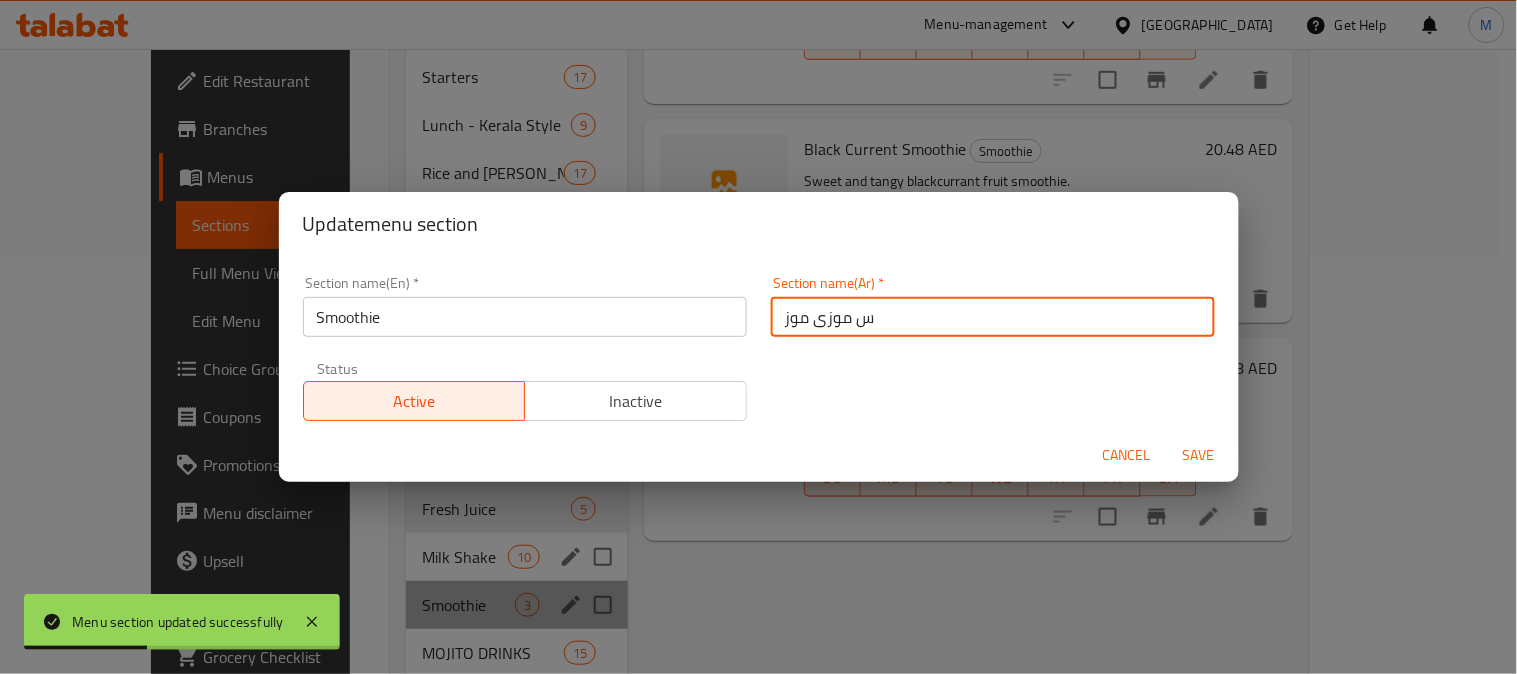 click on "س موزی موز" at bounding box center (993, 317) 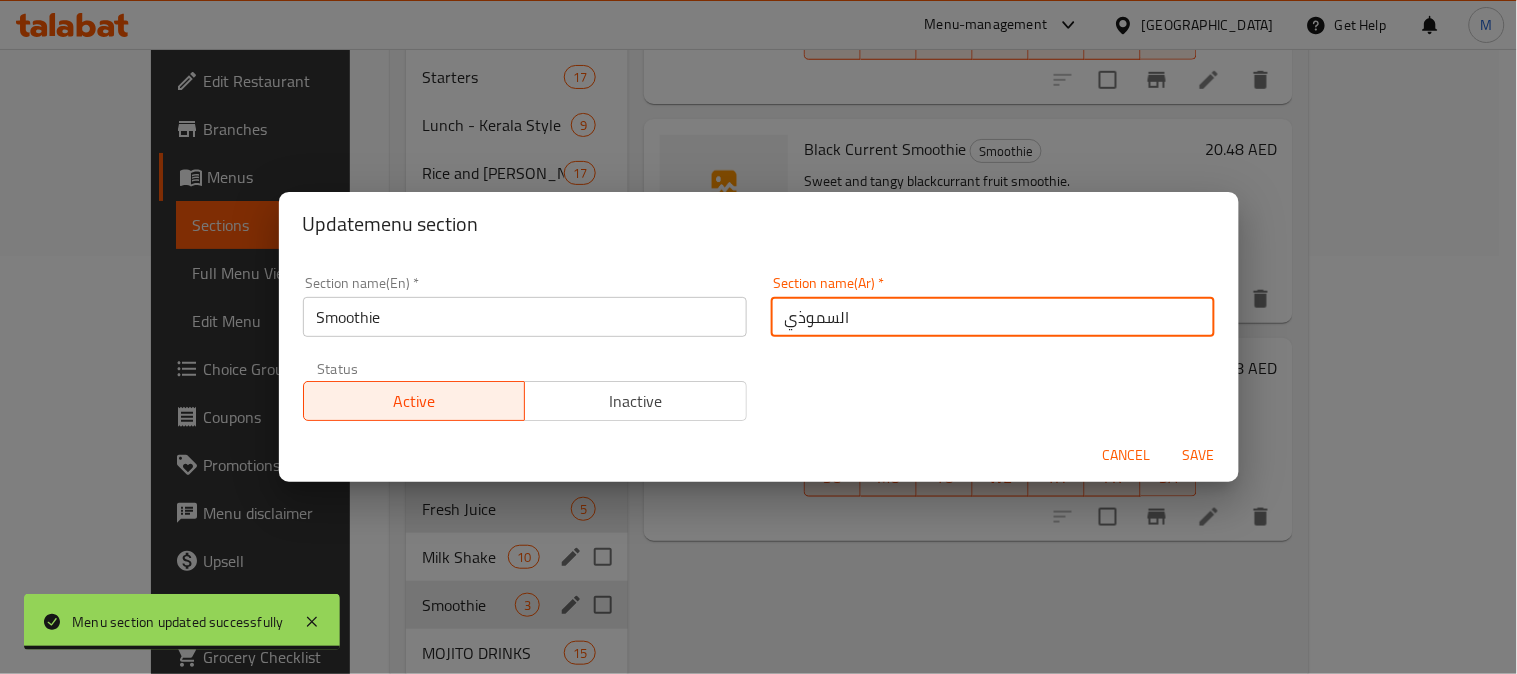 type on "السموذي" 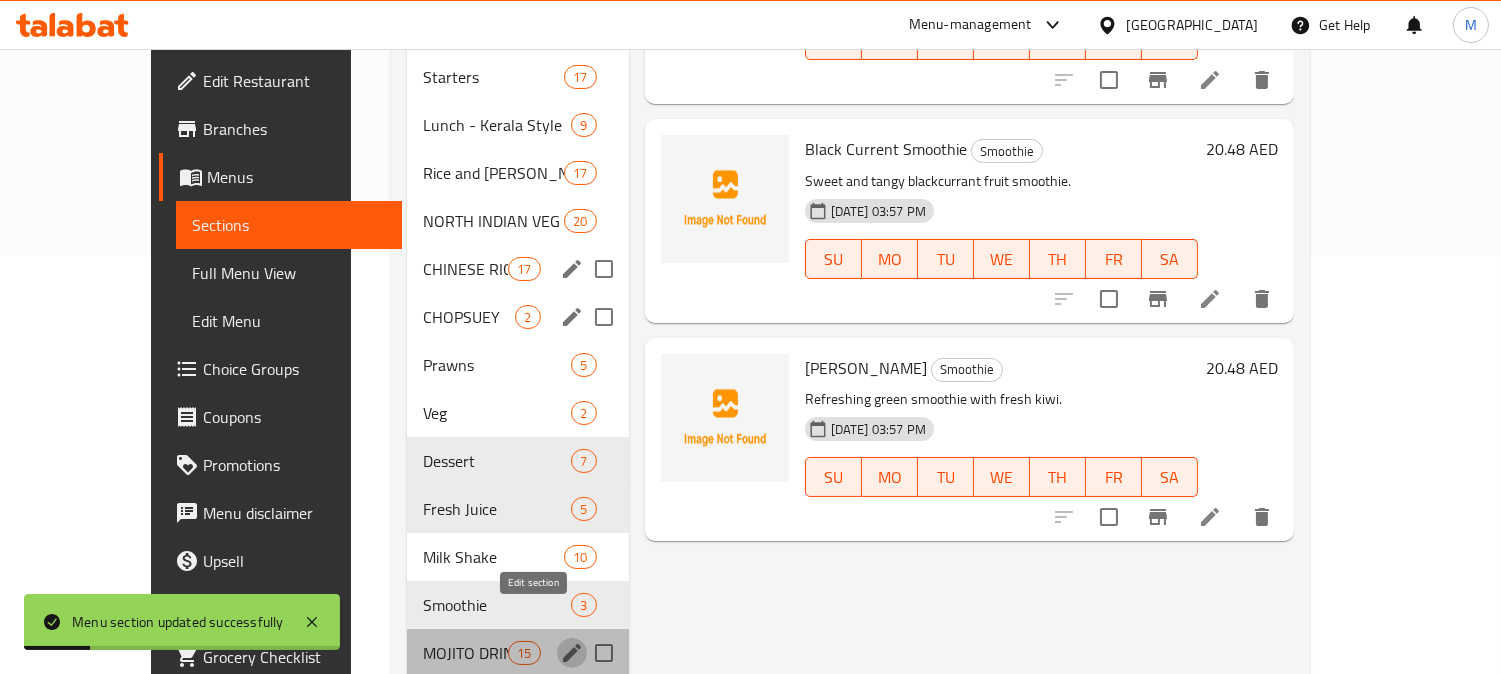 click 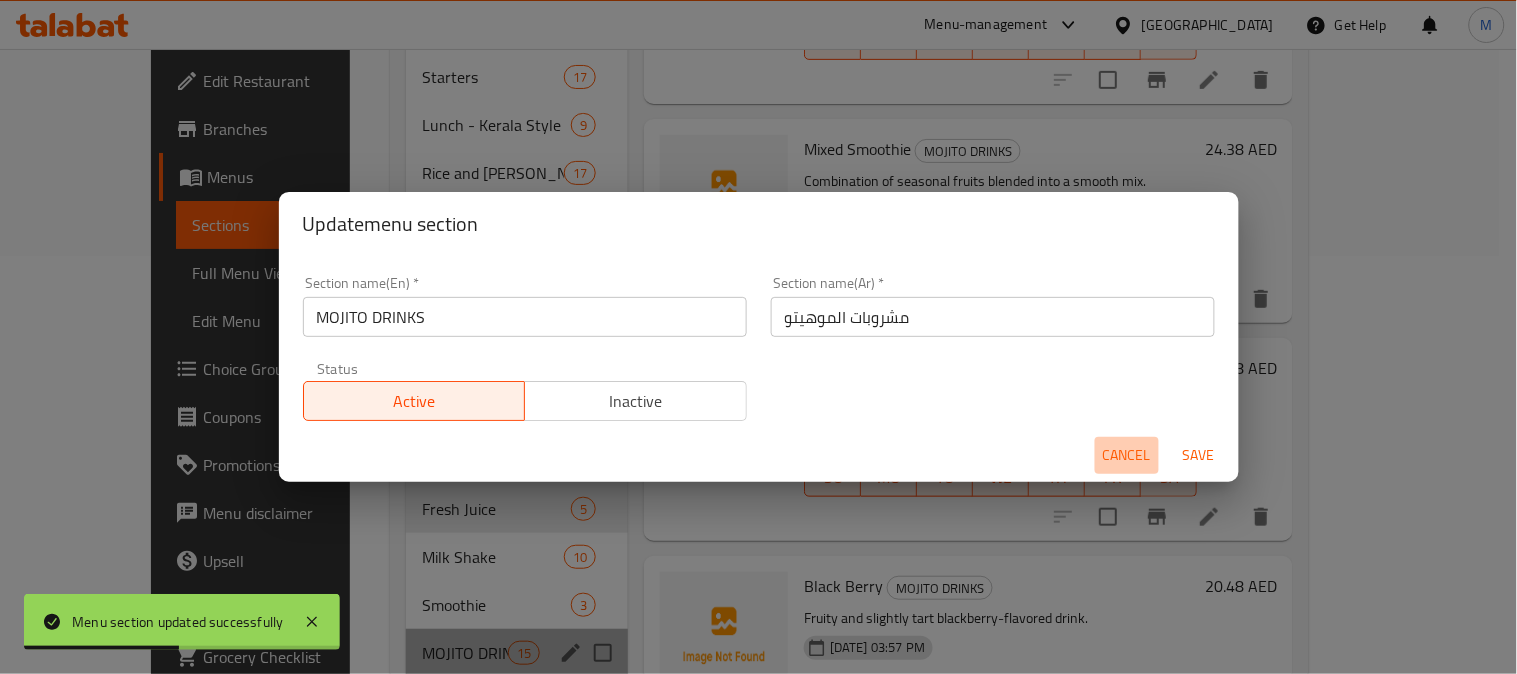 click on "Cancel" at bounding box center [1127, 455] 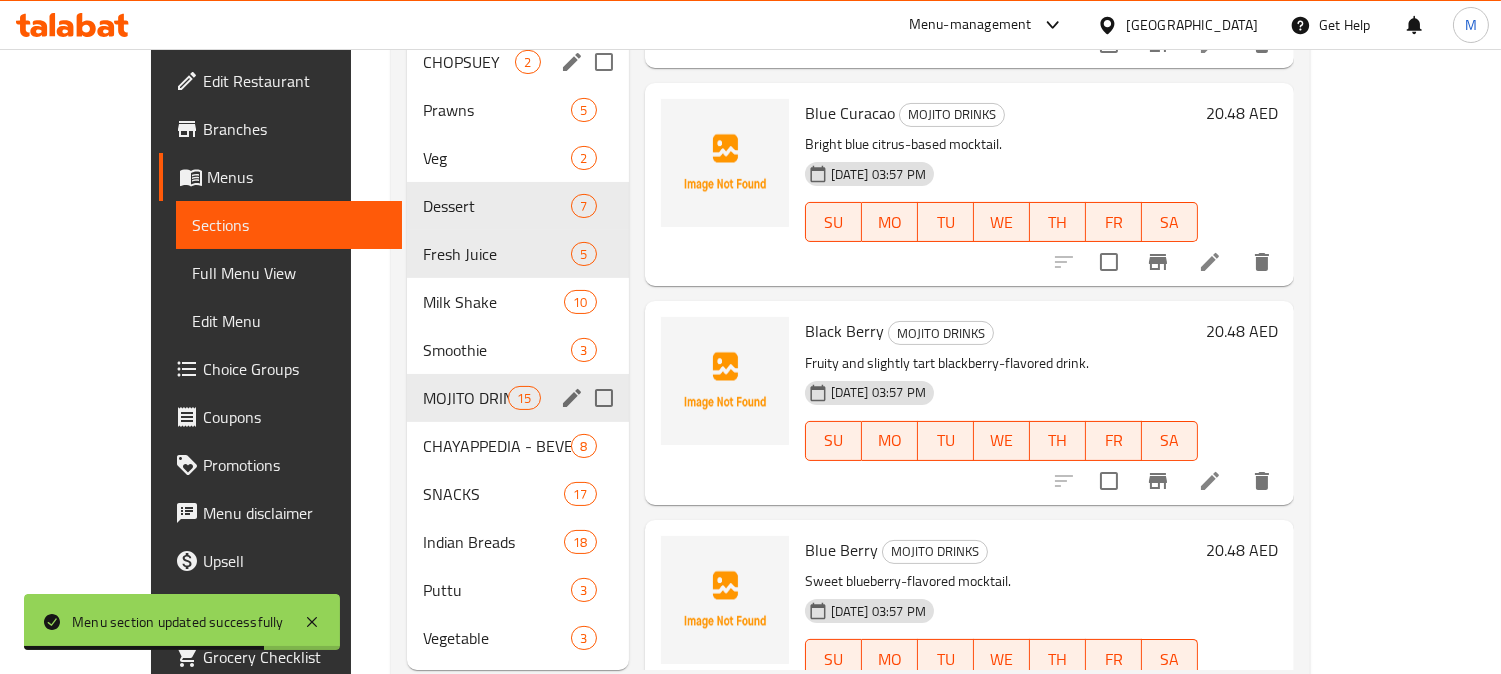 scroll, scrollTop: 694, scrollLeft: 0, axis: vertical 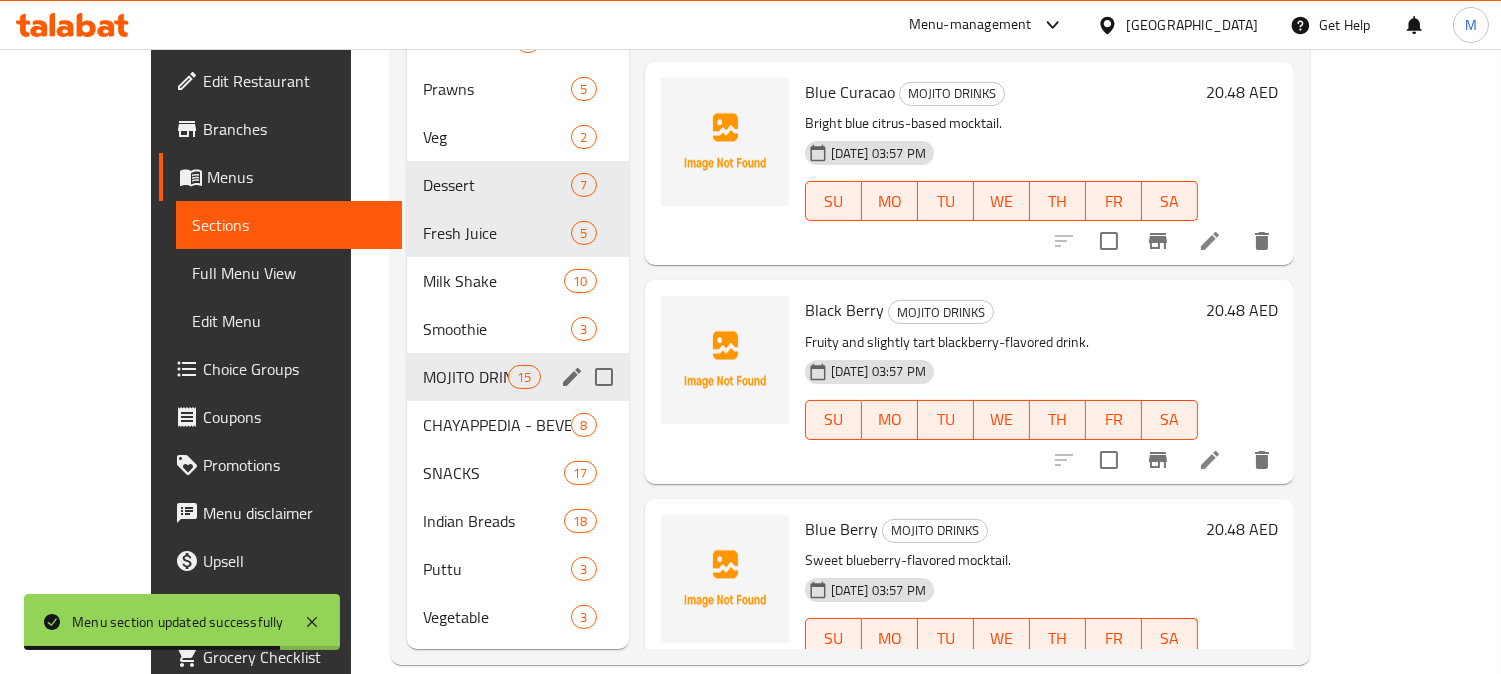 click on "Home / Restaurants management / Menus / Sections Classic Family Restaurant Inactive import export Menu sections BREAKFAST 23 SOUP 17 Salads 9 Starters 17 Lunch - Kerala Style 9 Rice and Biriyani 17 NORTH INDIAN VEG 20 CHINESE RICE & NOODLES 17 CHOPSUEY 2 Prawns 5 Veg 2 Dessert 7 Fresh Juice 5 Milk Shake 10 Smoothie 3 MOJITO DRINKS 15 CHAYAPPEDIA - BEVERAGES 8 SNACKS 17 Indian Breads 18 Puttu 3 Vegetable 3 Menu items Add Sort Manage items Mango Smoothie   MOJITO DRINKS Creamy tropical smoothie made with mangoes. 16-07-2025 03:57 PM SU MO TU WE TH FR SA 20.48   AED Mixed Smoothie   MOJITO DRINKS Combination of seasonal fruits blended into a smooth mix. 16-07-2025 03:57 PM SU MO TU WE TH FR SA 24.38   AED Blue Curacao   MOJITO DRINKS Bright blue citrus-based mocktail. 16-07-2025 03:57 PM SU MO TU WE TH FR SA 20.48   AED Black Berry   MOJITO DRINKS Fruity and slightly tart blackberry-flavored drink. 16-07-2025 03:57 PM SU MO TU WE TH FR SA 20.48   AED Blue Berry   MOJITO DRINKS Sweet blueberry-flavored mocktail." at bounding box center (850, 30) 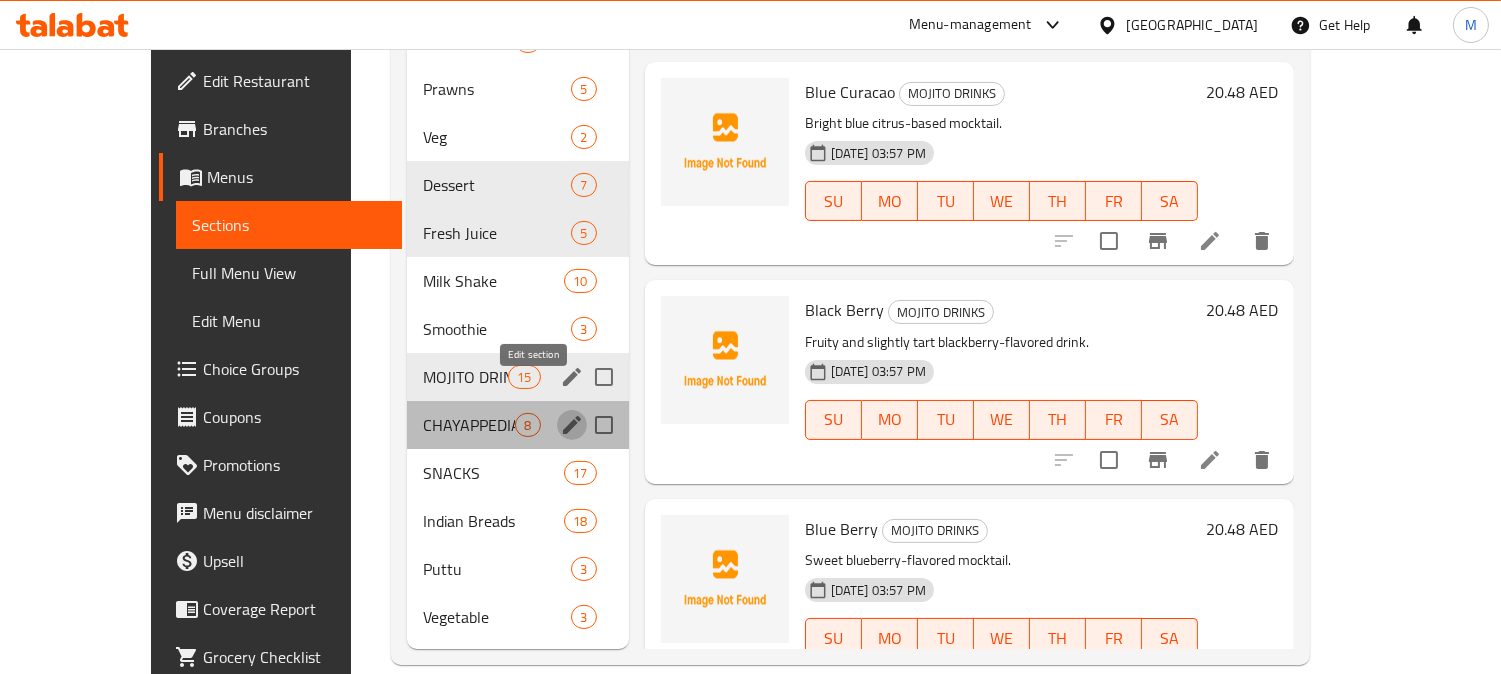 click 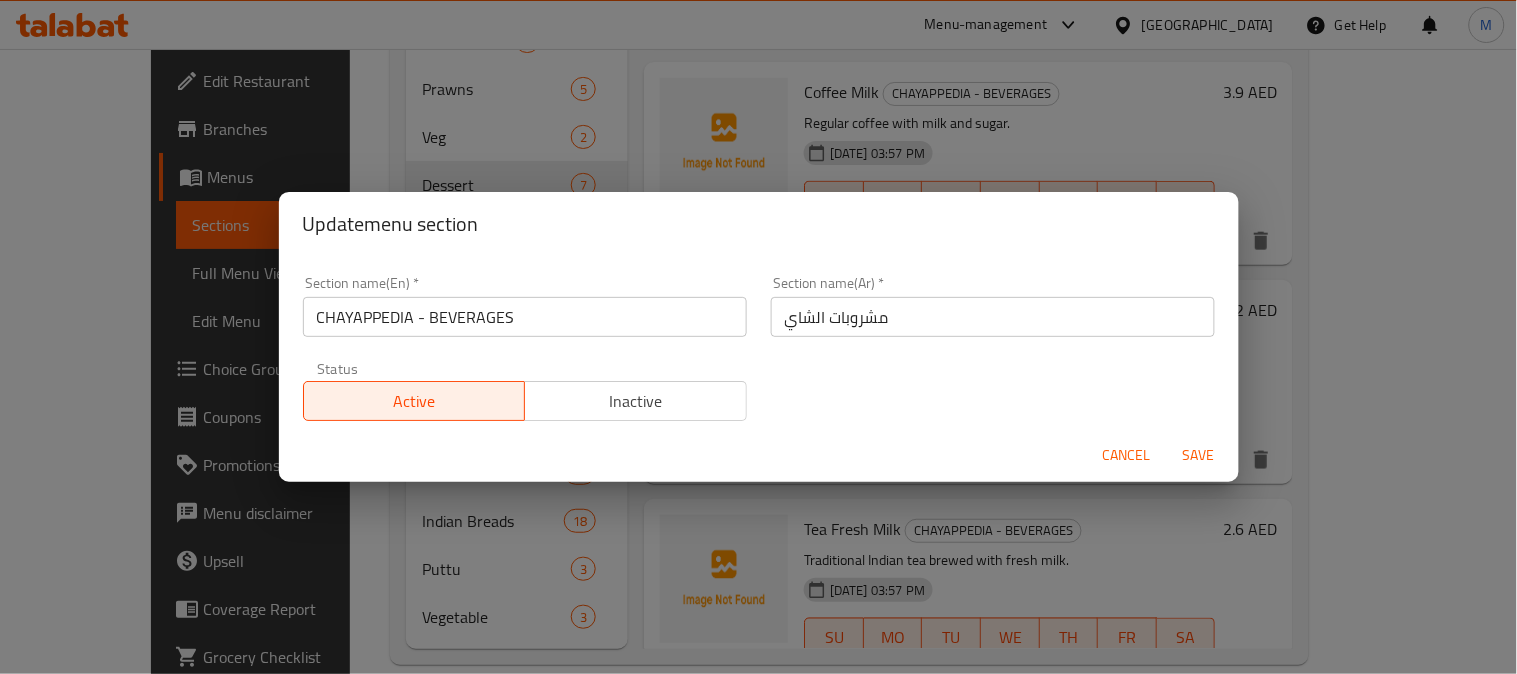 click on "Update  menu section Section name(En)   * CHAYAPPEDIA - BEVERAGES Section name(En)  * Section name(Ar)   * مشروبات الشاي Section name(Ar)  * Status Active Inactive Cancel Save" at bounding box center [758, 337] 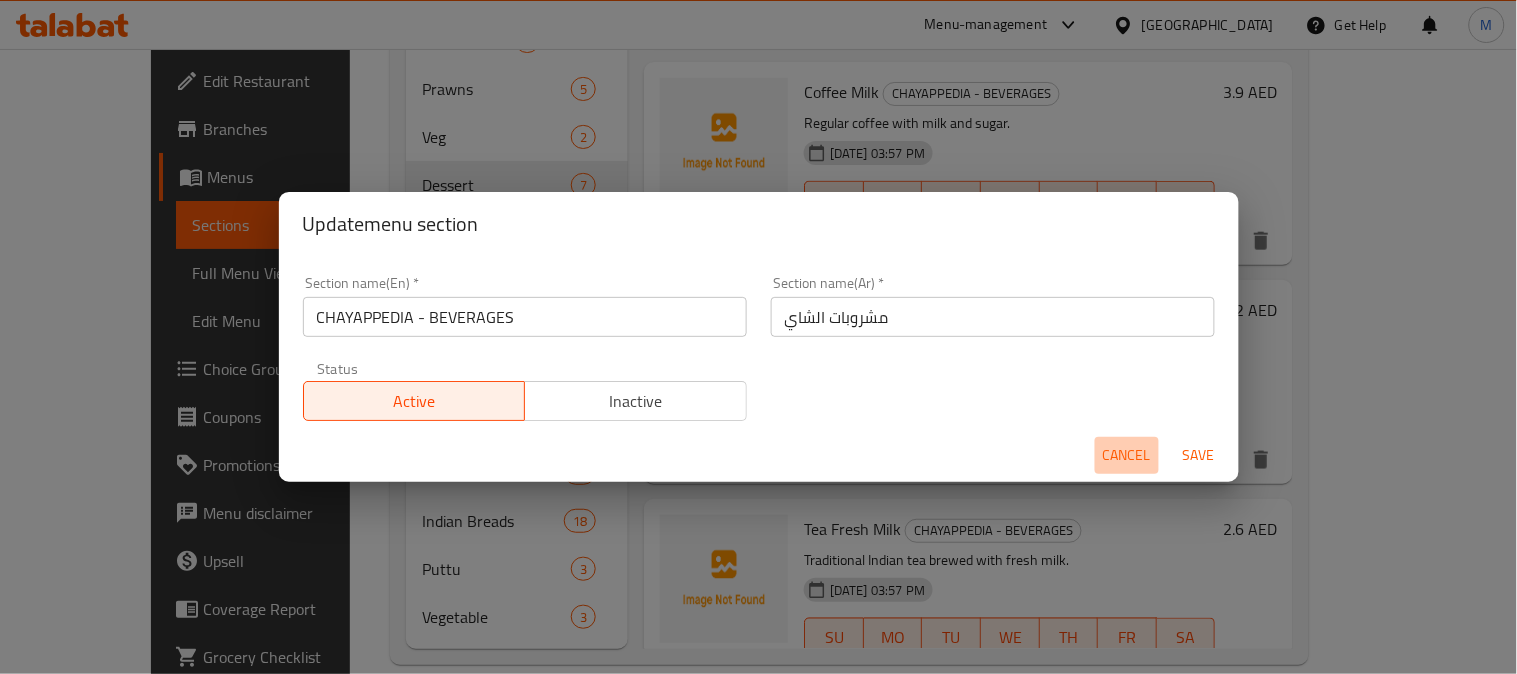 click on "Cancel" at bounding box center [1127, 455] 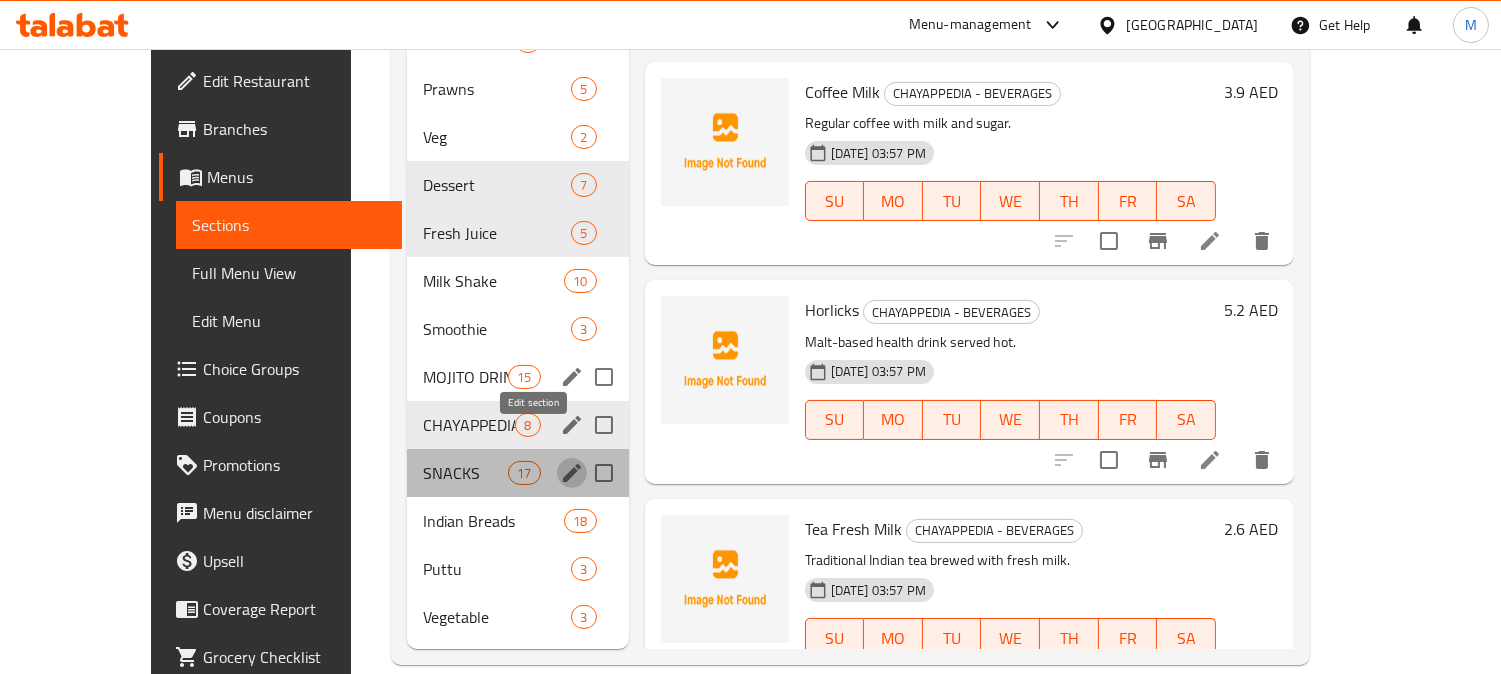 click 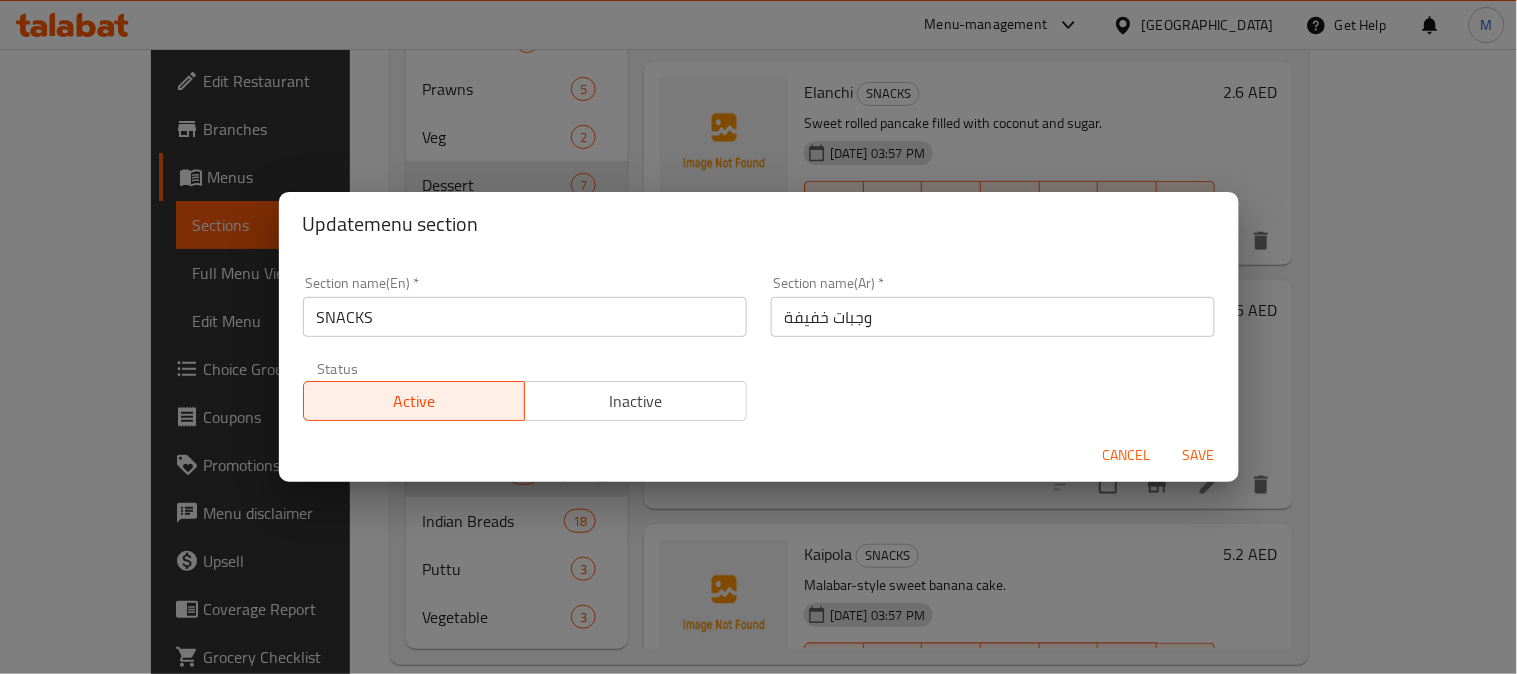 click on "Update  menu section Section name(En)   * SNACKS Section name(En)  * Section name(Ar)   * وجبات خفيفة Section name(Ar)  * Status Active Inactive Cancel Save" at bounding box center [758, 337] 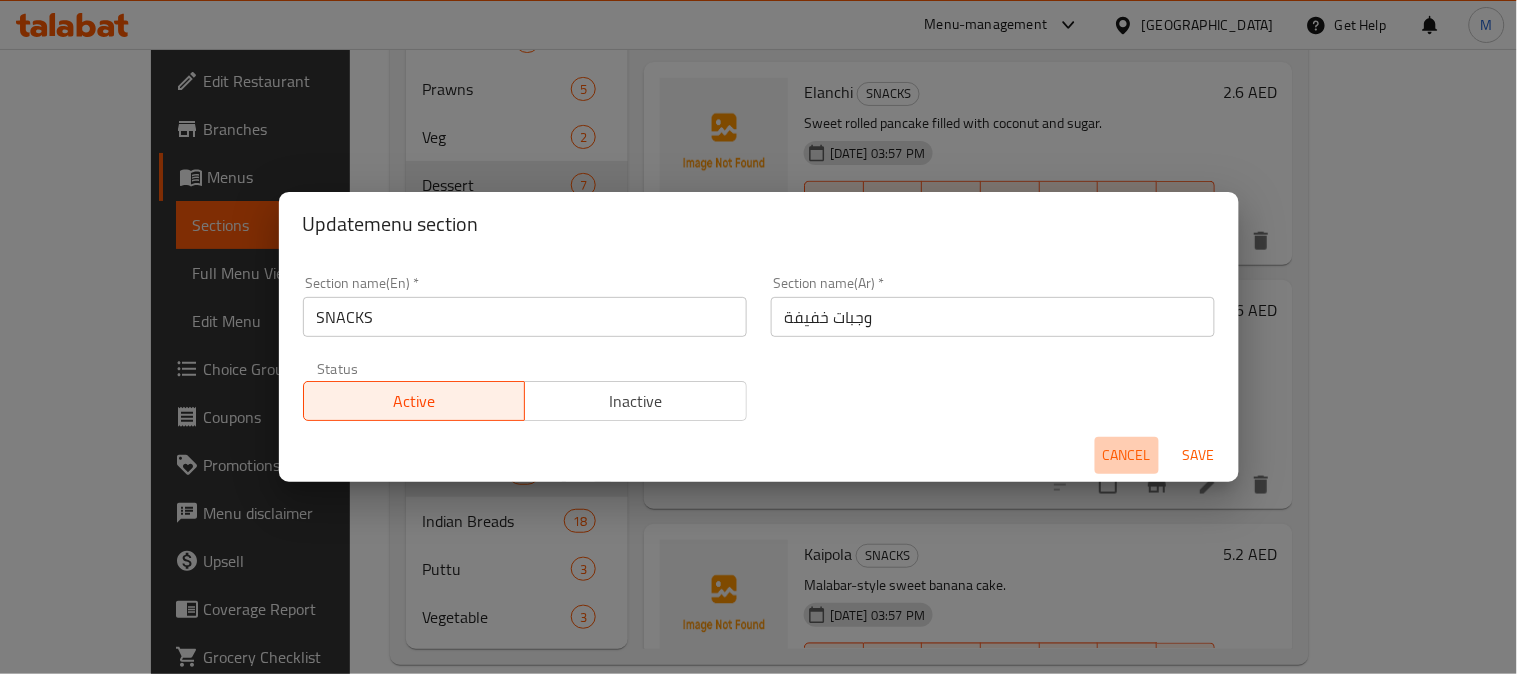 click on "Cancel" at bounding box center (1127, 455) 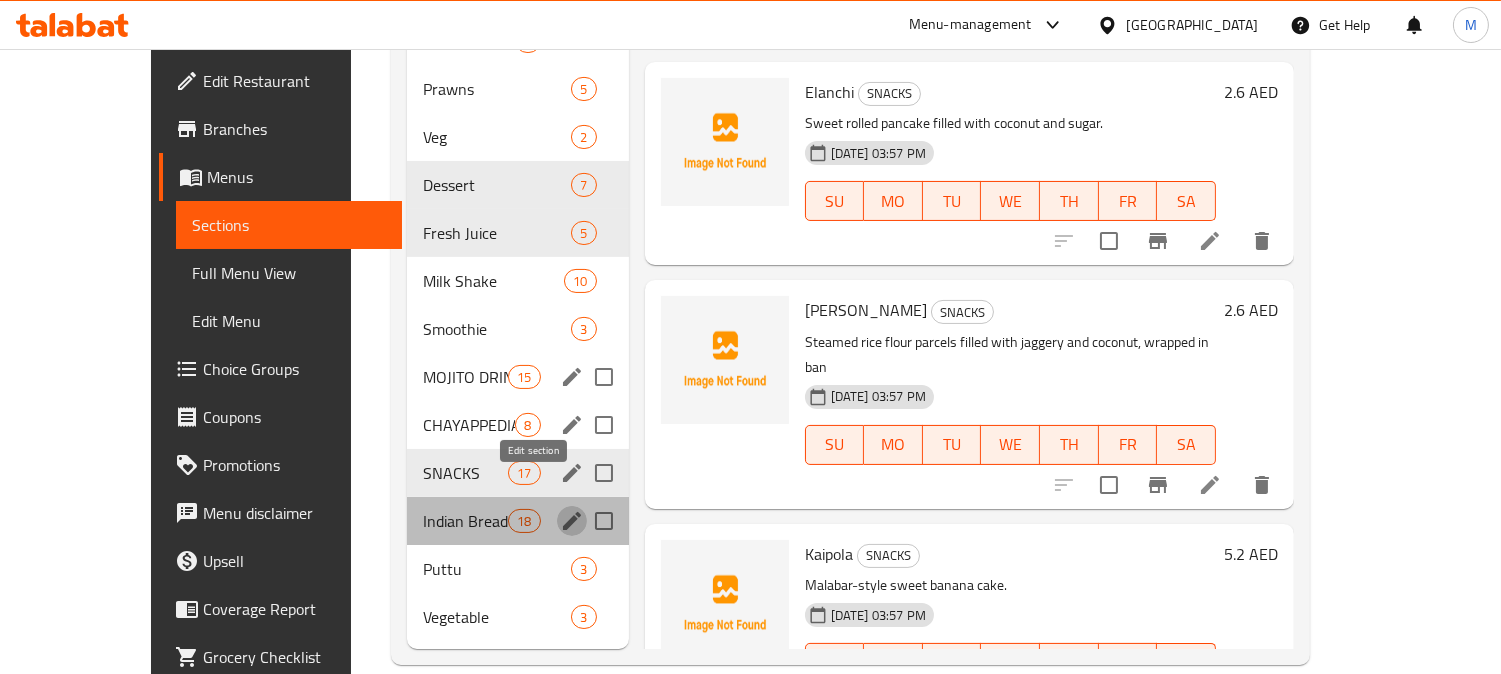click 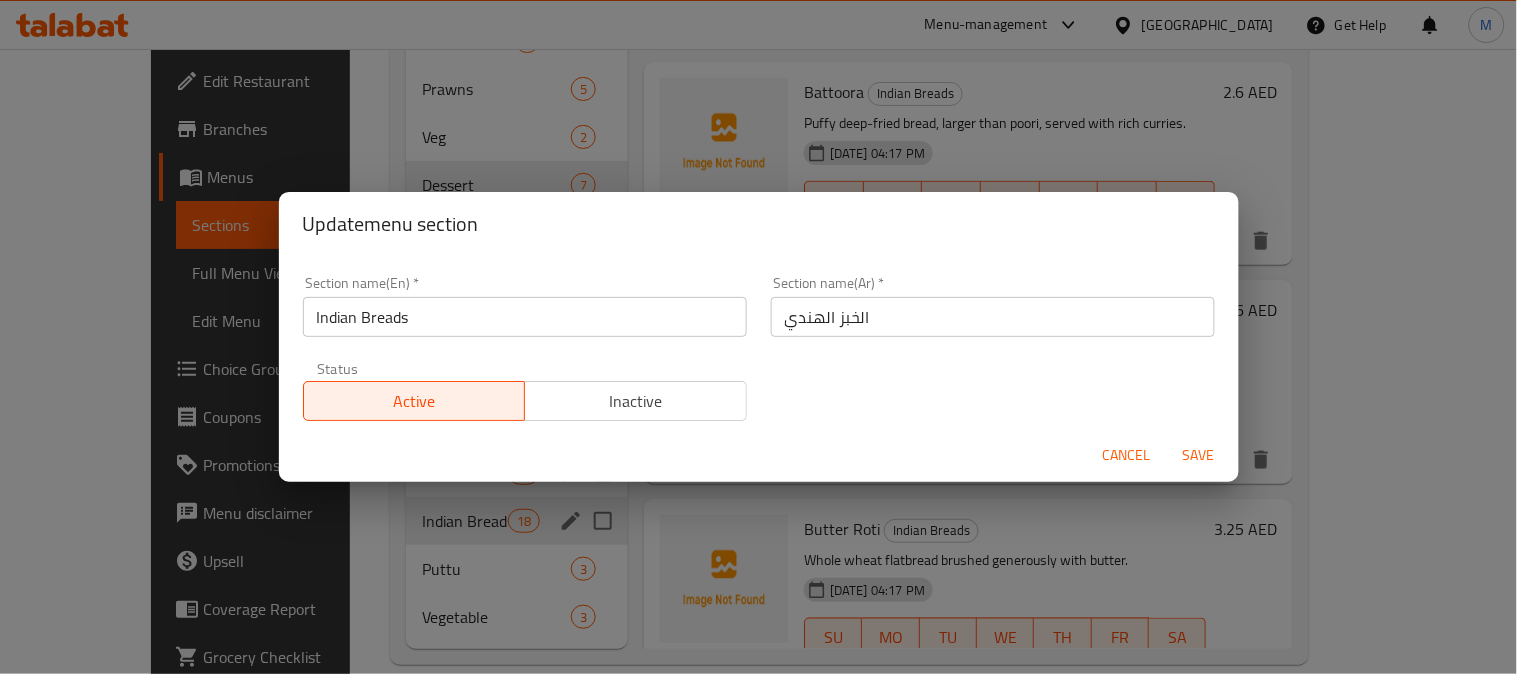click on "Update  menu section Section name(En)   * Indian Breads Section name(En)  * Section name(Ar)   * الخبز الهندي Section name(Ar)  * Status Active Inactive Cancel Save" at bounding box center [758, 337] 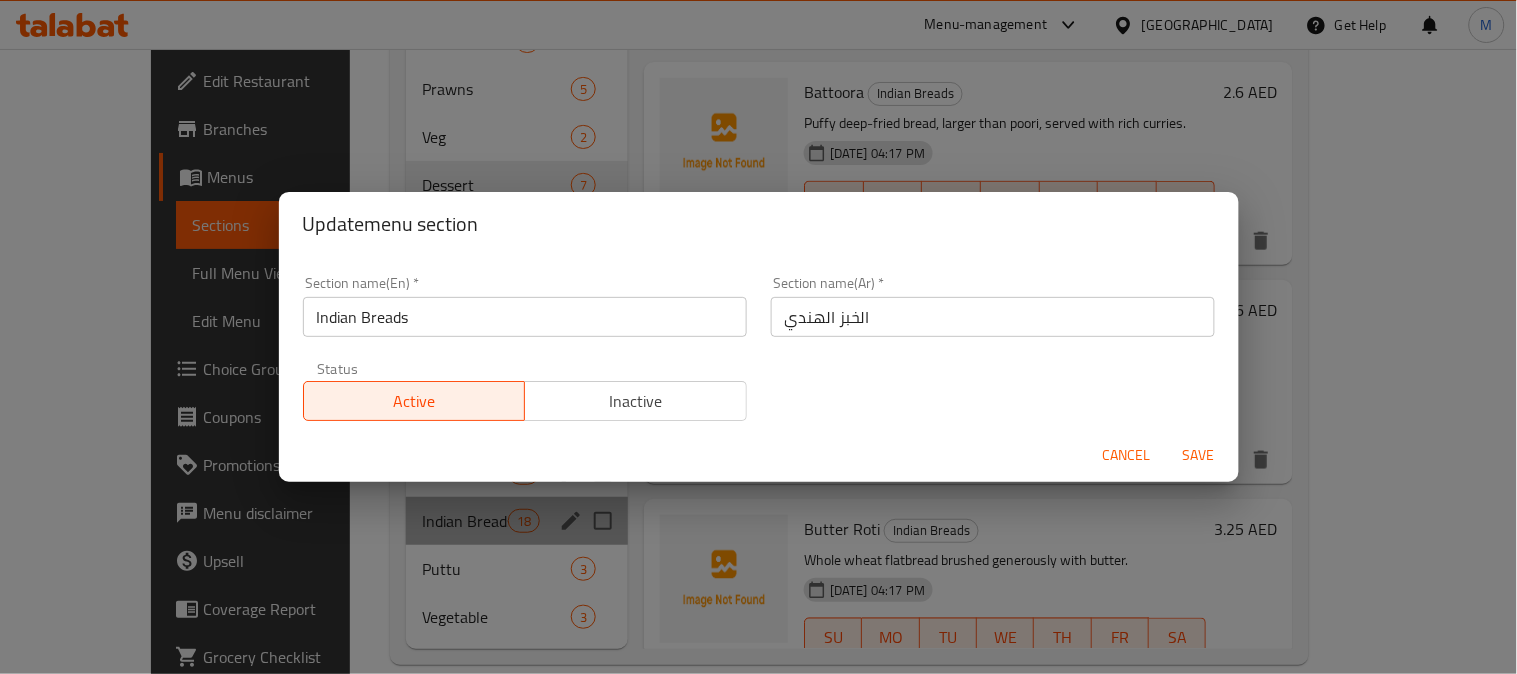 click on "Update  menu section Section name(En)   * Indian Breads Section name(En)  * Section name(Ar)   * الخبز الهندي Section name(Ar)  * Status Active Inactive Cancel Save" at bounding box center (758, 337) 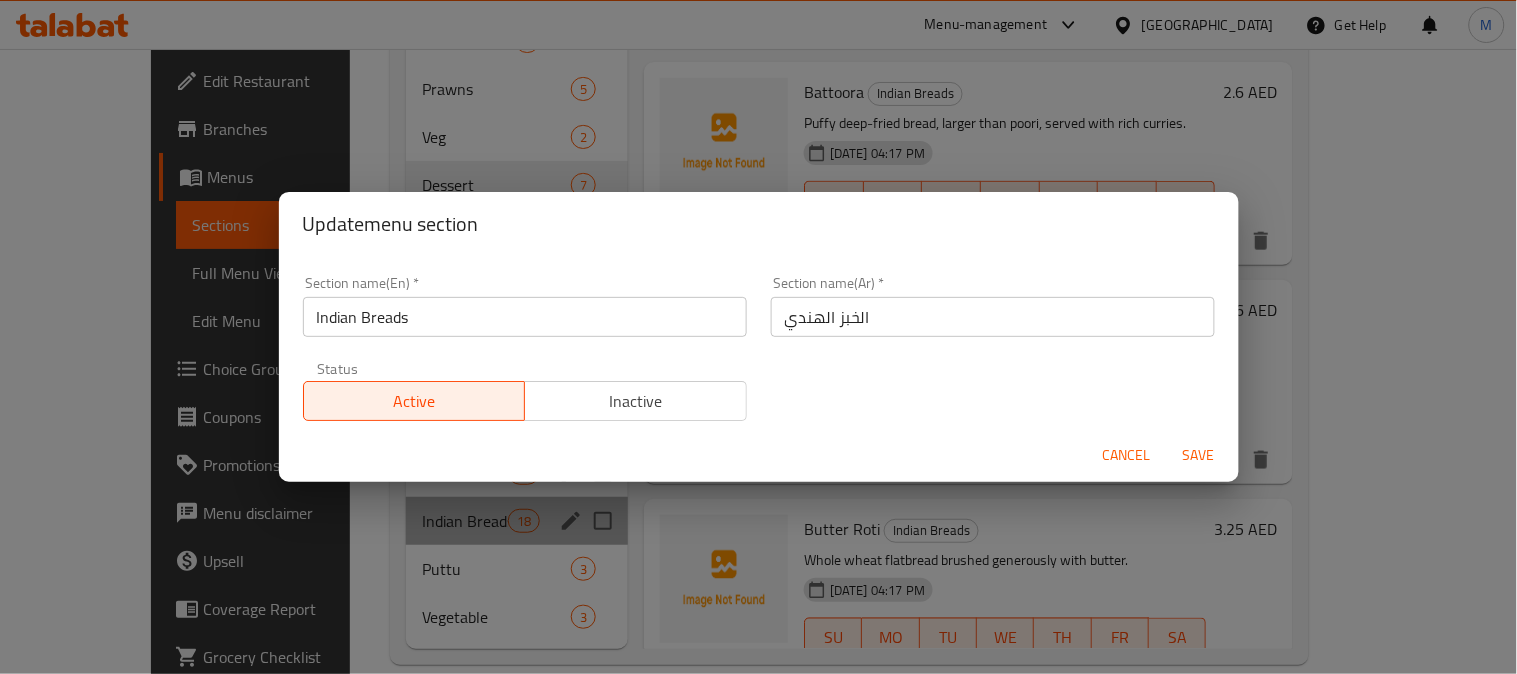 click on "Update  menu section Section name(En)   * Indian Breads Section name(En)  * Section name(Ar)   * الخبز الهندي Section name(Ar)  * Status Active Inactive Cancel Save" at bounding box center (758, 337) 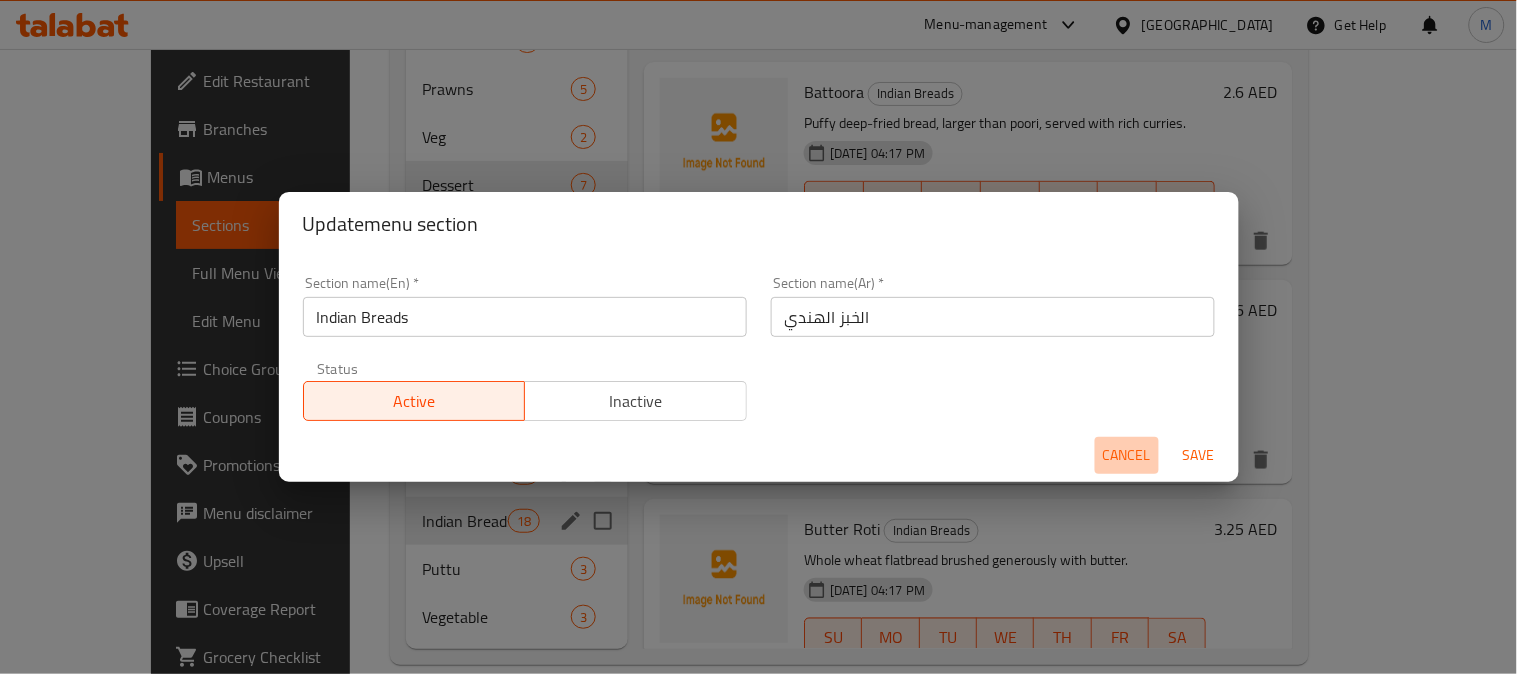 click on "Cancel" at bounding box center (1127, 455) 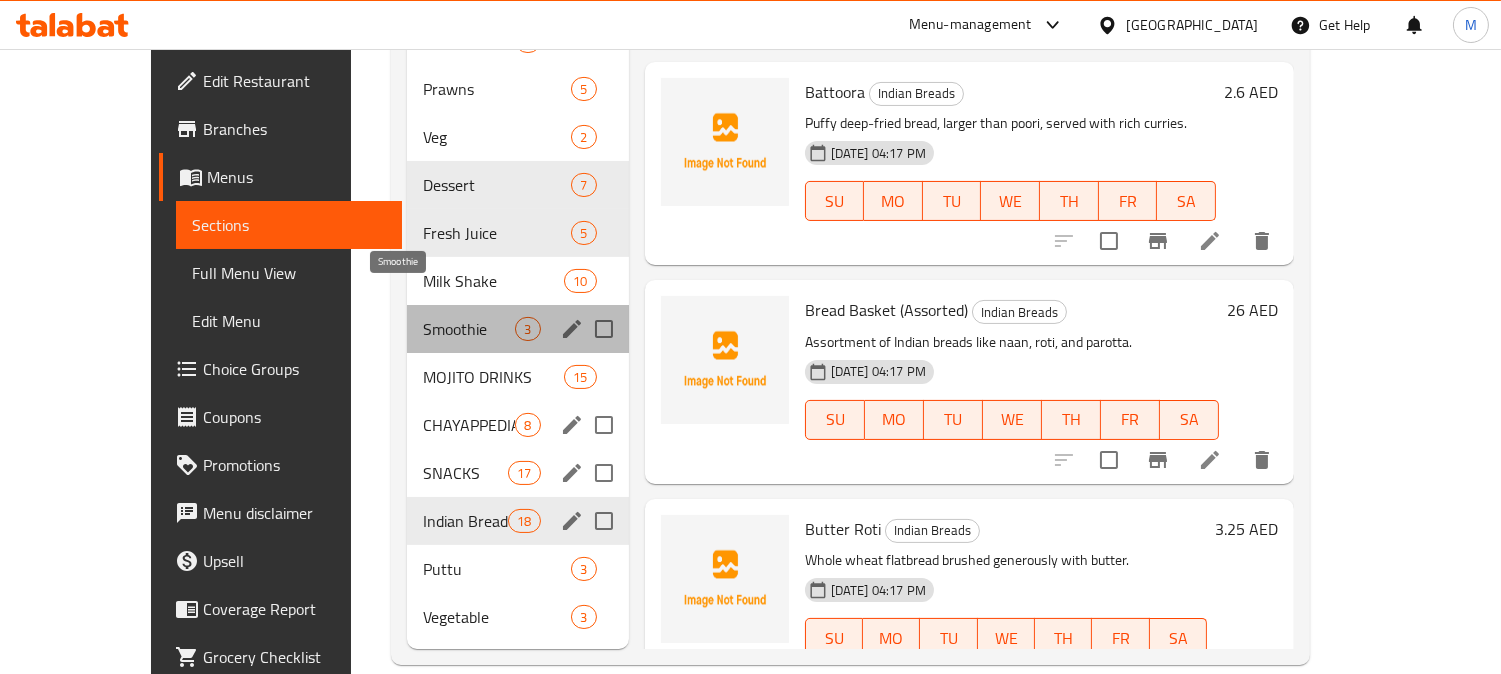 click on "Smoothie" at bounding box center (469, 329) 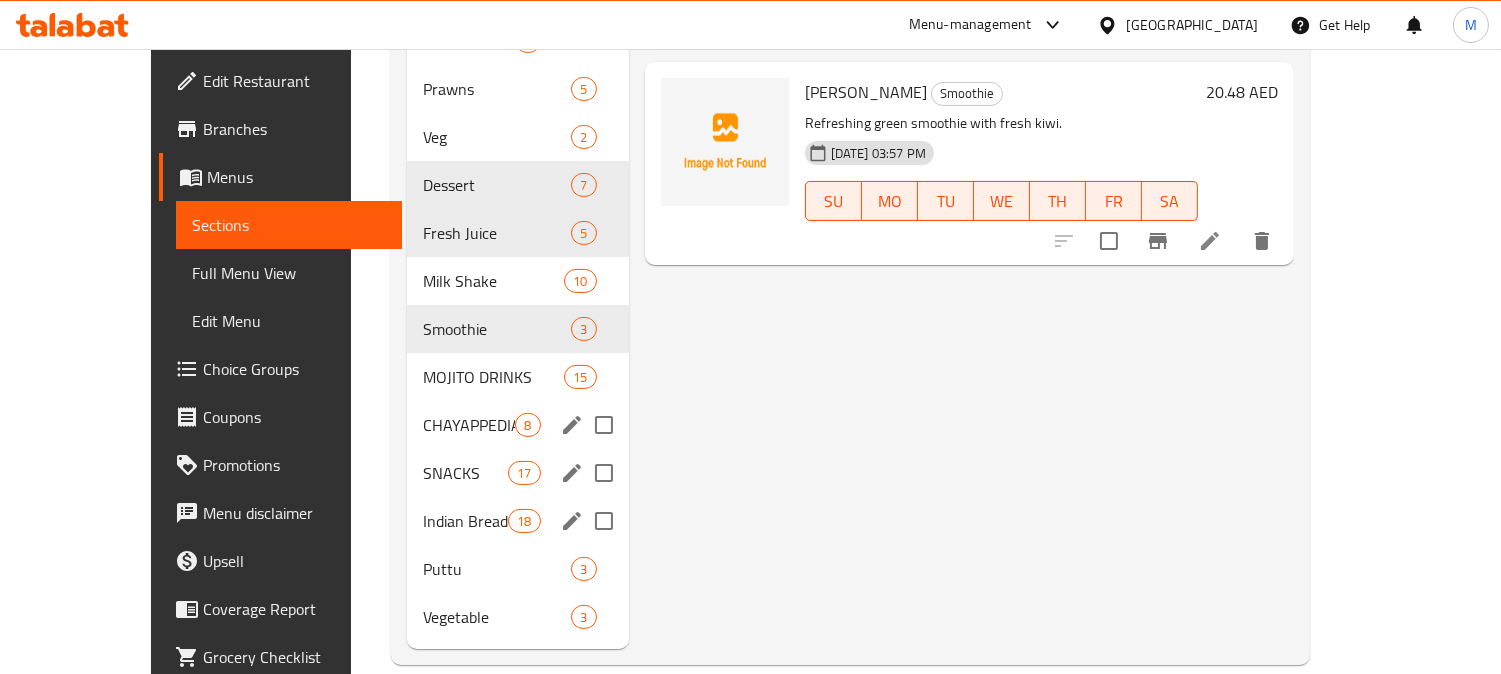 scroll, scrollTop: 104, scrollLeft: 0, axis: vertical 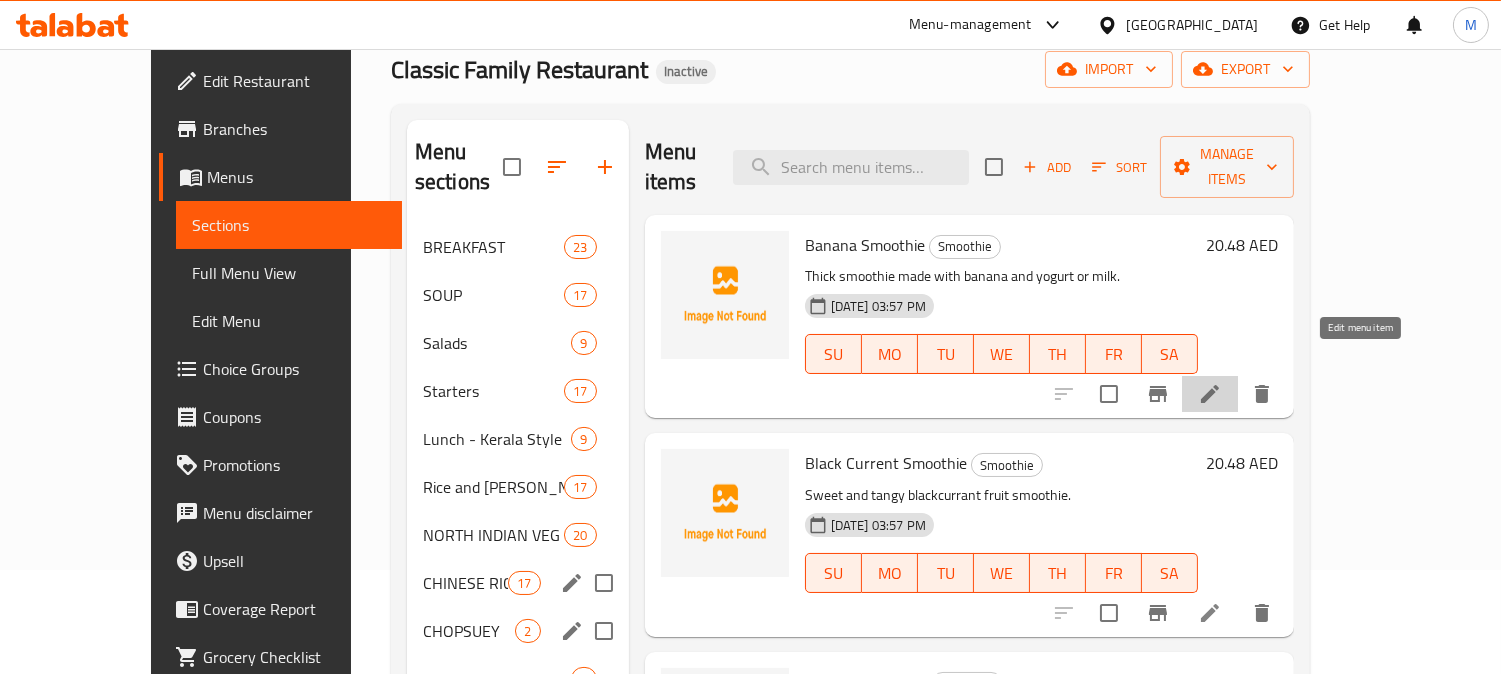 click 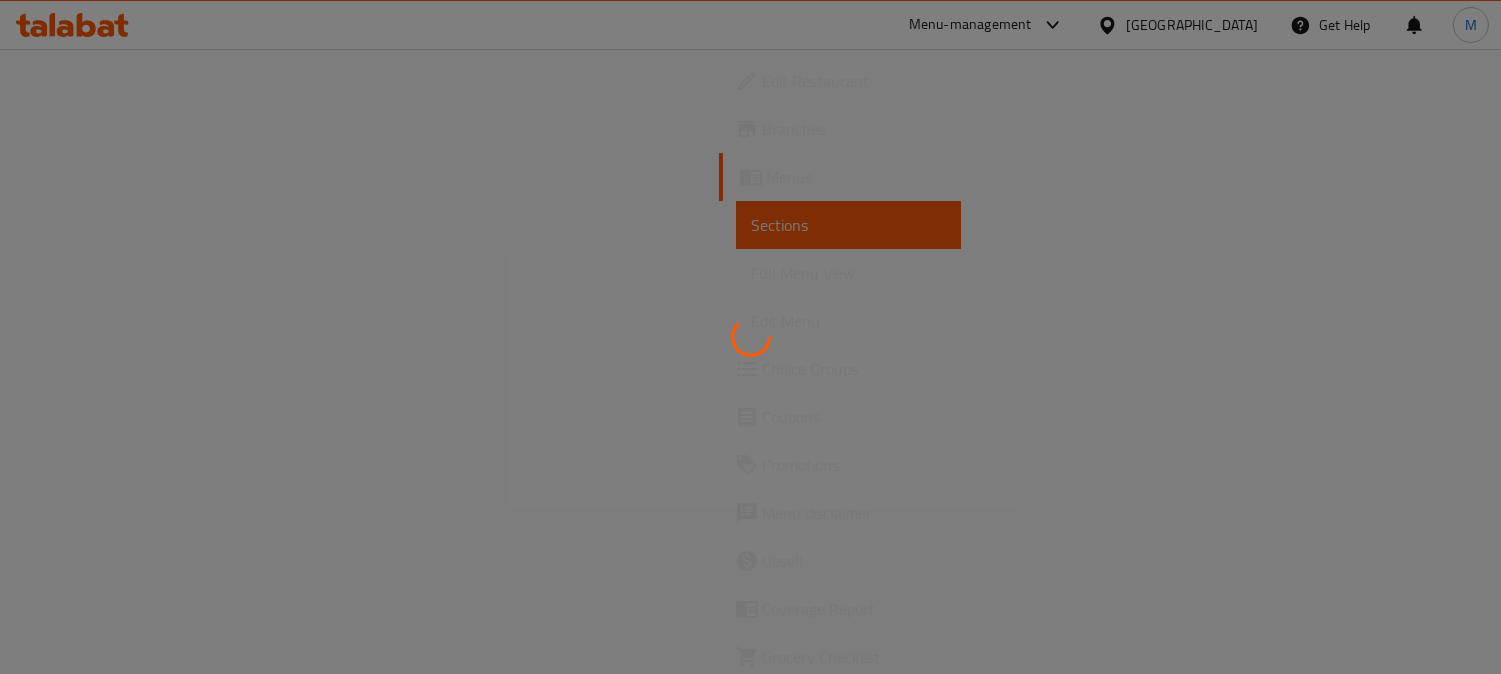 scroll, scrollTop: 0, scrollLeft: 0, axis: both 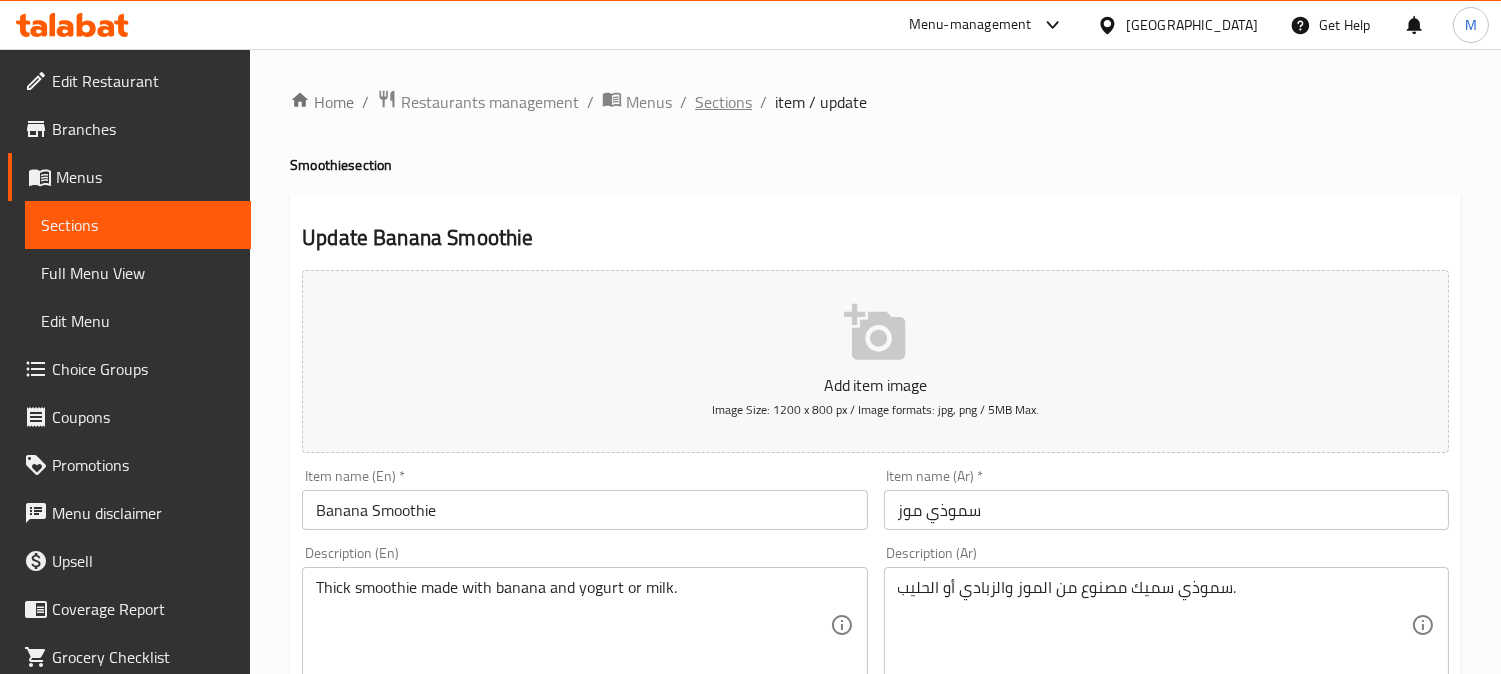 click on "Sections" at bounding box center (723, 102) 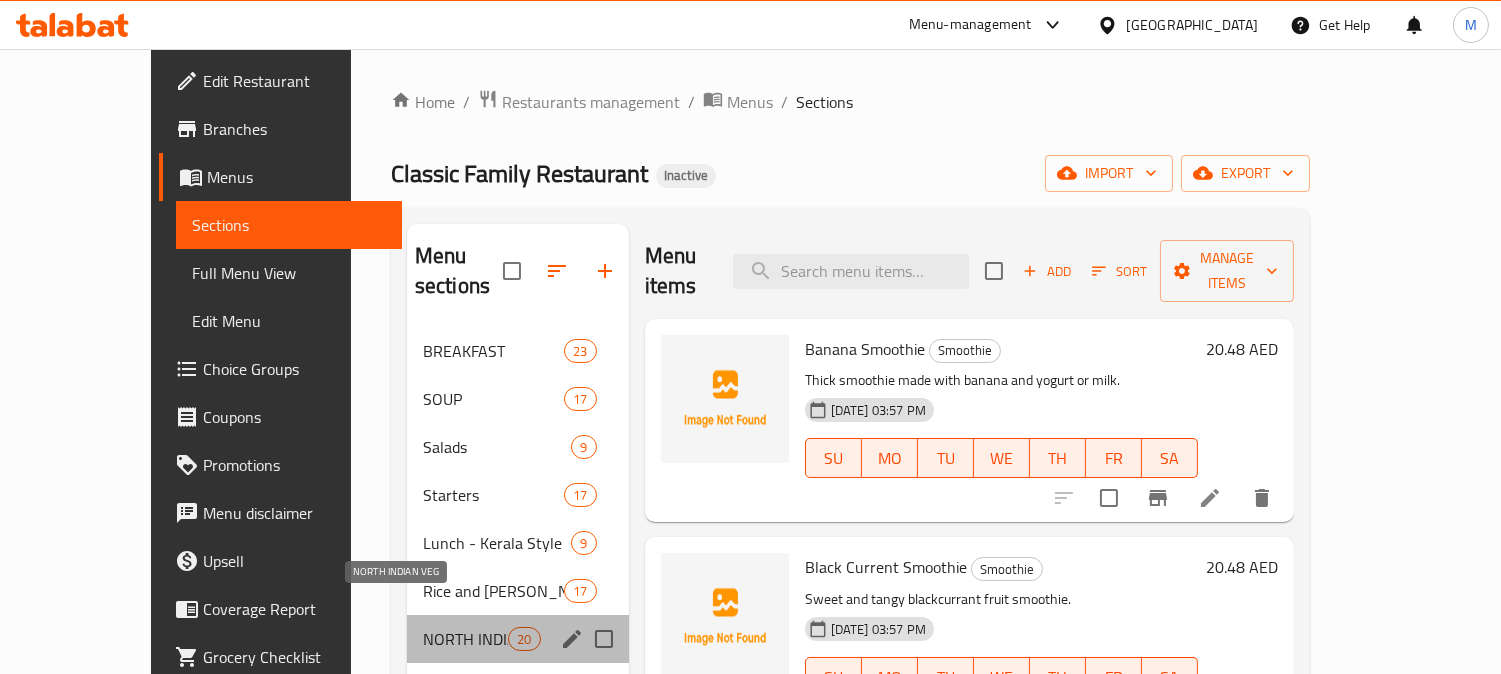 click on "NORTH INDIAN VEG" at bounding box center (465, 639) 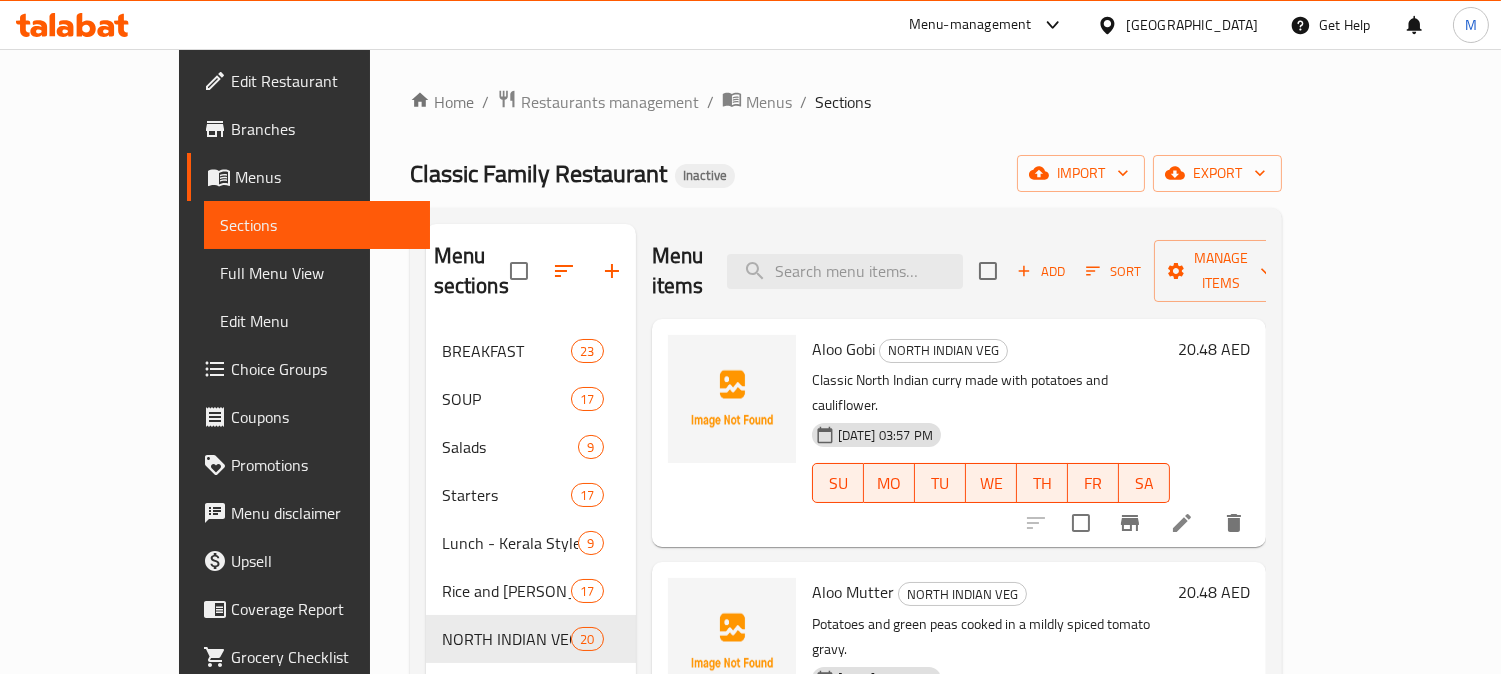click on "Menu items Add Sort Manage items Aloo Gobi   NORTH INDIAN VEG Classic North Indian curry made with potatoes and cauliflower. 16-07-2025 03:57 PM SU MO TU WE TH FR SA 20.48   AED Aloo Mutter   NORTH INDIAN VEG Potatoes and green peas cooked in a mildly spiced tomato gravy. 16-07-2025 03:57 PM SU MO TU WE TH FR SA 20.48   AED Aloo Palak   NORTH INDIAN VEG Spinach and potato curry cooked with Indian spices. 16-07-2025 03:57 PM SU MO TU WE TH FR SA 20.48   AED Bhindi Fry   NORTH INDIAN VEG Crispy stir-fried okra seasoned with basic spices. 16-07-2025 03:57 PM SU MO TU WE TH FR SA 24.7   AED Bhindi Masala   NORTH INDIAN VEG Okra cooked in a thick, flavorful onion-tomato gravy. 16-07-2025 03:57 PM SU MO TU WE TH FR SA 20.48   AED Chana Masala   NORTH INDIAN VEG Chickpeas in a spicy and tangy onion-tomato curry. 16-07-2025 03:57 PM SU MO TU WE TH FR SA 20.48   AED Dal Fry   NORTH INDIAN VEG Yellow lentils cooked and tempered with ghee and spices. 16-07-2025 03:57 PM SU MO TU WE TH FR SA 16.25   AED Dal Palak   SU MO" at bounding box center (951, 783) 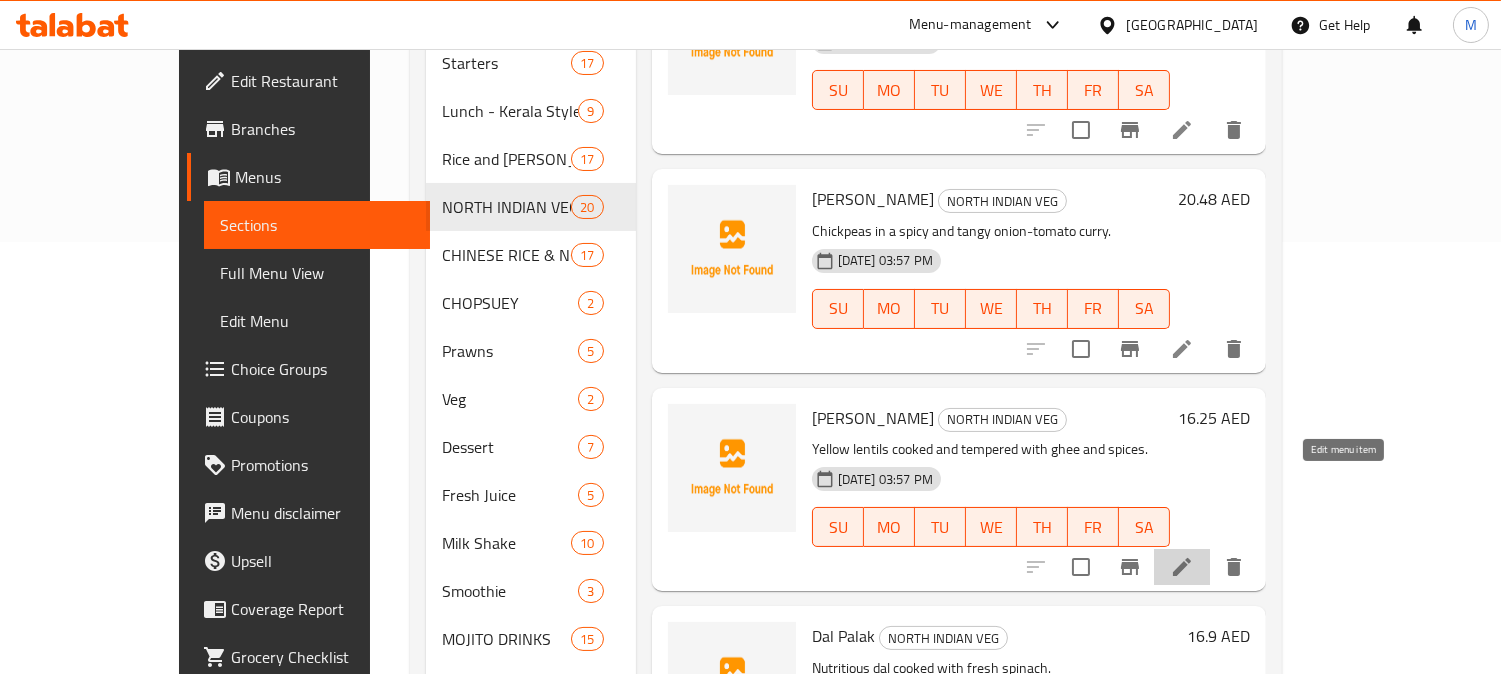 click 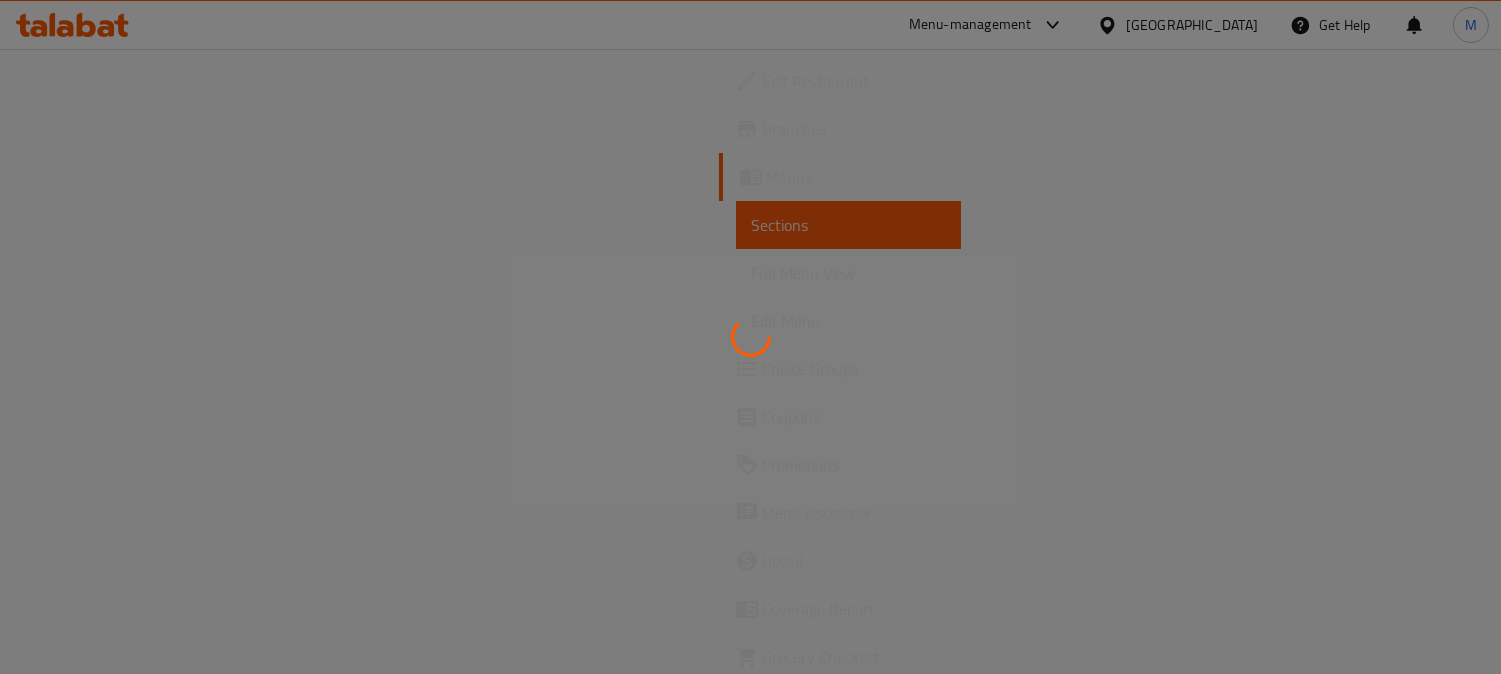 scroll, scrollTop: 0, scrollLeft: 0, axis: both 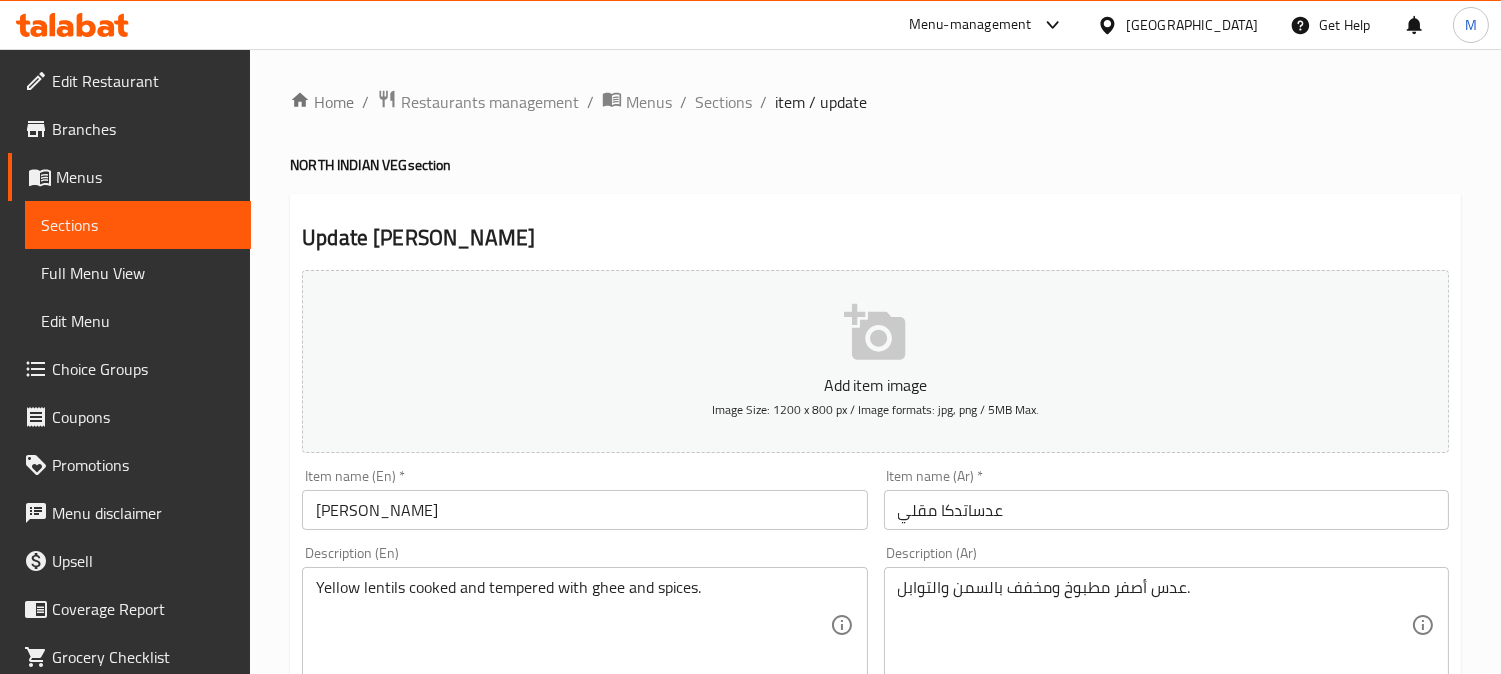 click on "عدساتدكا مقلي" at bounding box center [1166, 510] 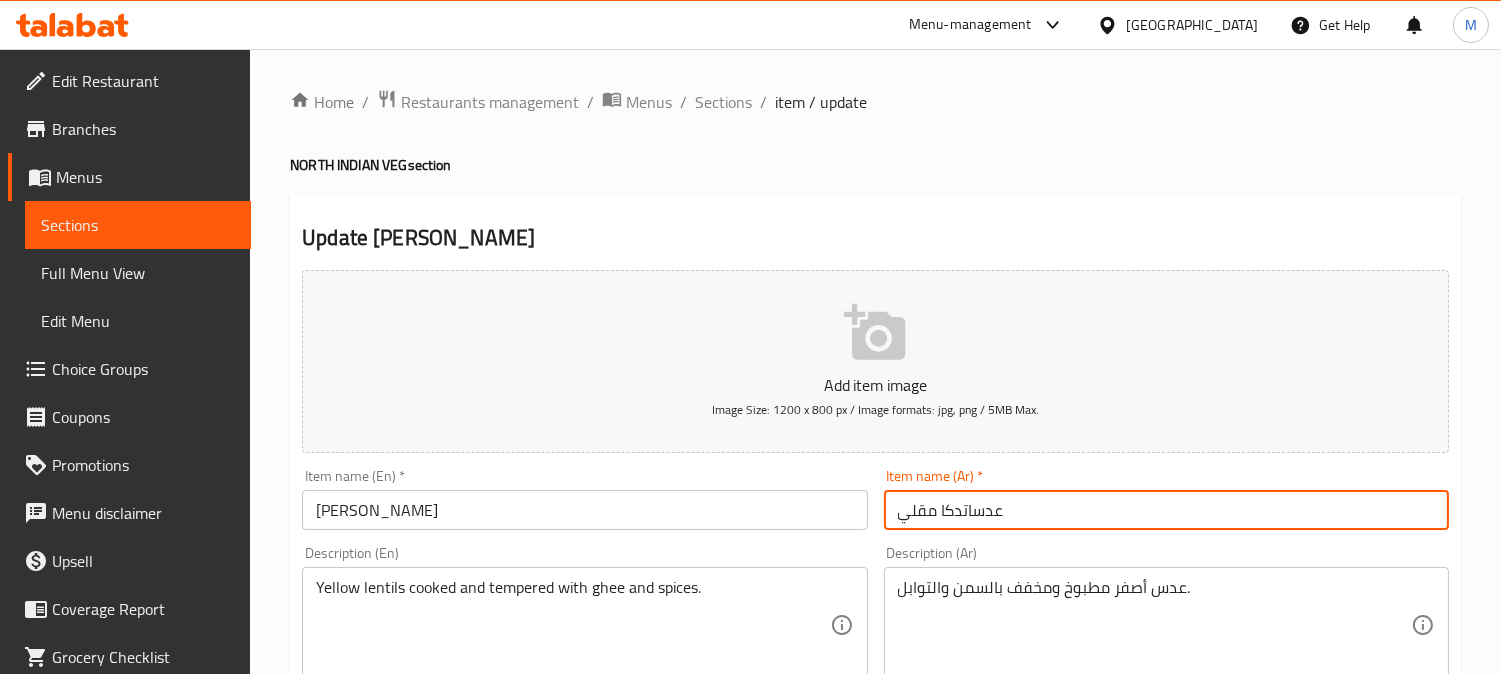 click on "عدساتدكا مقلي" at bounding box center [1166, 510] 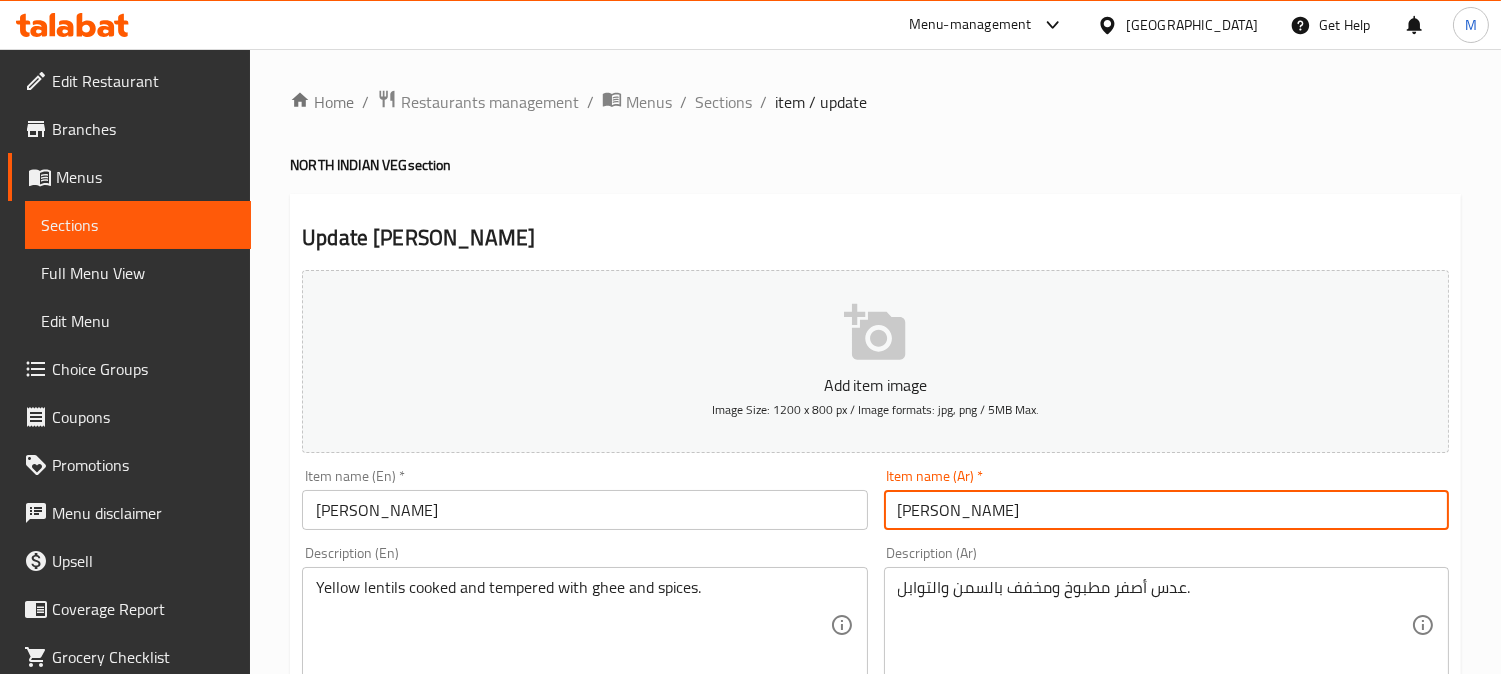 type on "دال فراي" 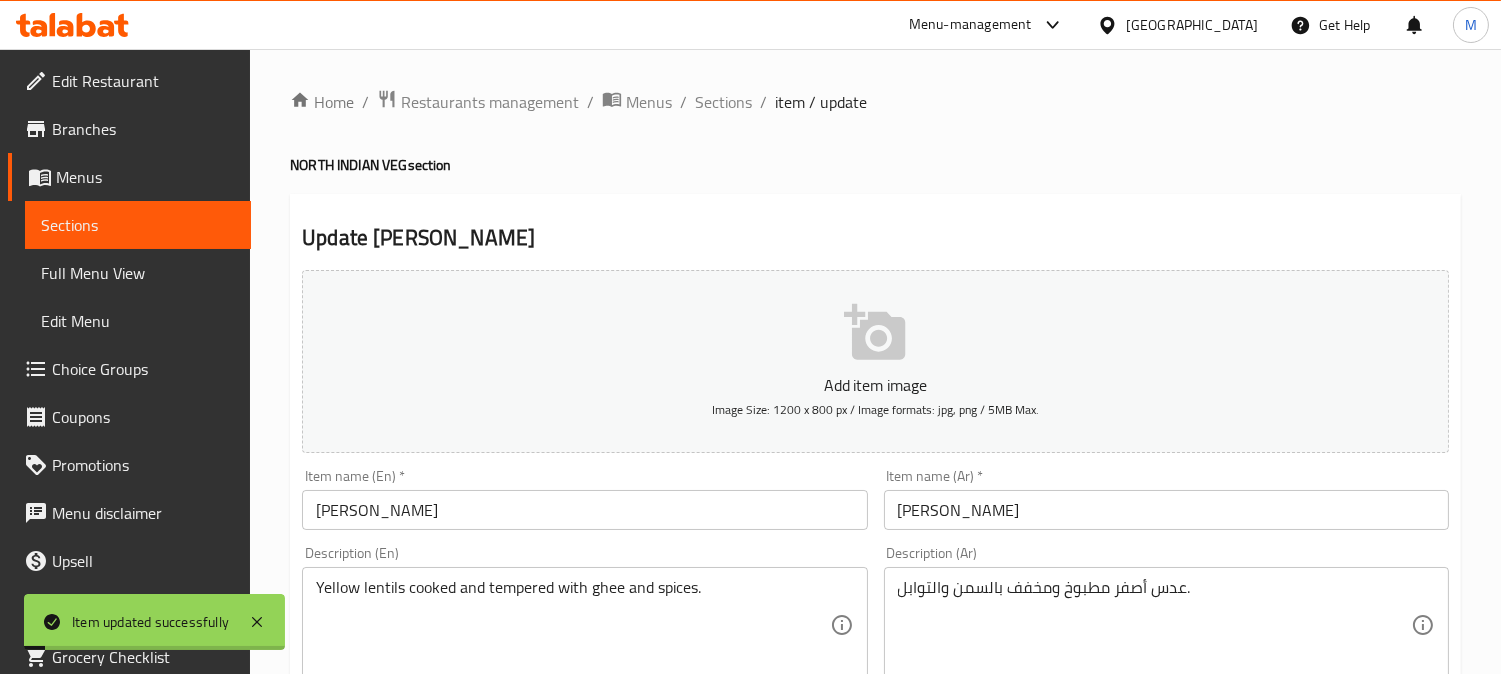 click on "Sections" at bounding box center (723, 102) 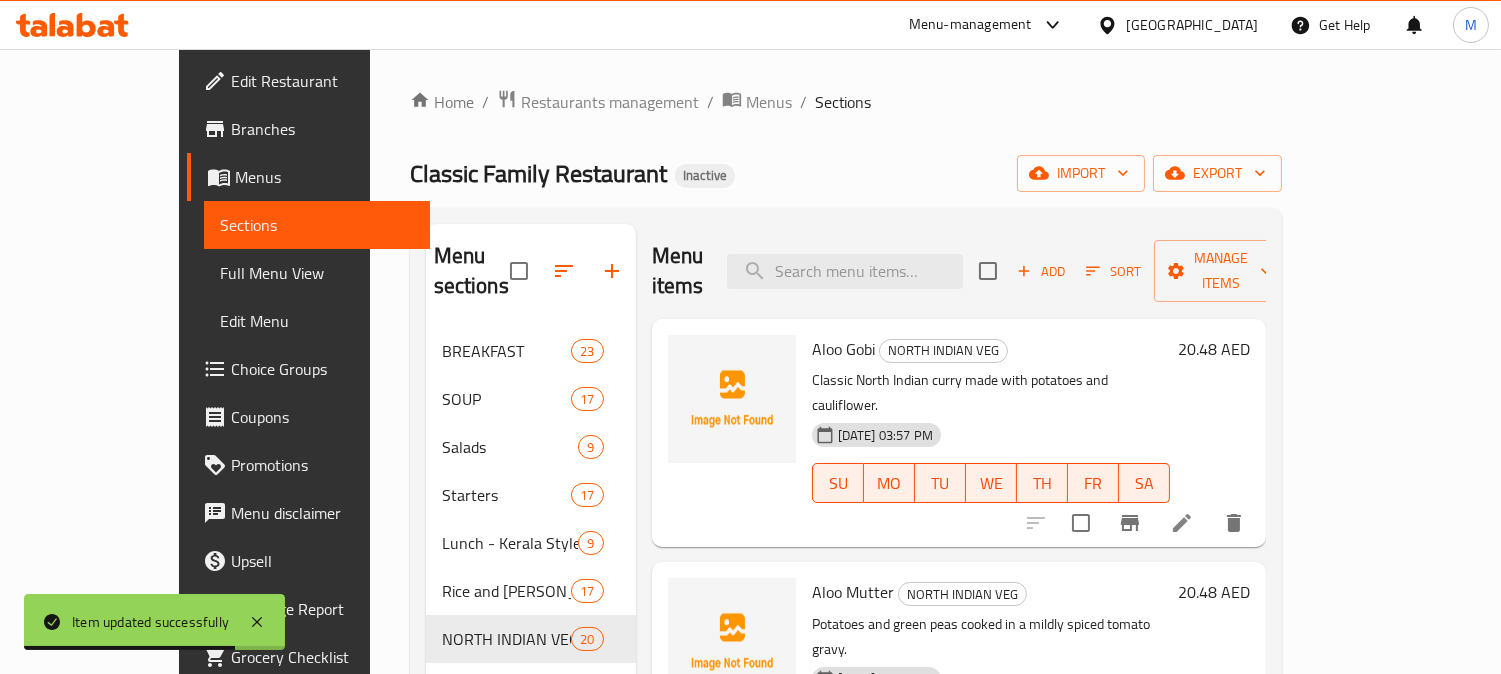 scroll, scrollTop: 590, scrollLeft: 0, axis: vertical 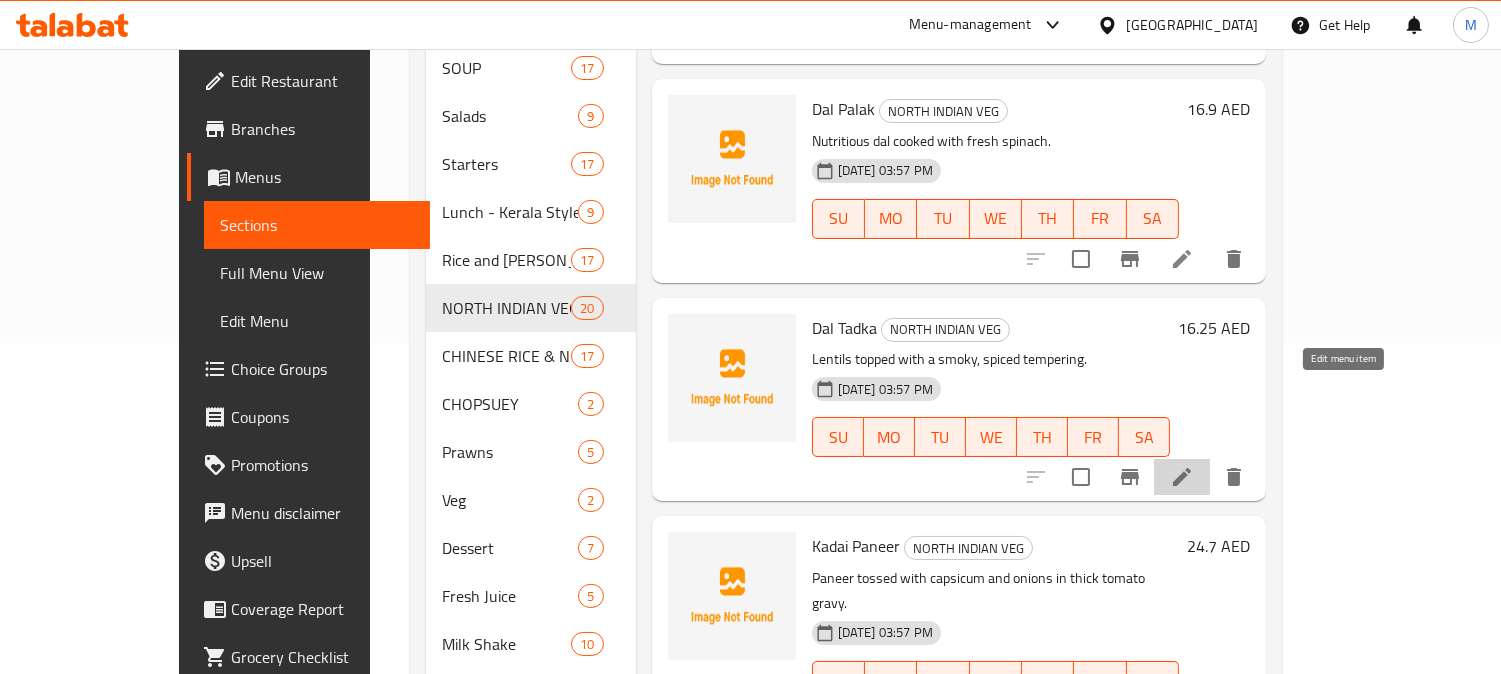 click 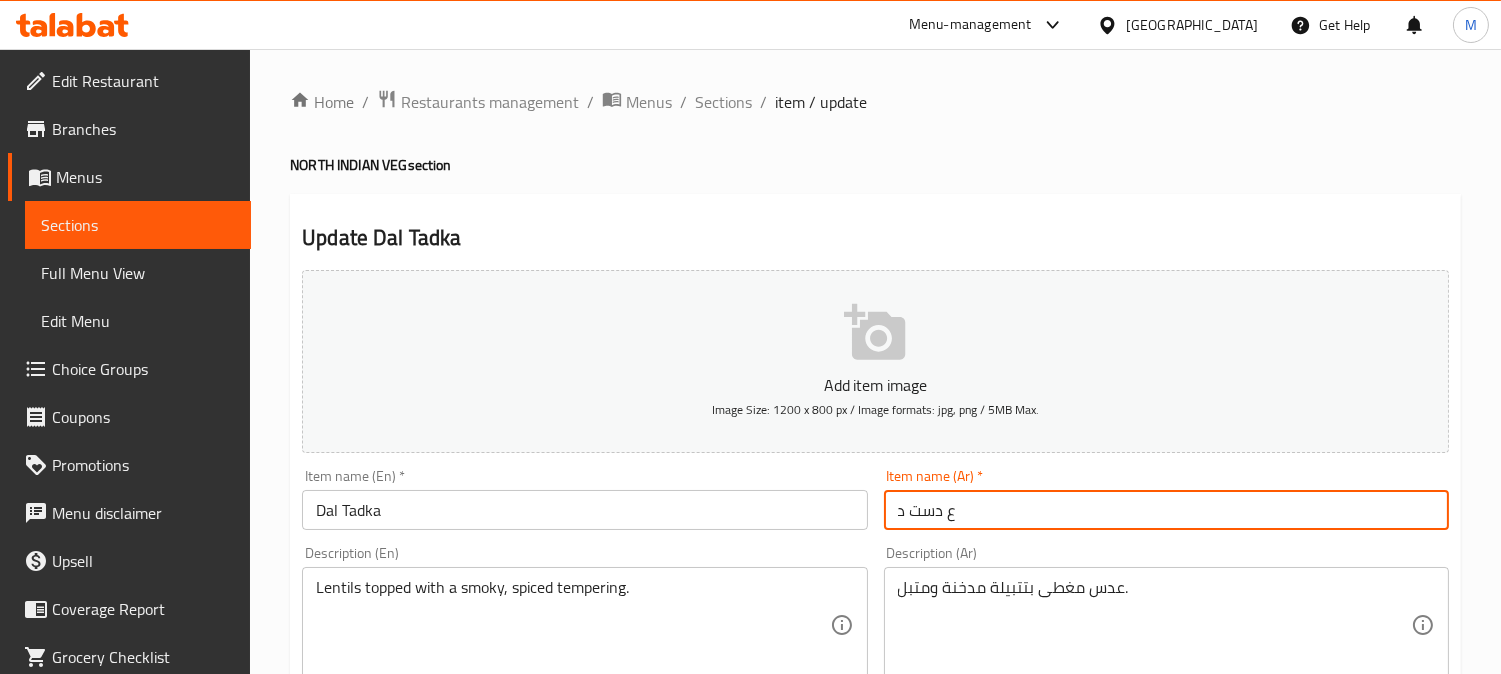 click on "ع دست د" at bounding box center [1166, 510] 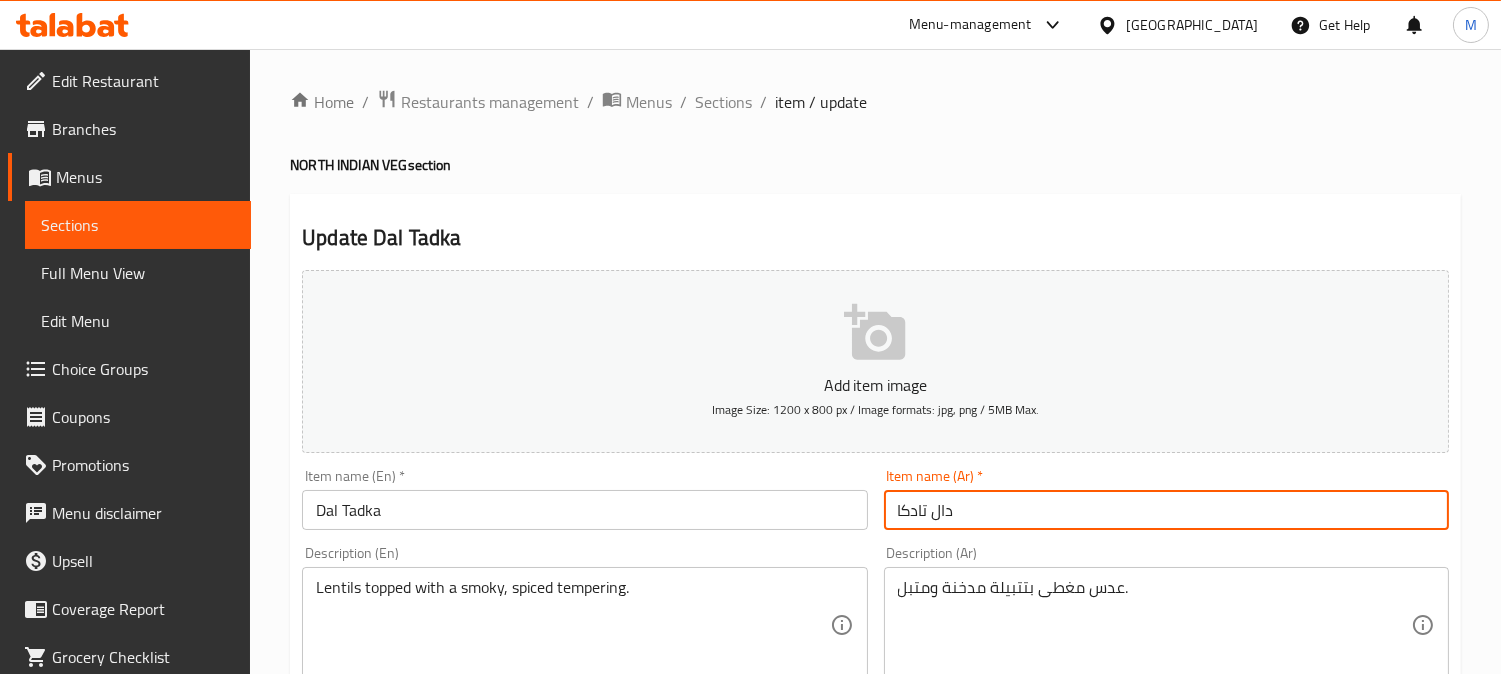 type on "دال تادكا" 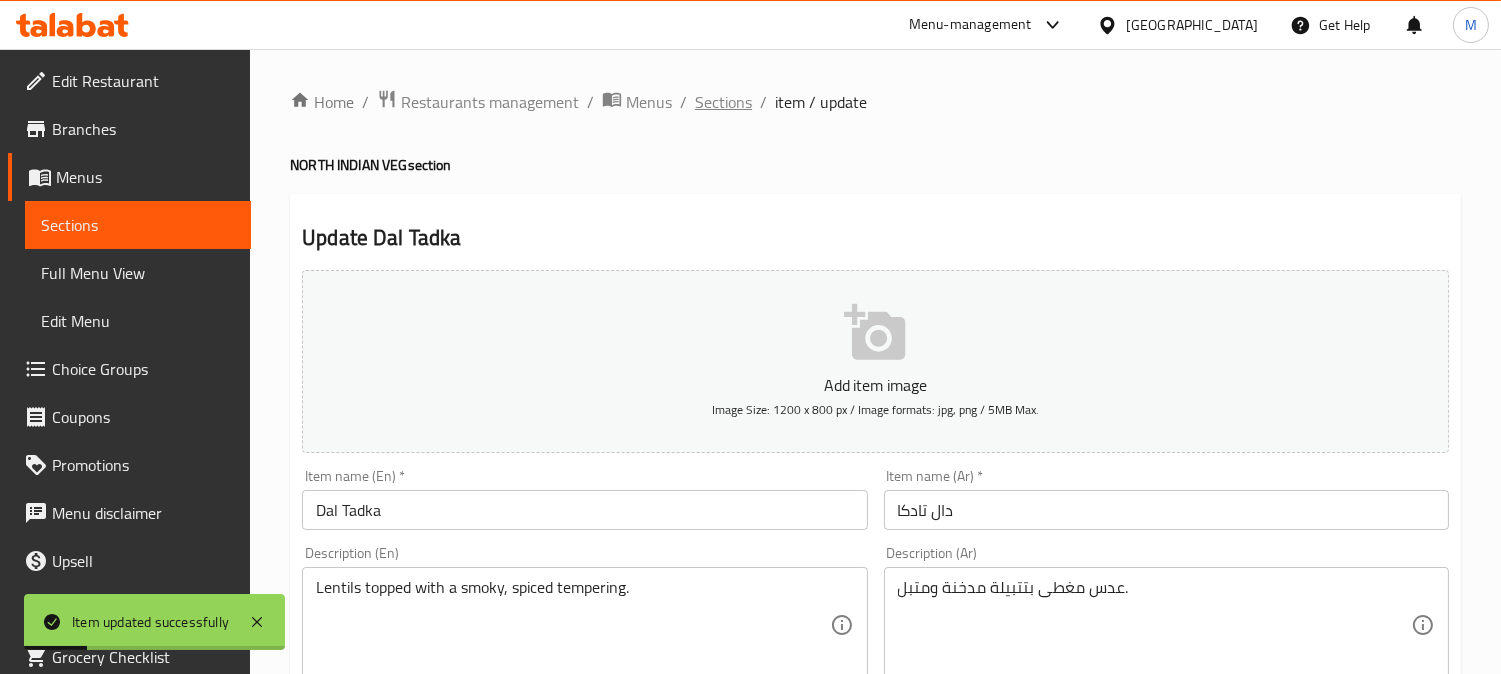 click on "Sections" at bounding box center [723, 102] 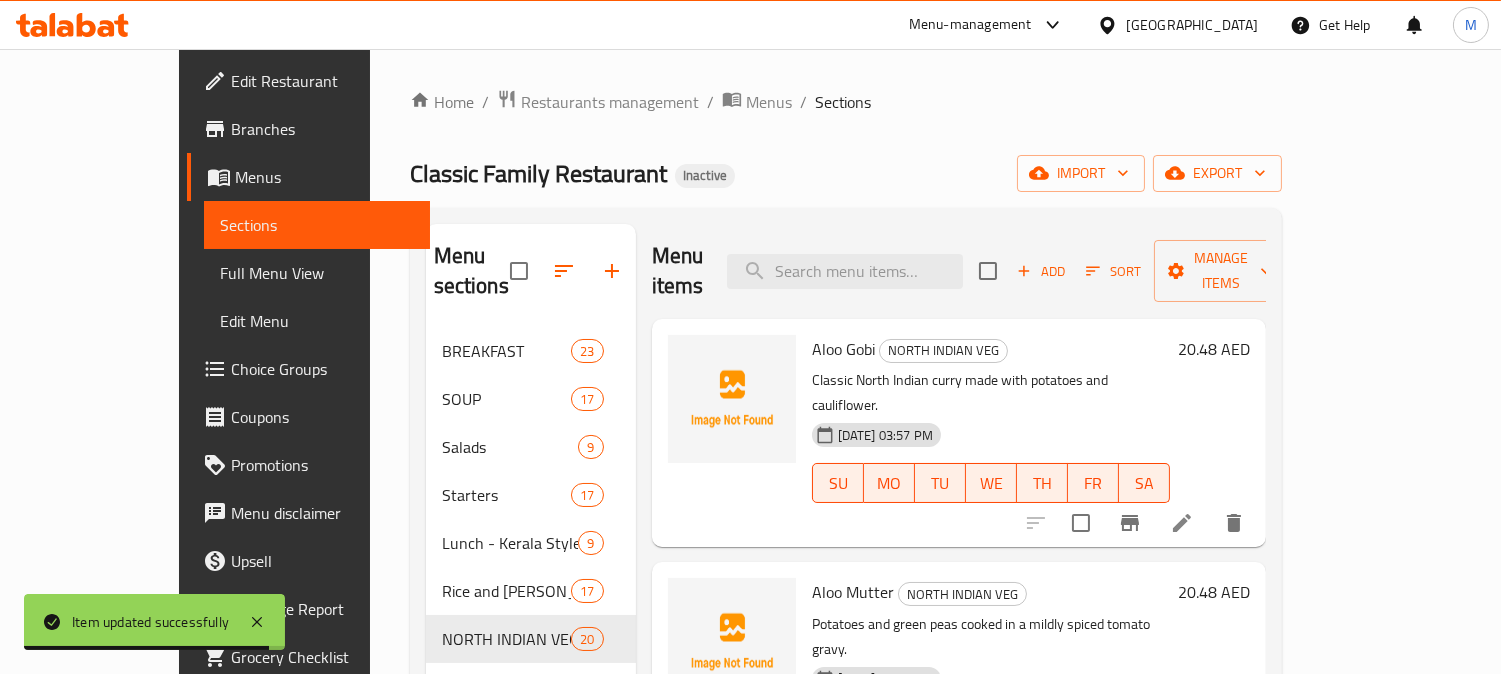 scroll, scrollTop: 590, scrollLeft: 0, axis: vertical 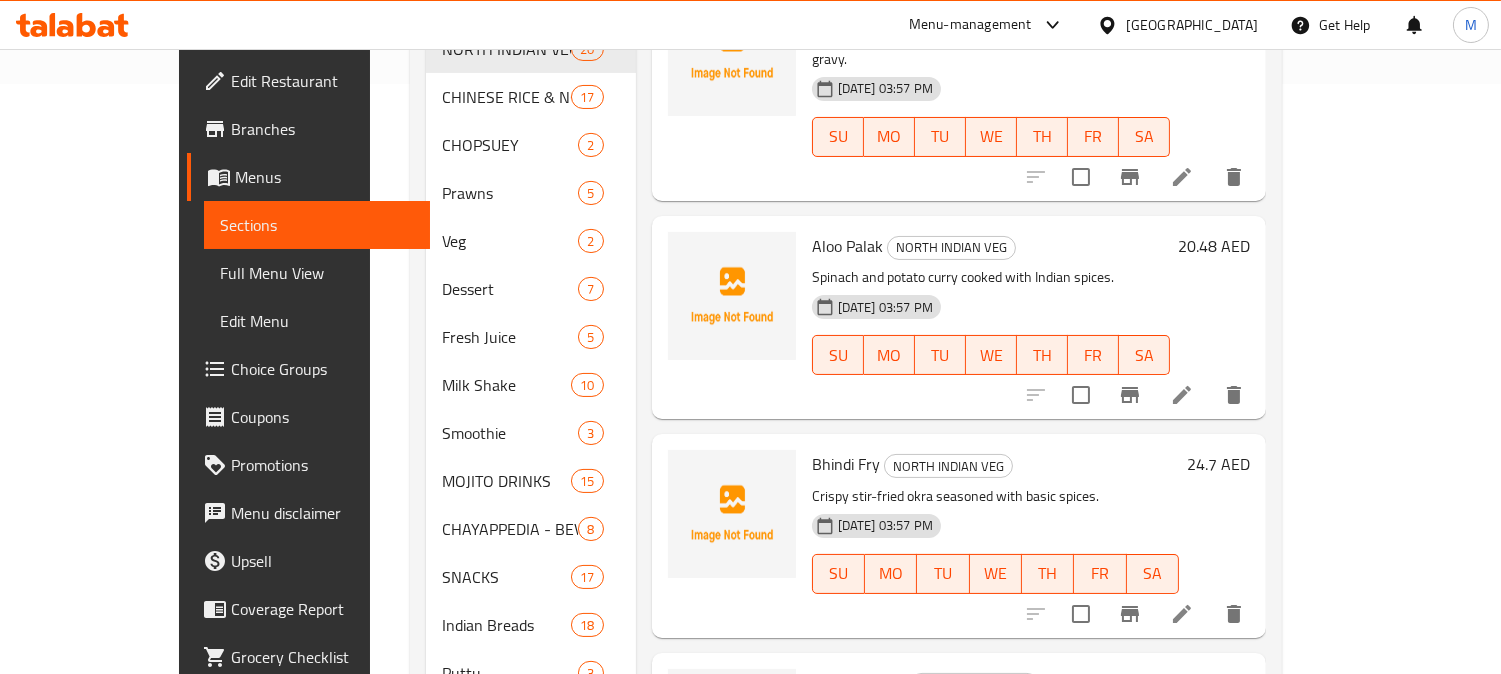 click on "Menu sections BREAKFAST 23 SOUP 17 Salads 9 Starters 17 Lunch - Kerala Style 9 Rice and Biriyani 17 NORTH INDIAN VEG 20 CHINESE RICE & NOODLES 17 CHOPSUEY 2 Prawns 5 Veg 2 Dessert 7 Fresh Juice 5 Milk Shake 10 Smoothie 3 MOJITO DRINKS 15 CHAYAPPEDIA - BEVERAGES 8 SNACKS 17 Indian Breads 18 Puttu 3 Vegetable 3 Menu items Add Sort Manage items Aloo Gobi   NORTH INDIAN VEG Classic North Indian curry made with potatoes and cauliflower. 16-07-2025 03:57 PM SU MO TU WE TH FR SA 20.48   AED Aloo Mutter   NORTH INDIAN VEG Potatoes and green peas cooked in a mildly spiced tomato gravy. 16-07-2025 03:57 PM SU MO TU WE TH FR SA 20.48   AED Aloo Palak   NORTH INDIAN VEG Spinach and potato curry cooked with Indian spices. 16-07-2025 03:57 PM SU MO TU WE TH FR SA 20.48   AED Bhindi Fry   NORTH INDIAN VEG Crispy stir-fried okra seasoned with basic spices. 16-07-2025 03:57 PM SU MO TU WE TH FR SA 24.7   AED Bhindi Masala   NORTH INDIAN VEG Okra cooked in a thick, flavorful onion-tomato gravy. 16-07-2025 03:57 PM SU MO TU WE" at bounding box center [846, 193] 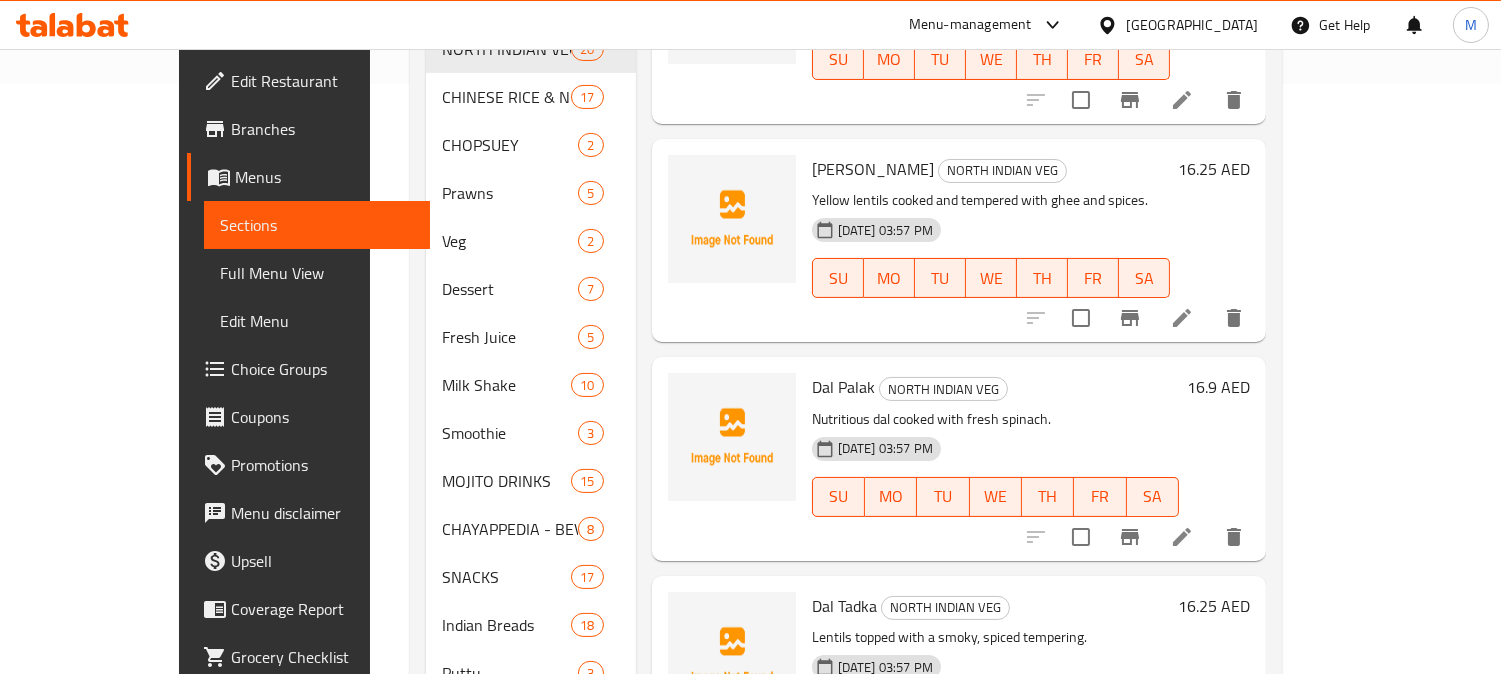 scroll, scrollTop: 1902, scrollLeft: 0, axis: vertical 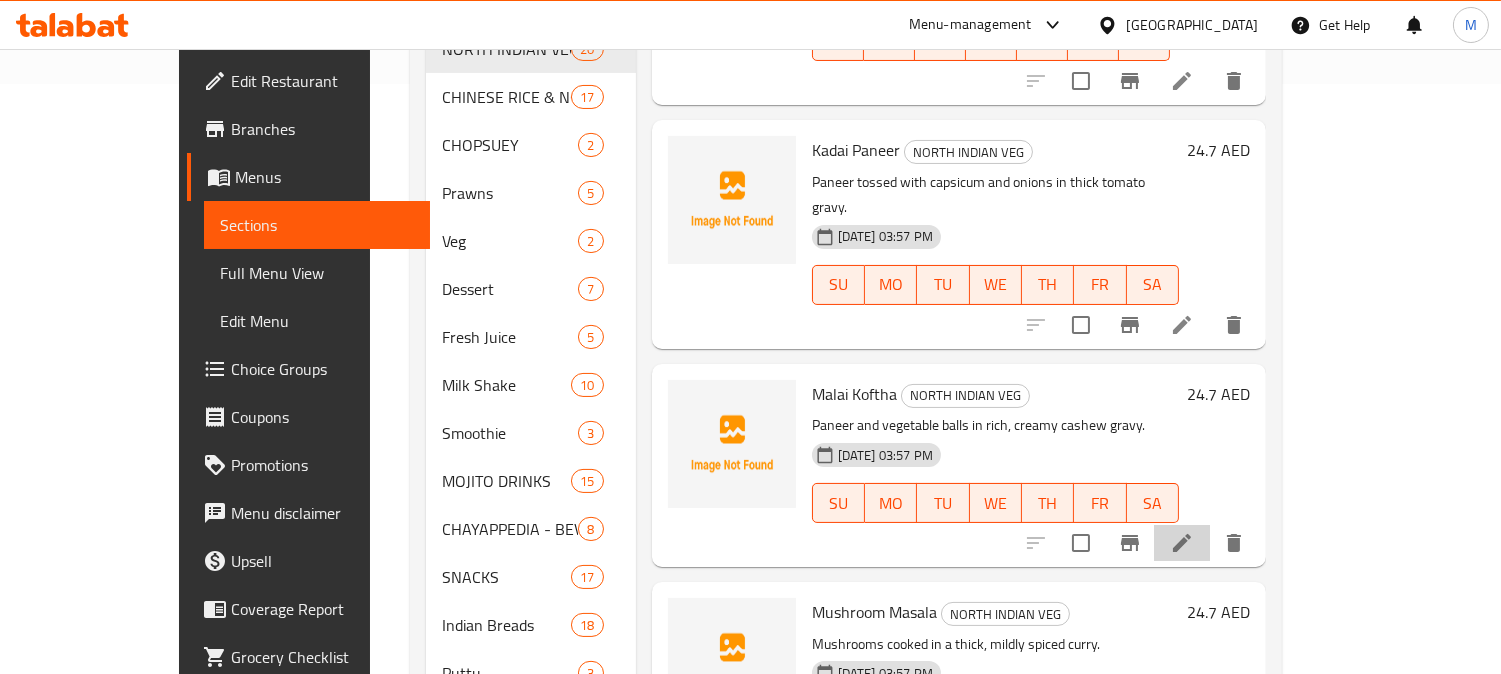 click at bounding box center (1182, 543) 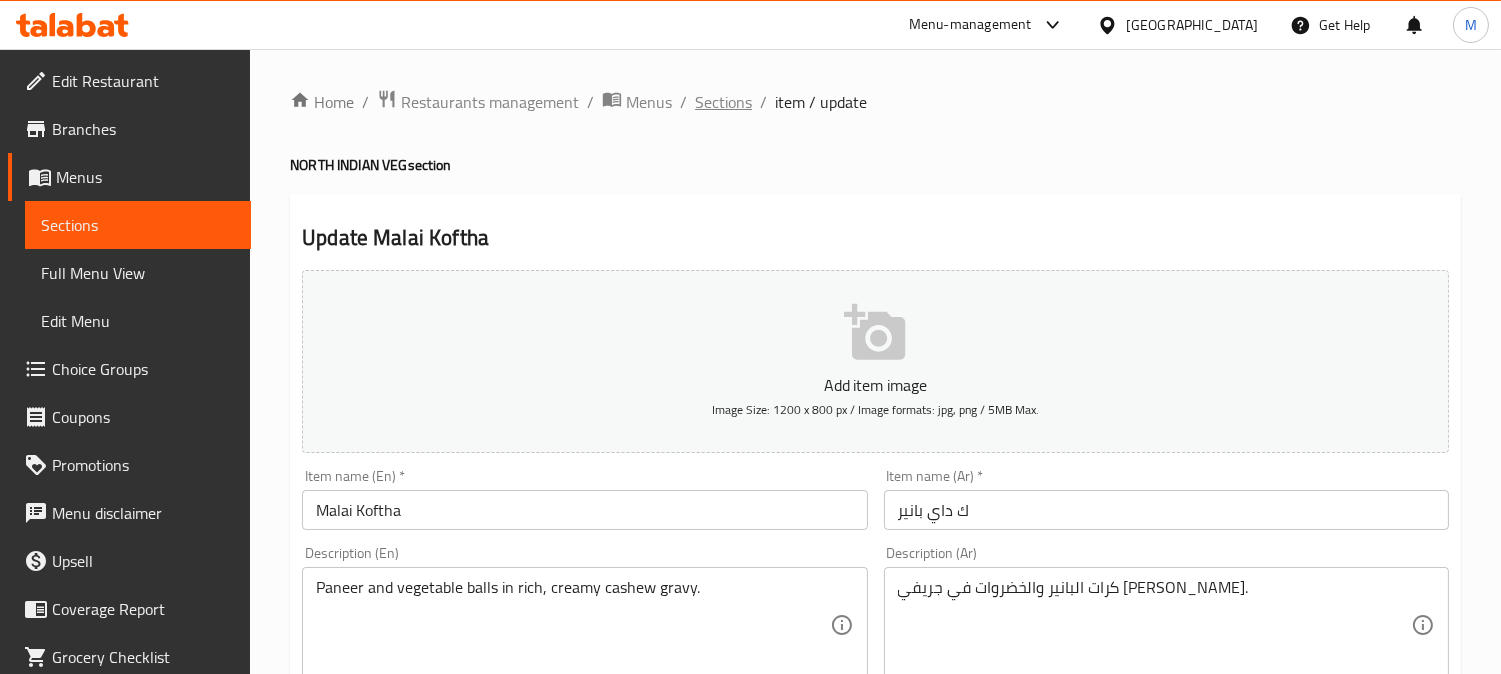 click on "Sections" at bounding box center [723, 102] 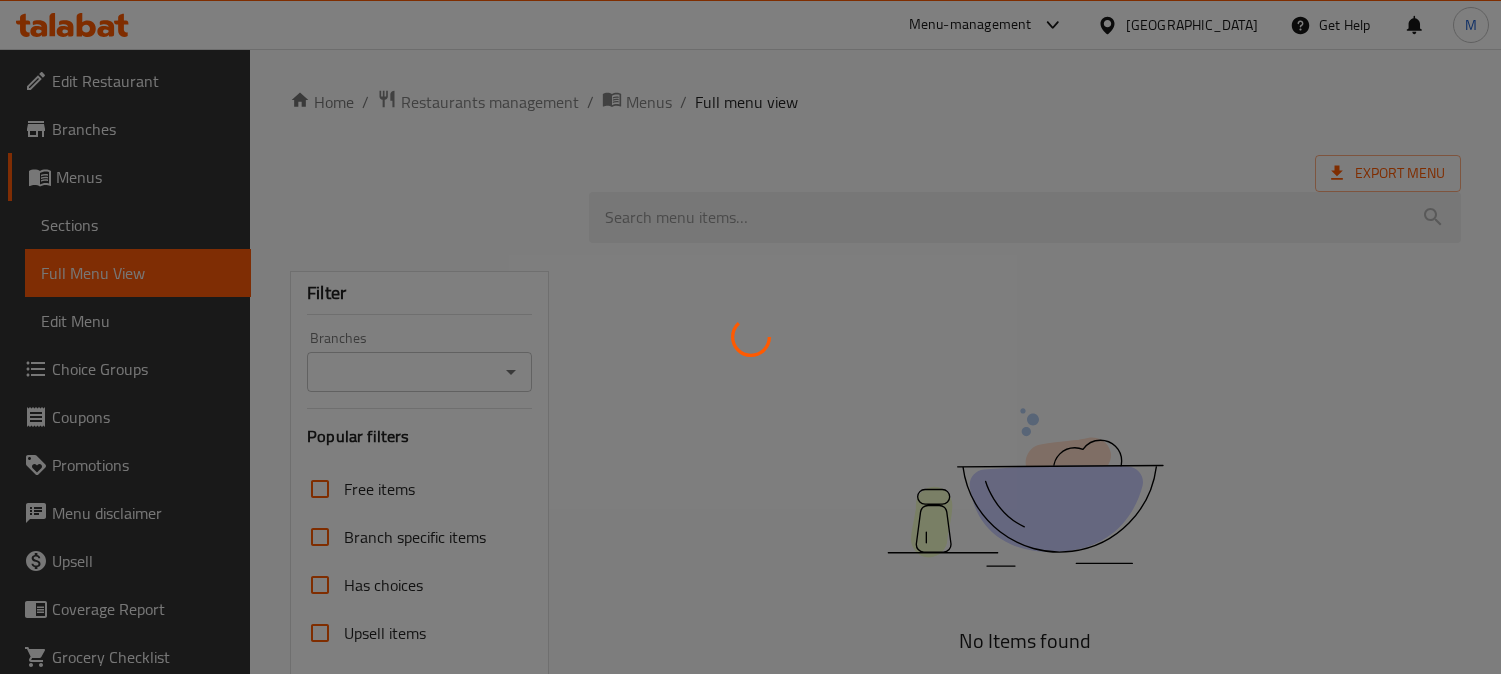scroll, scrollTop: 0, scrollLeft: 0, axis: both 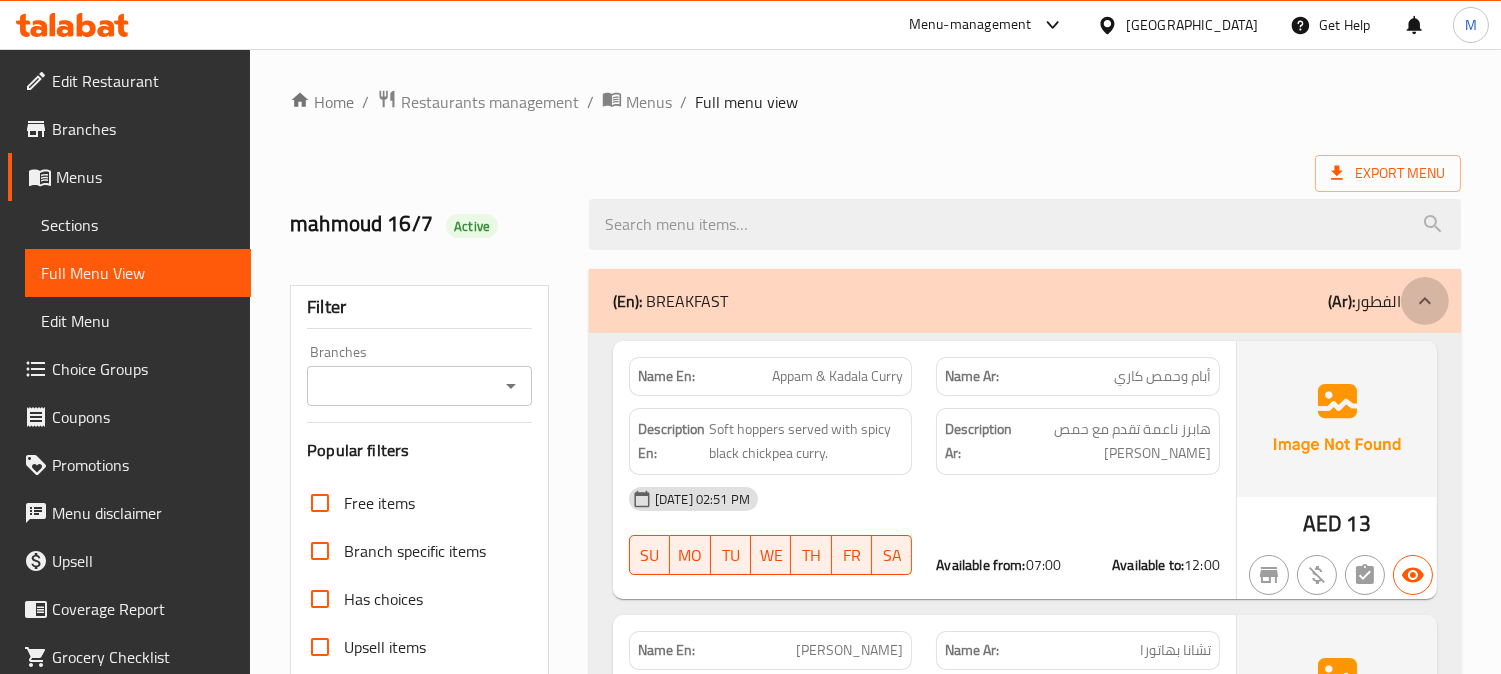 click 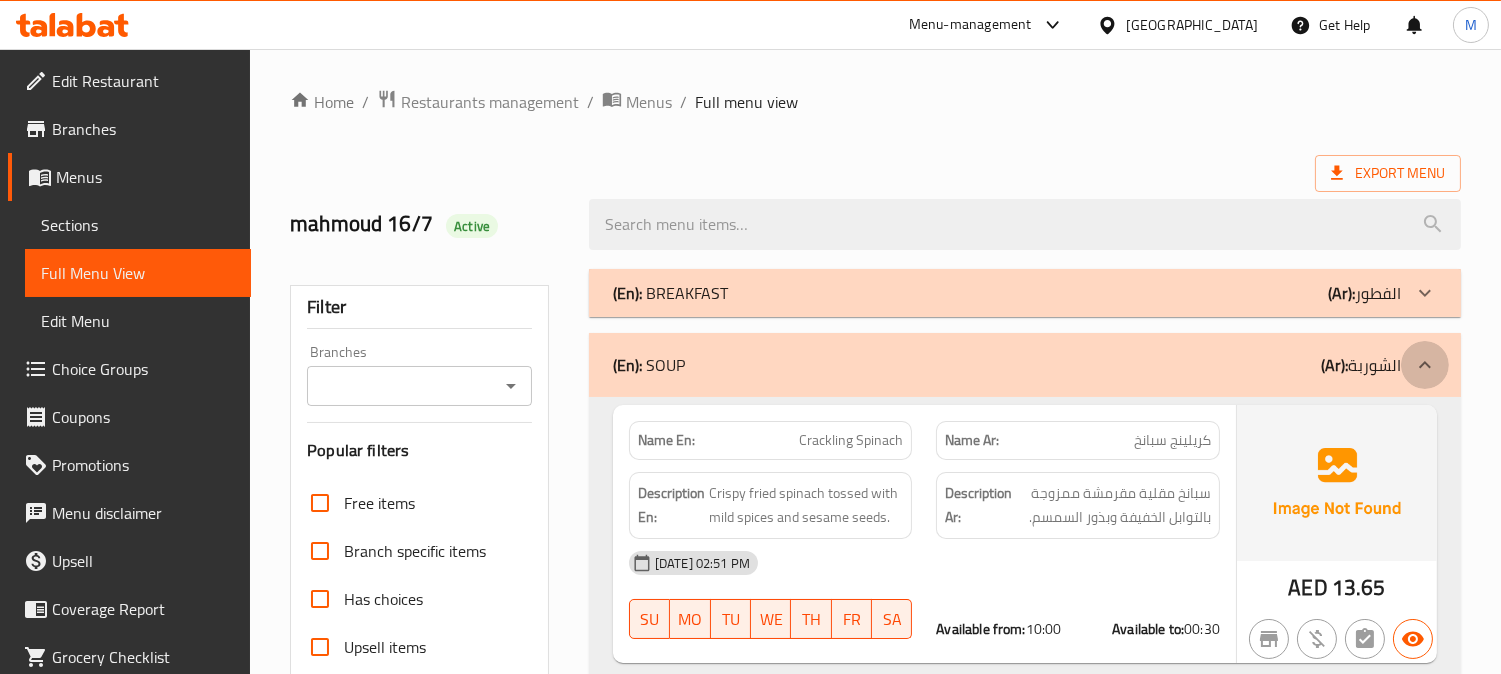 click 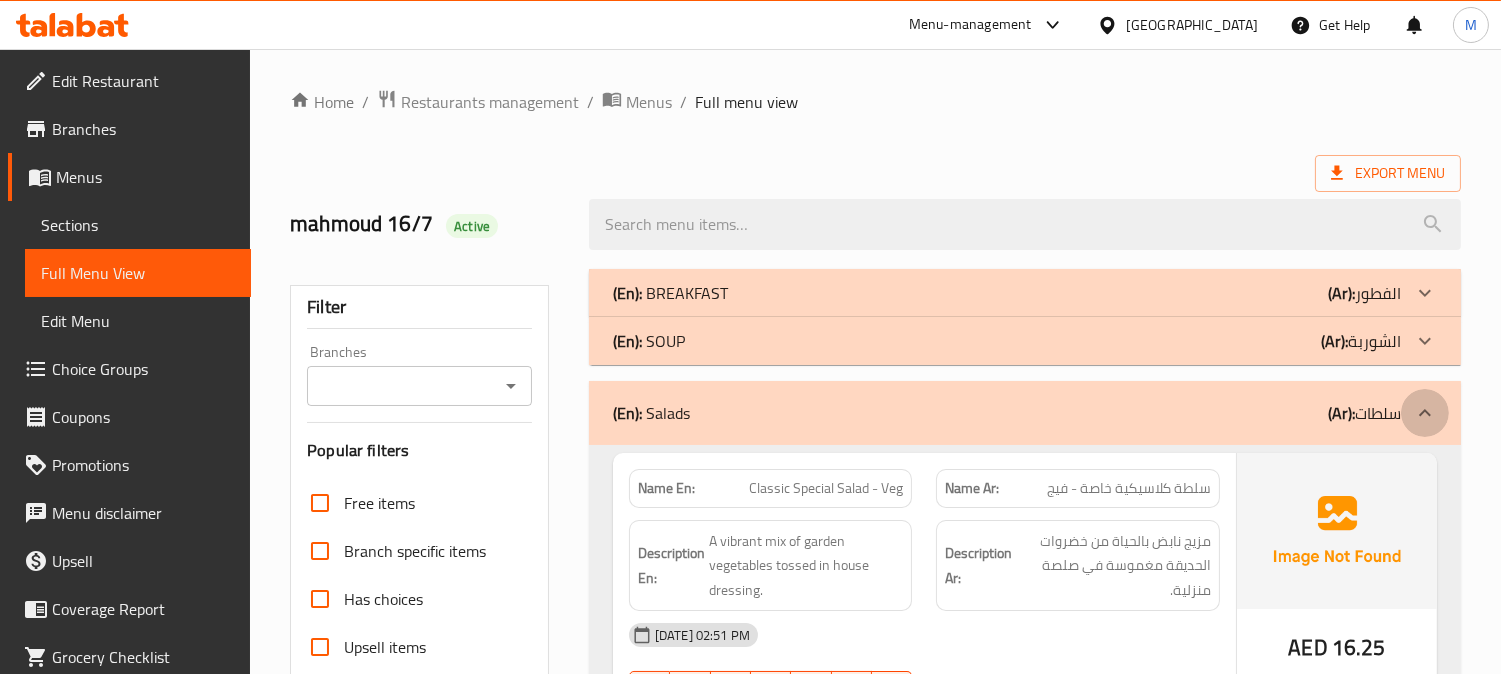 click 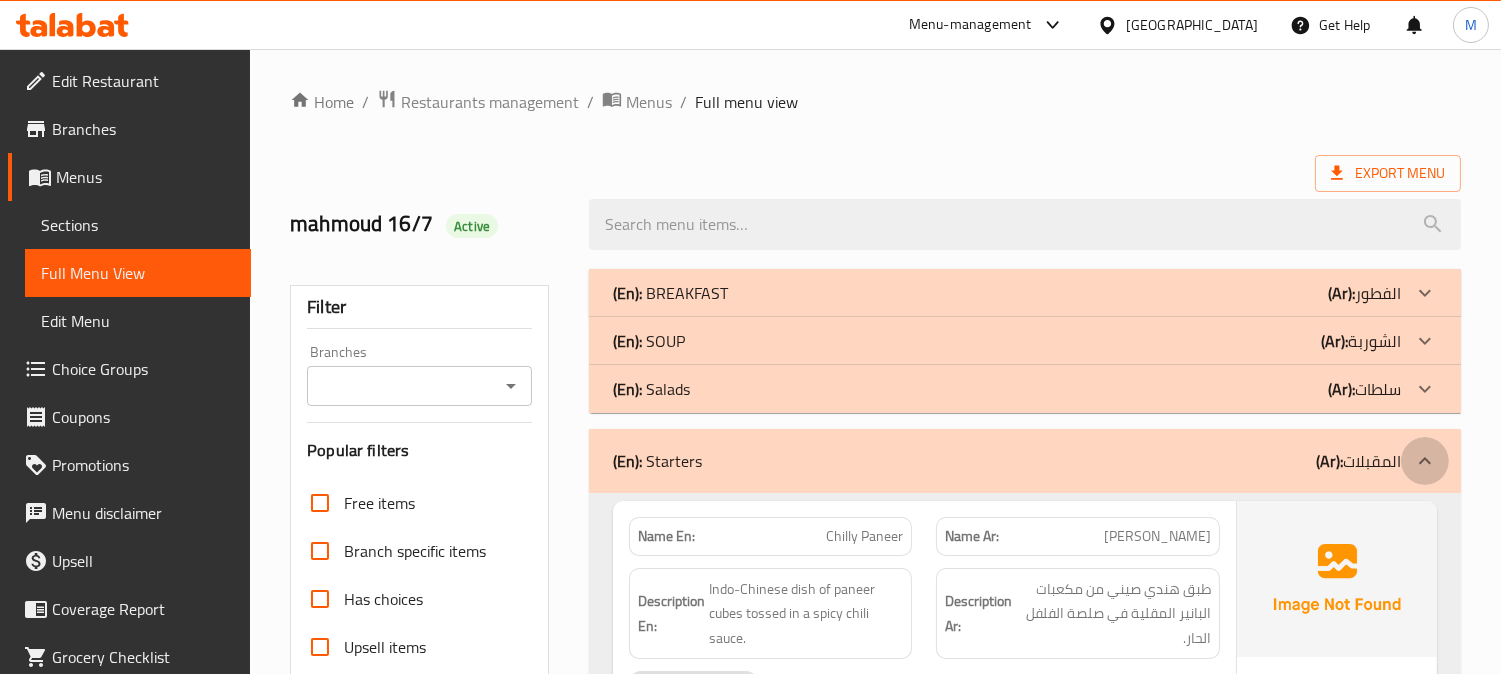 click 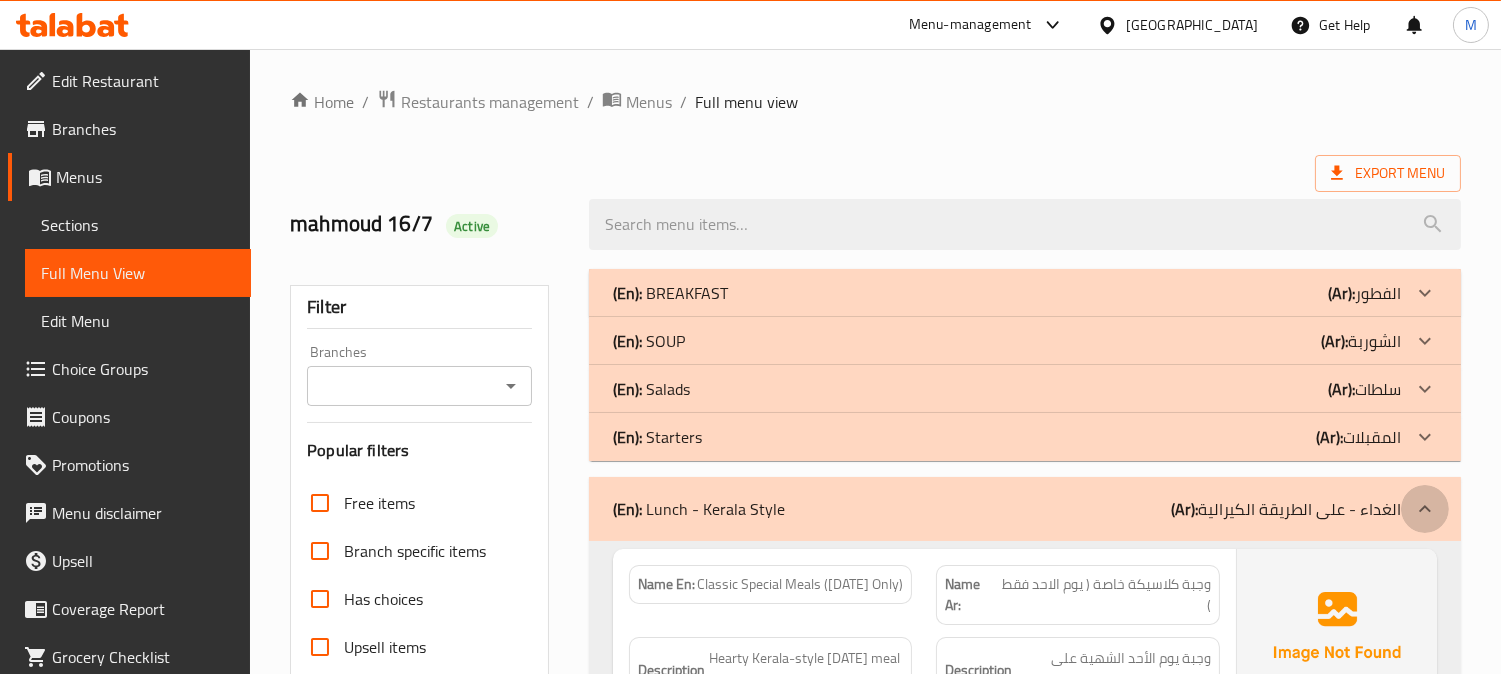 click 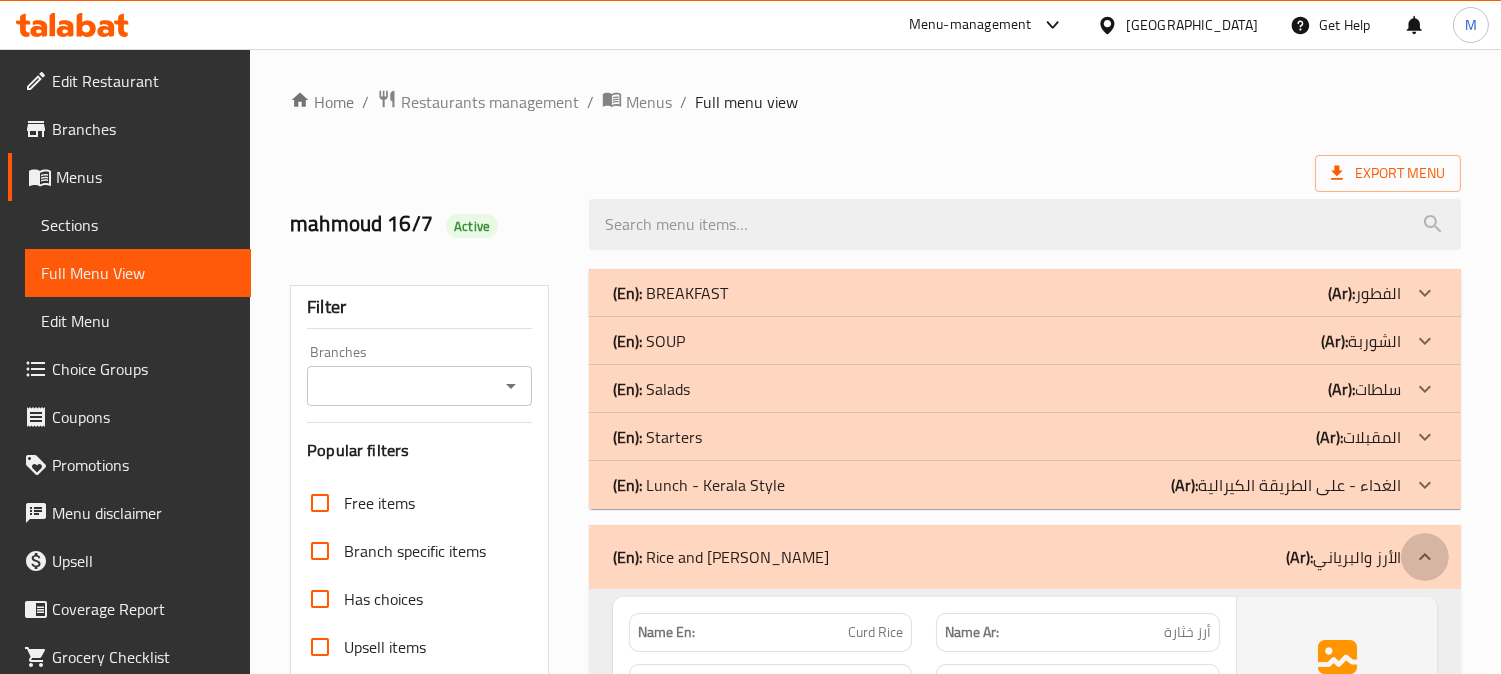 click at bounding box center (1425, 557) 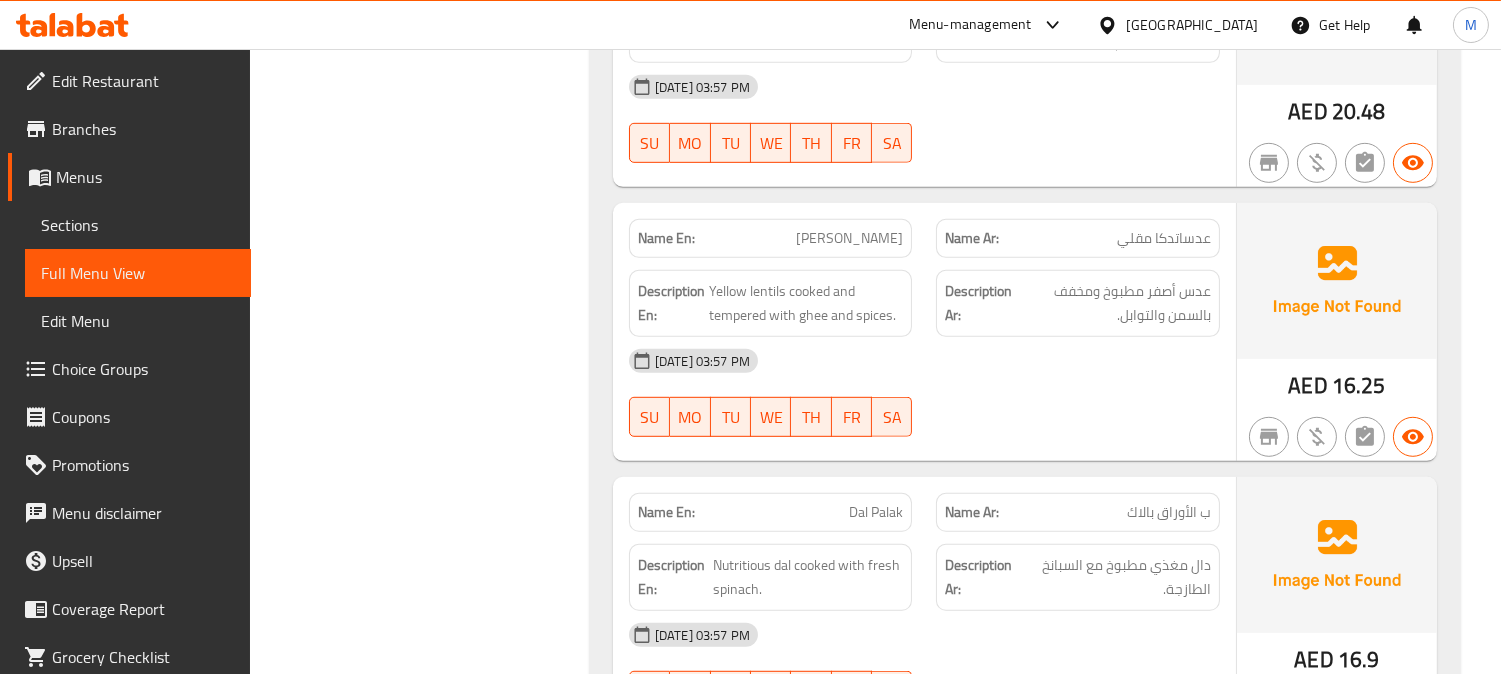 scroll, scrollTop: 2206, scrollLeft: 0, axis: vertical 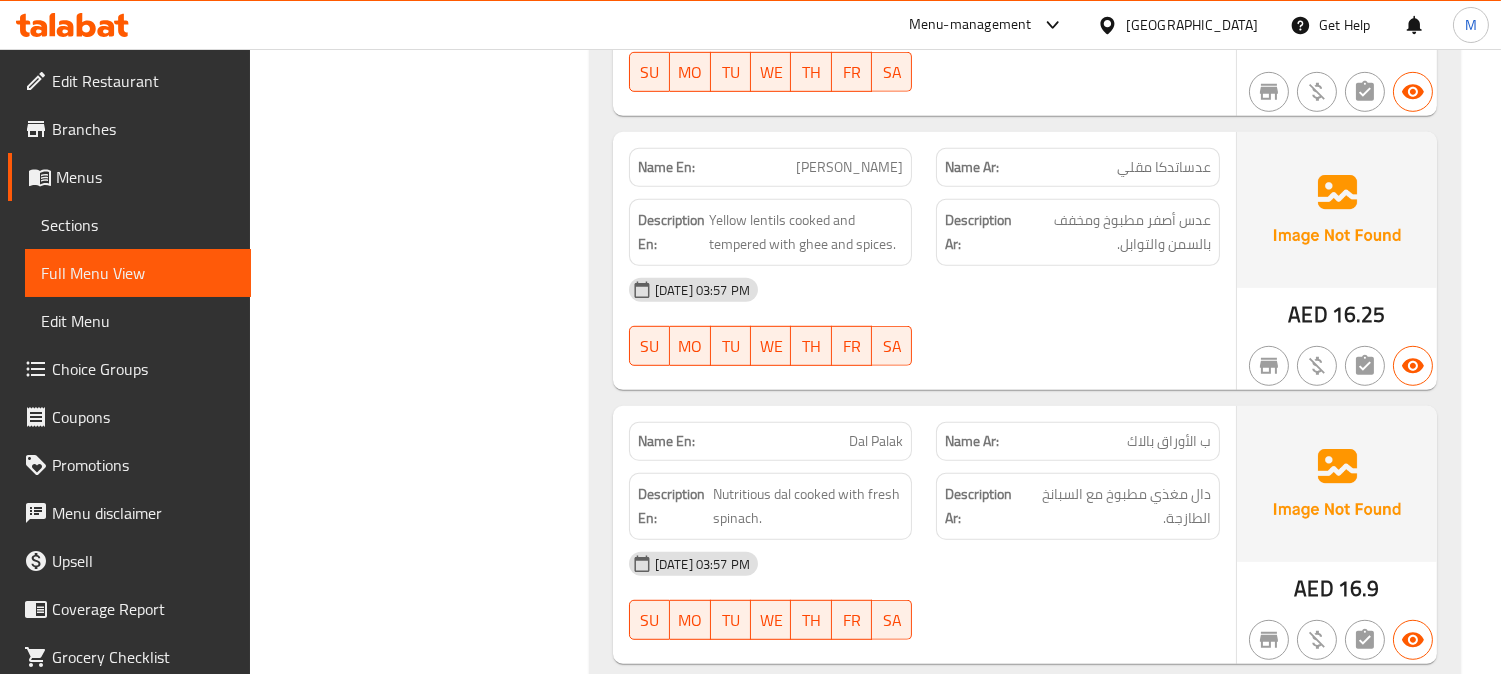 click on "Name En: [PERSON_NAME]" at bounding box center (771, 167) 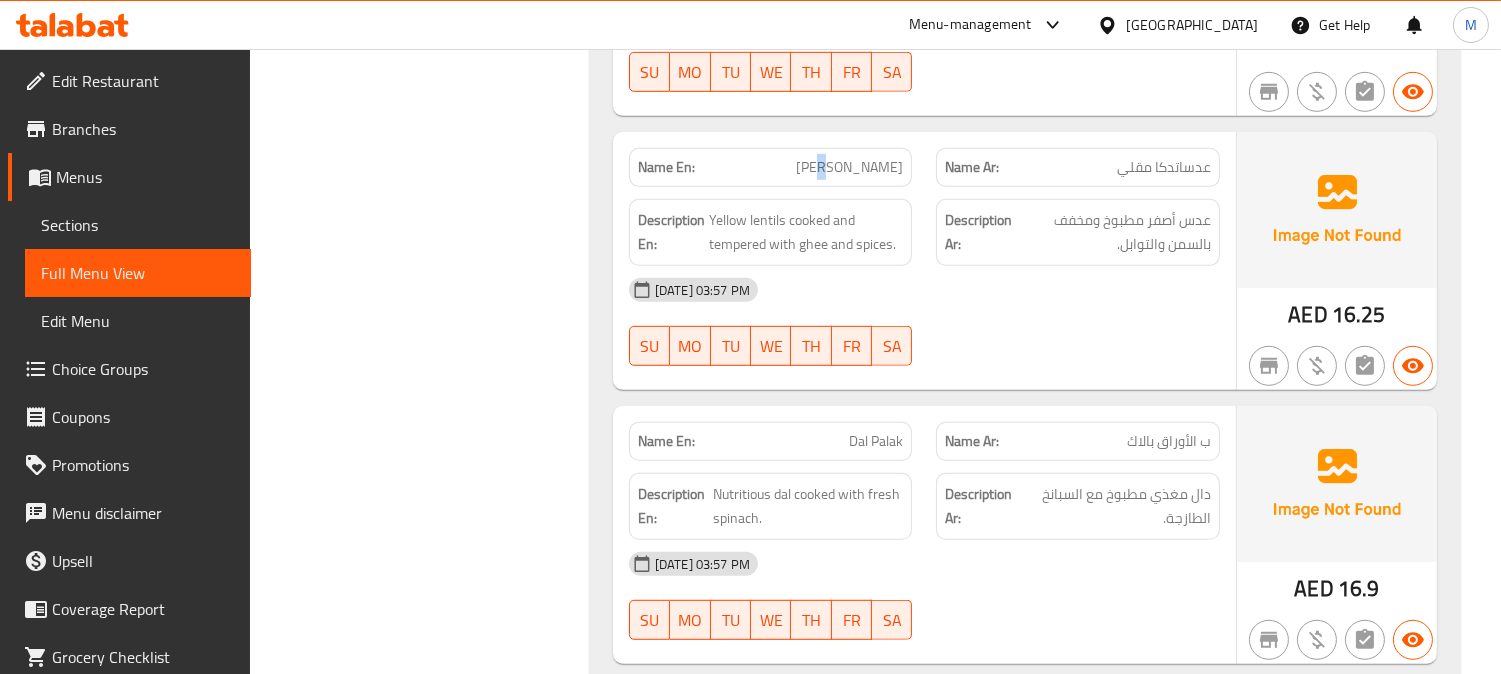 click on "Name En: [PERSON_NAME]" at bounding box center [771, 167] 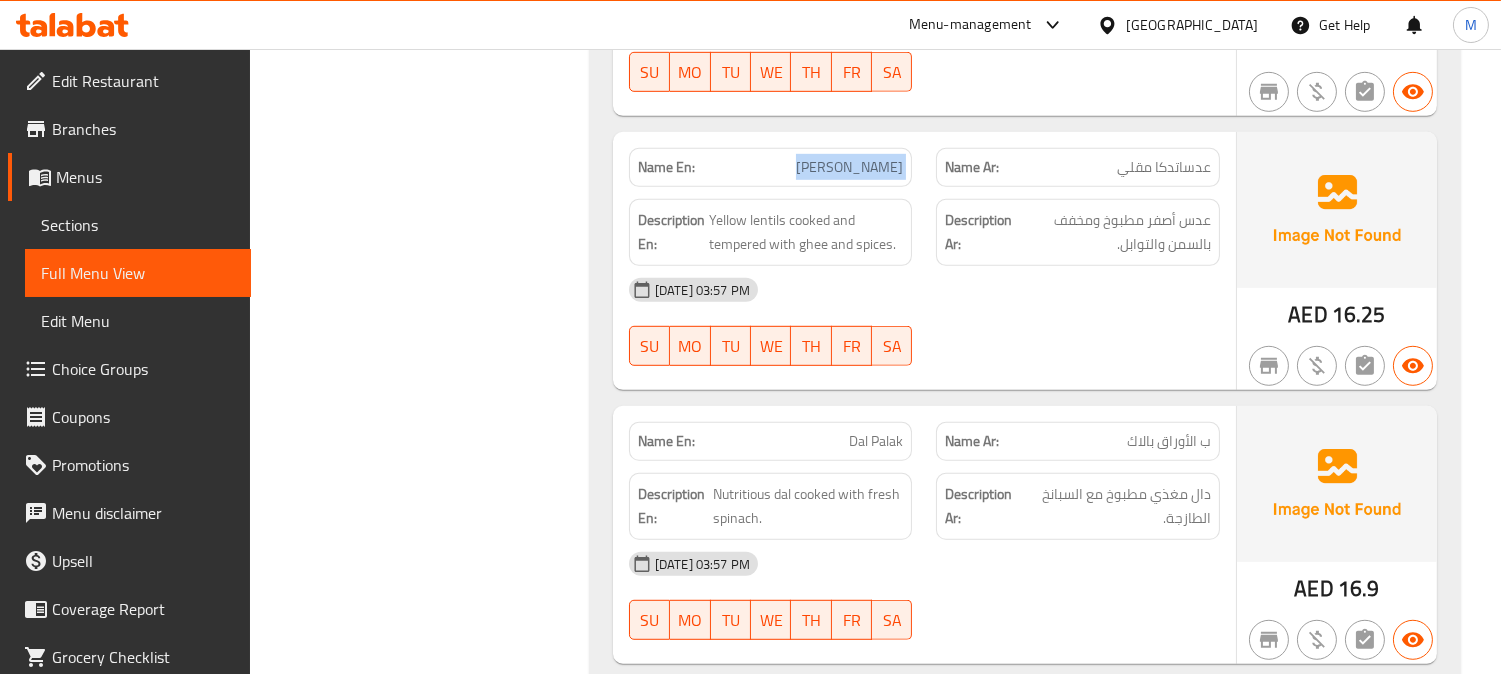 click on "Name En: [PERSON_NAME]" at bounding box center [771, 167] 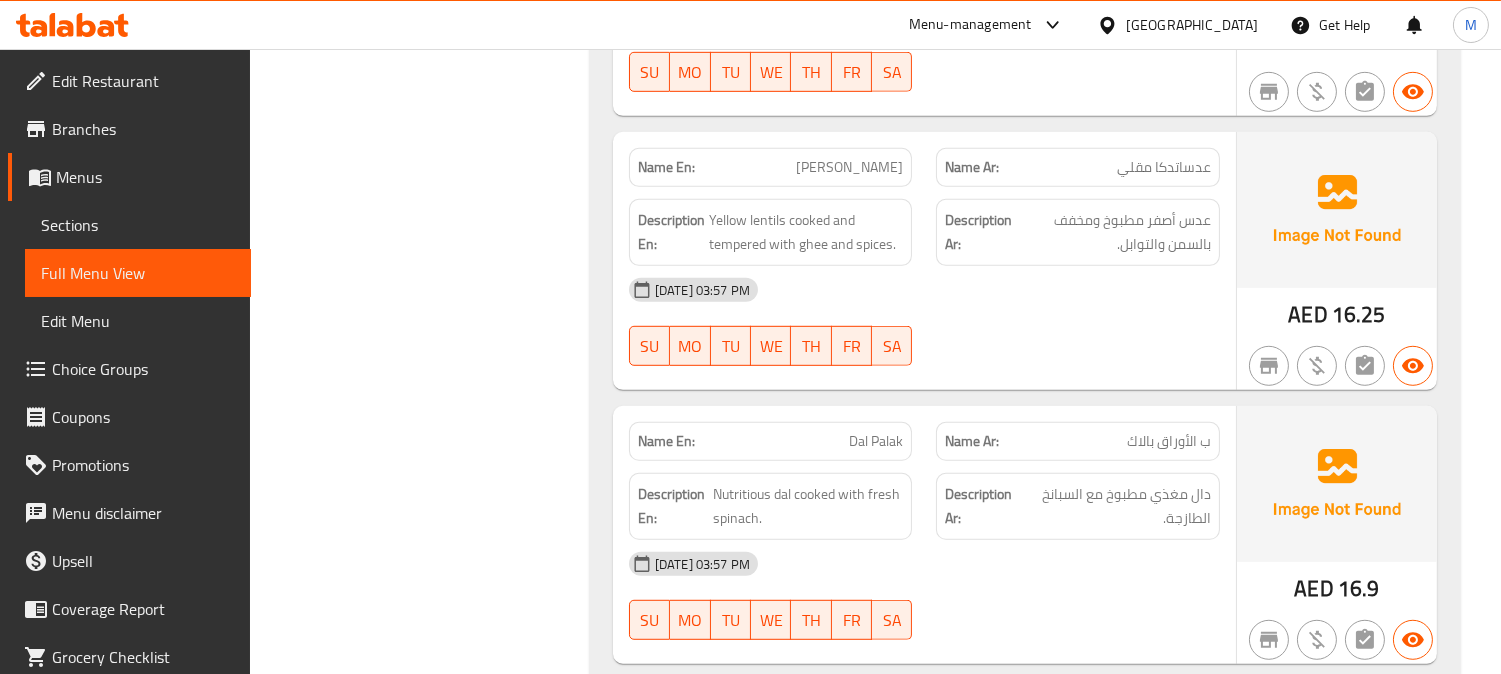 click on "[DATE] 03:57 PM SU MO TU WE TH FR SA" at bounding box center (924, 322) 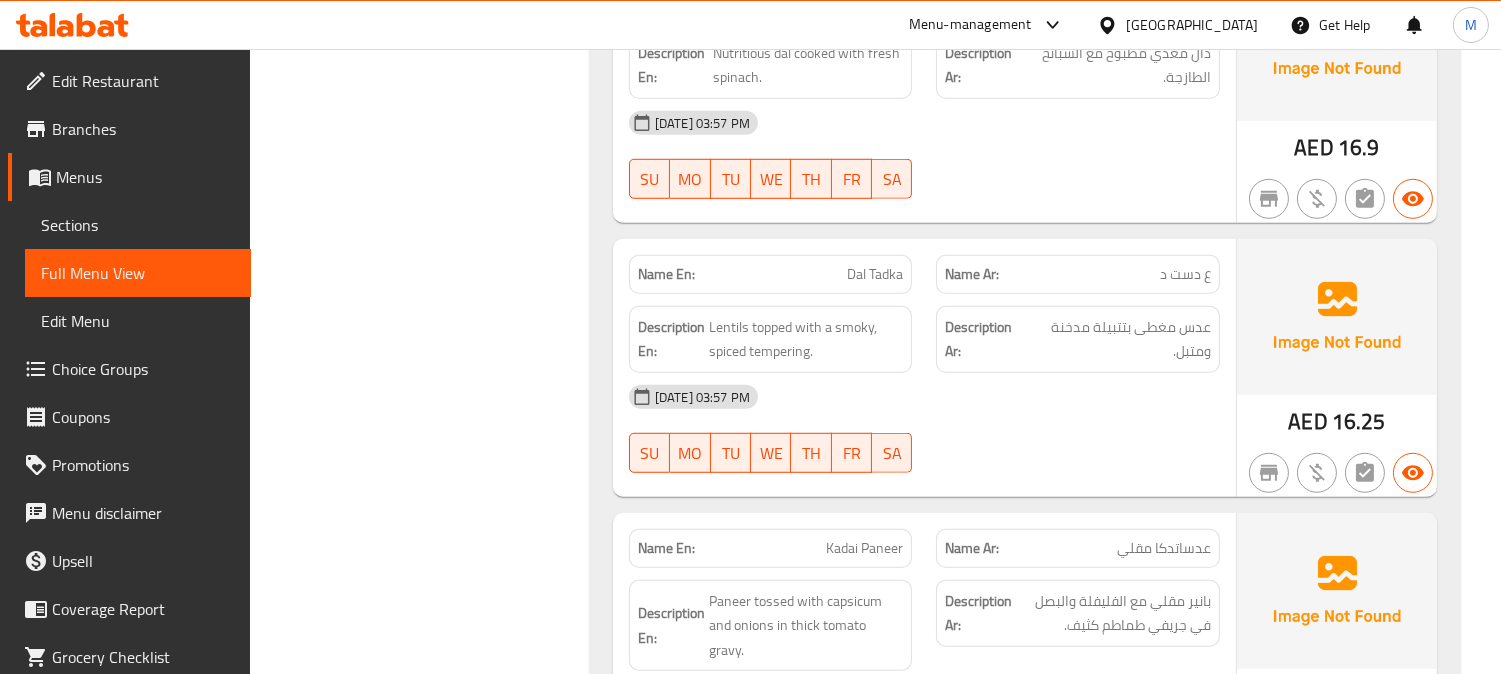 scroll, scrollTop: 2651, scrollLeft: 0, axis: vertical 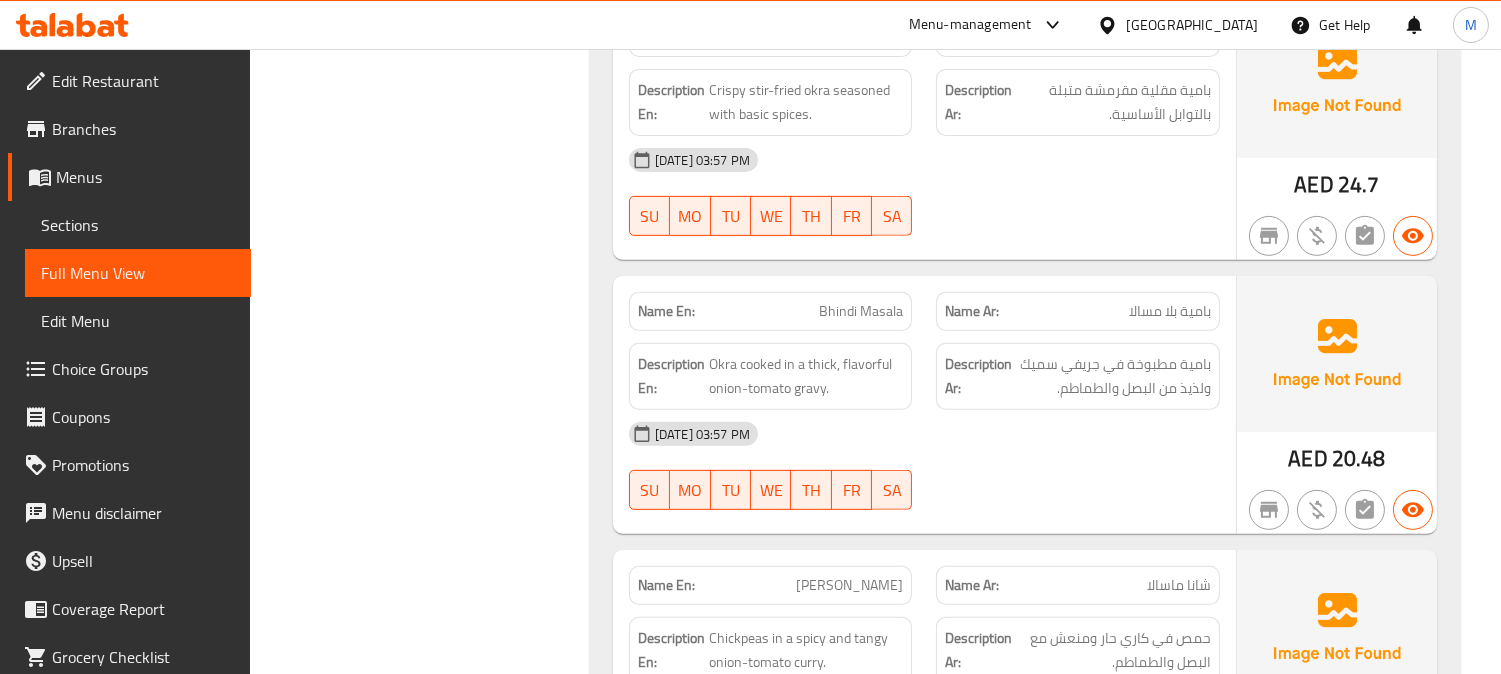 drag, startPoint x: 1106, startPoint y: 267, endPoint x: 1083, endPoint y: 272, distance: 23.537205 